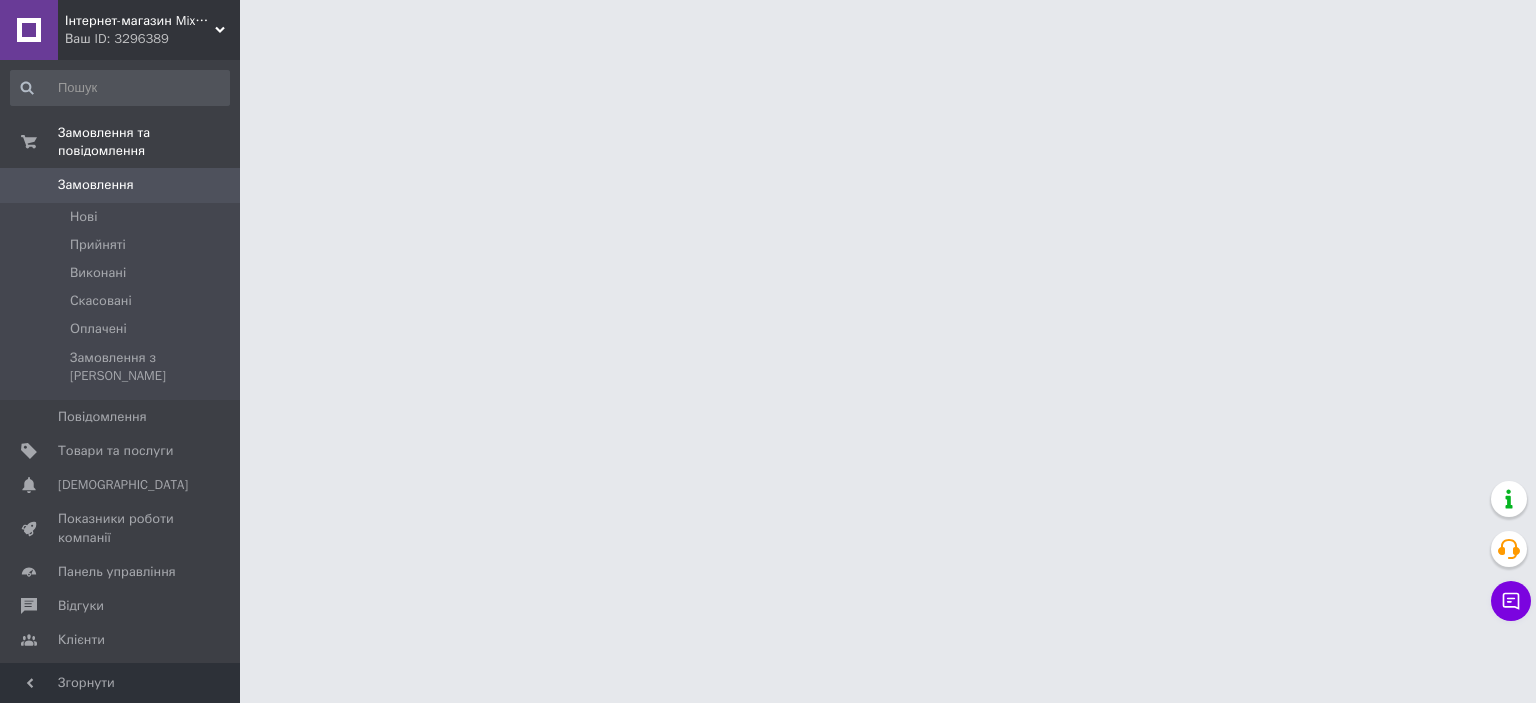 scroll, scrollTop: 0, scrollLeft: 0, axis: both 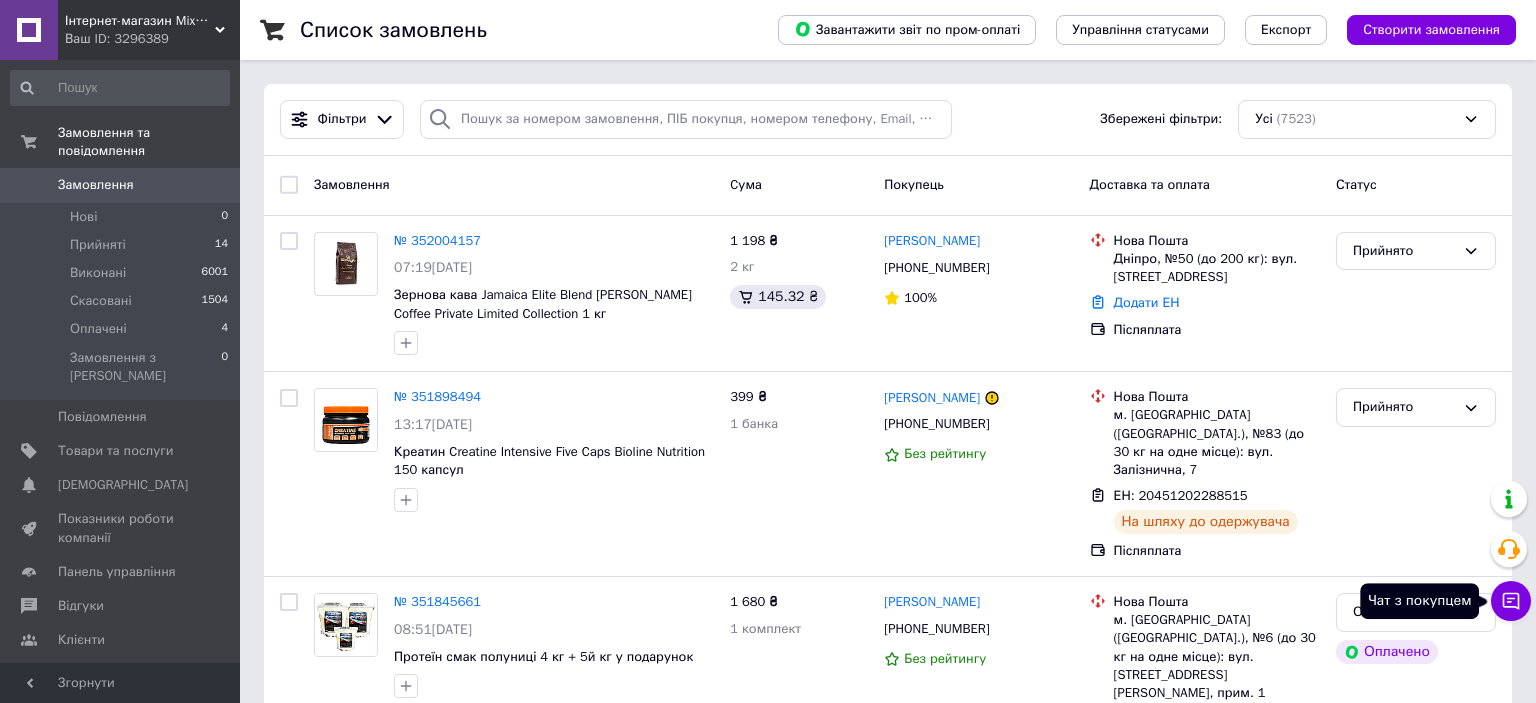 click 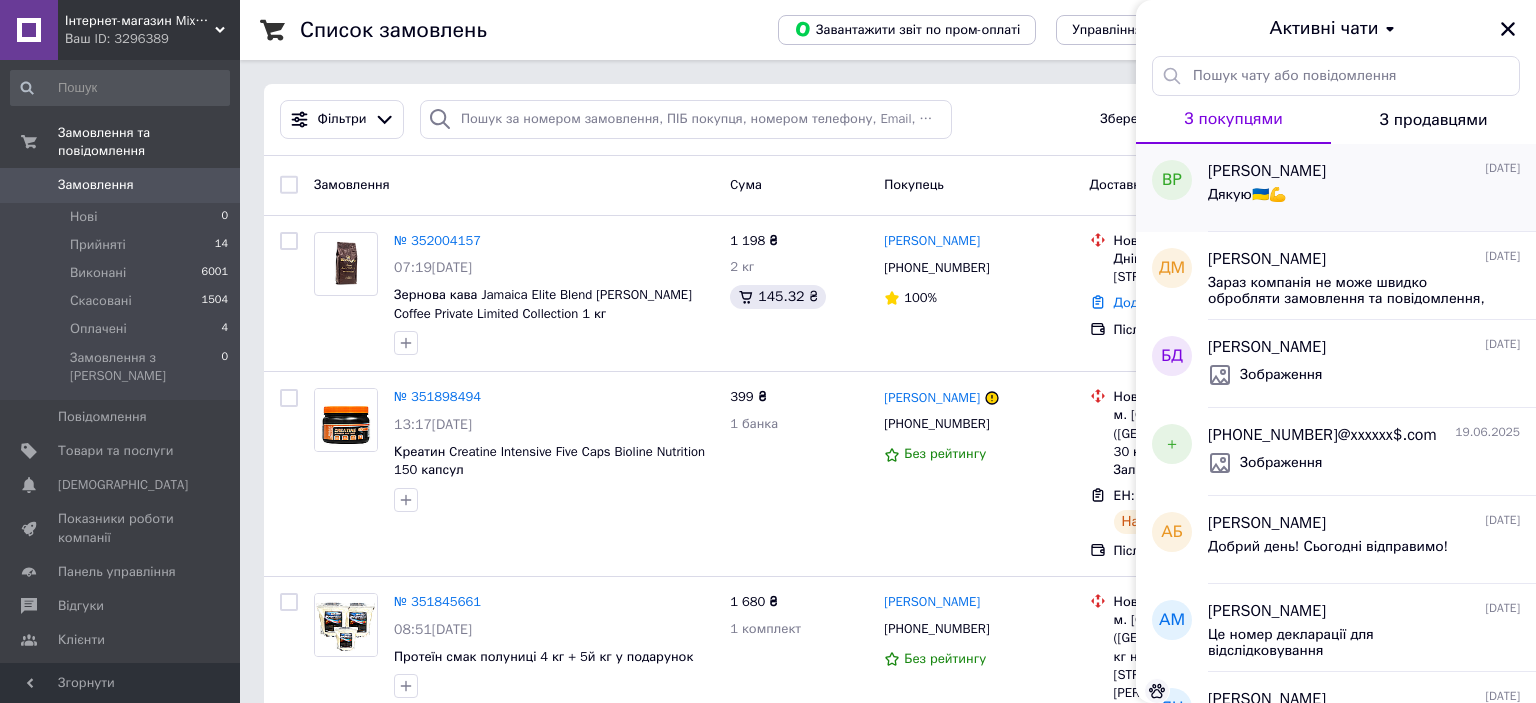 click on "Дякую🇺🇦💪" at bounding box center (1364, 199) 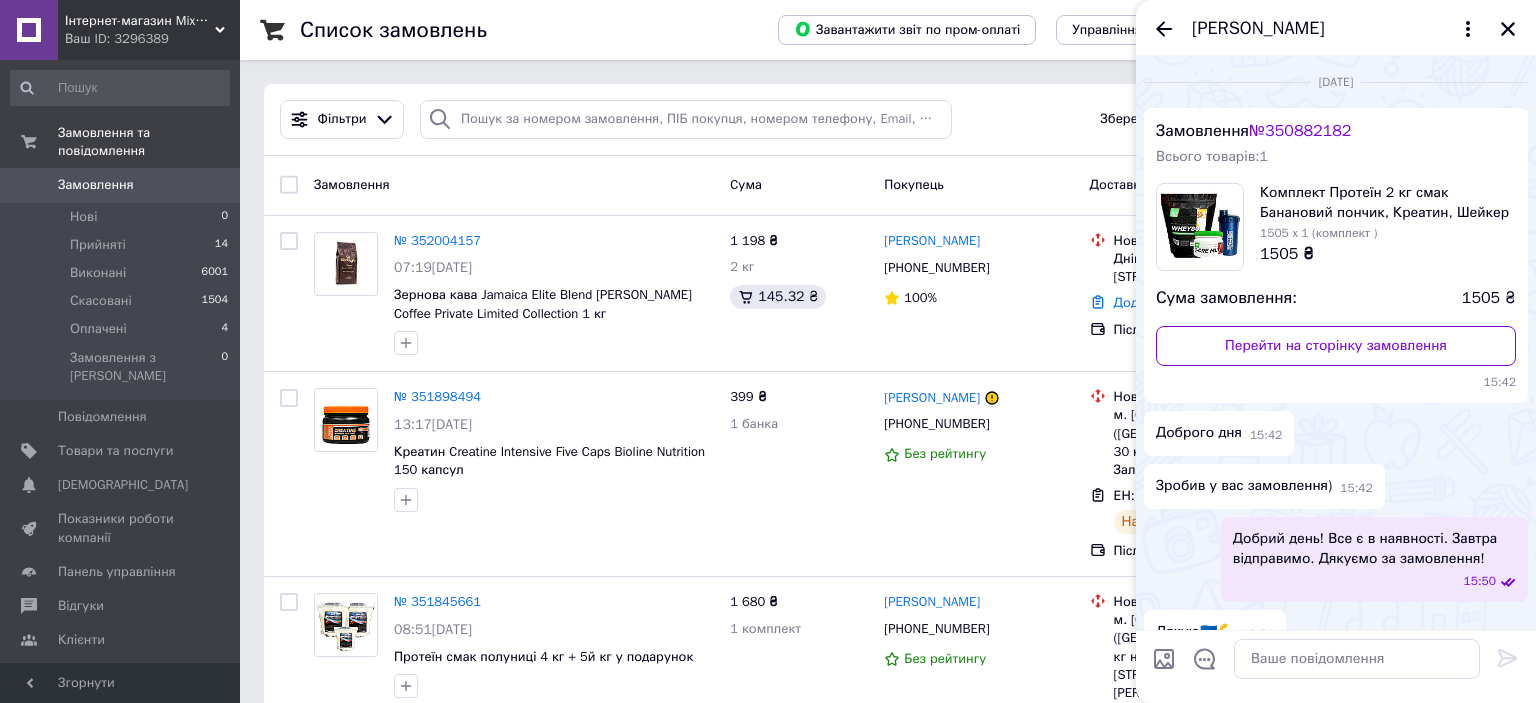 scroll, scrollTop: 33, scrollLeft: 0, axis: vertical 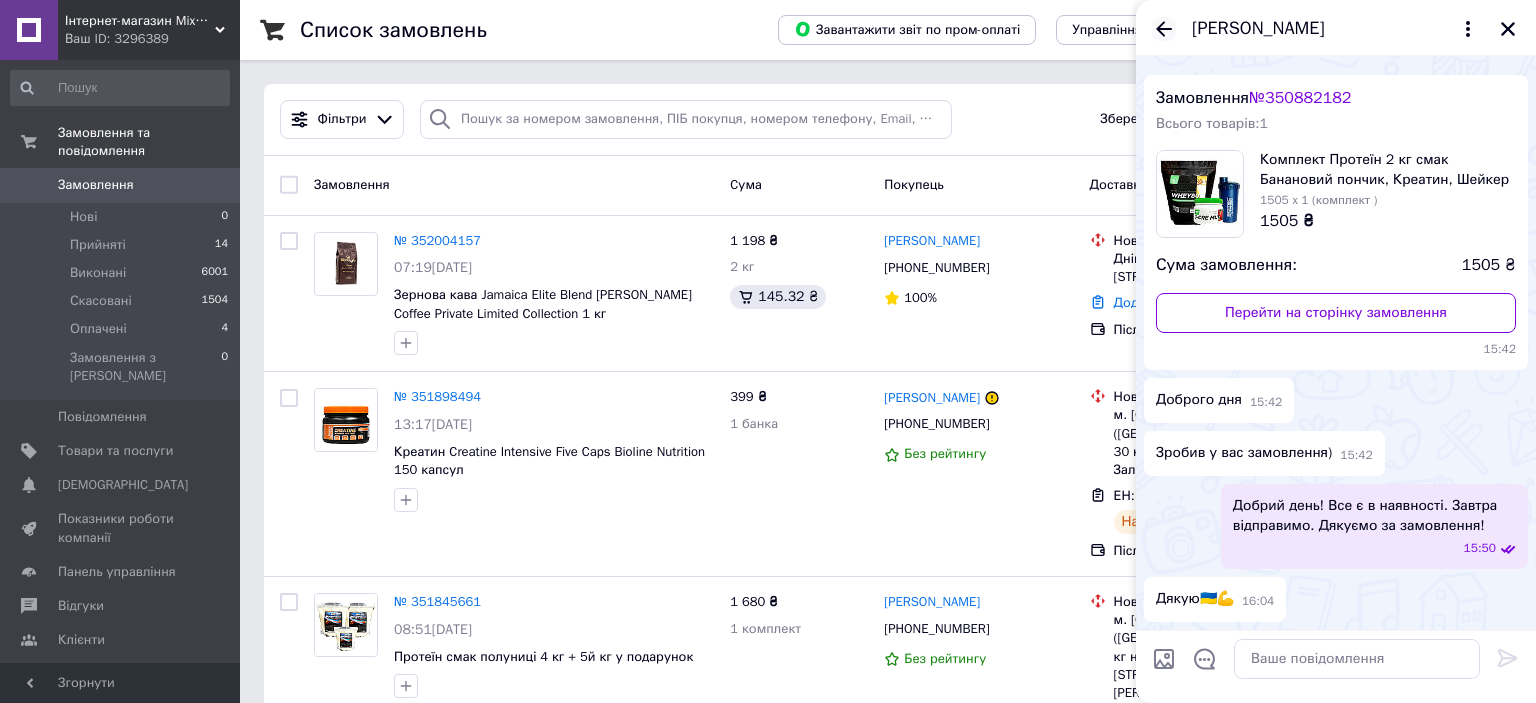 click 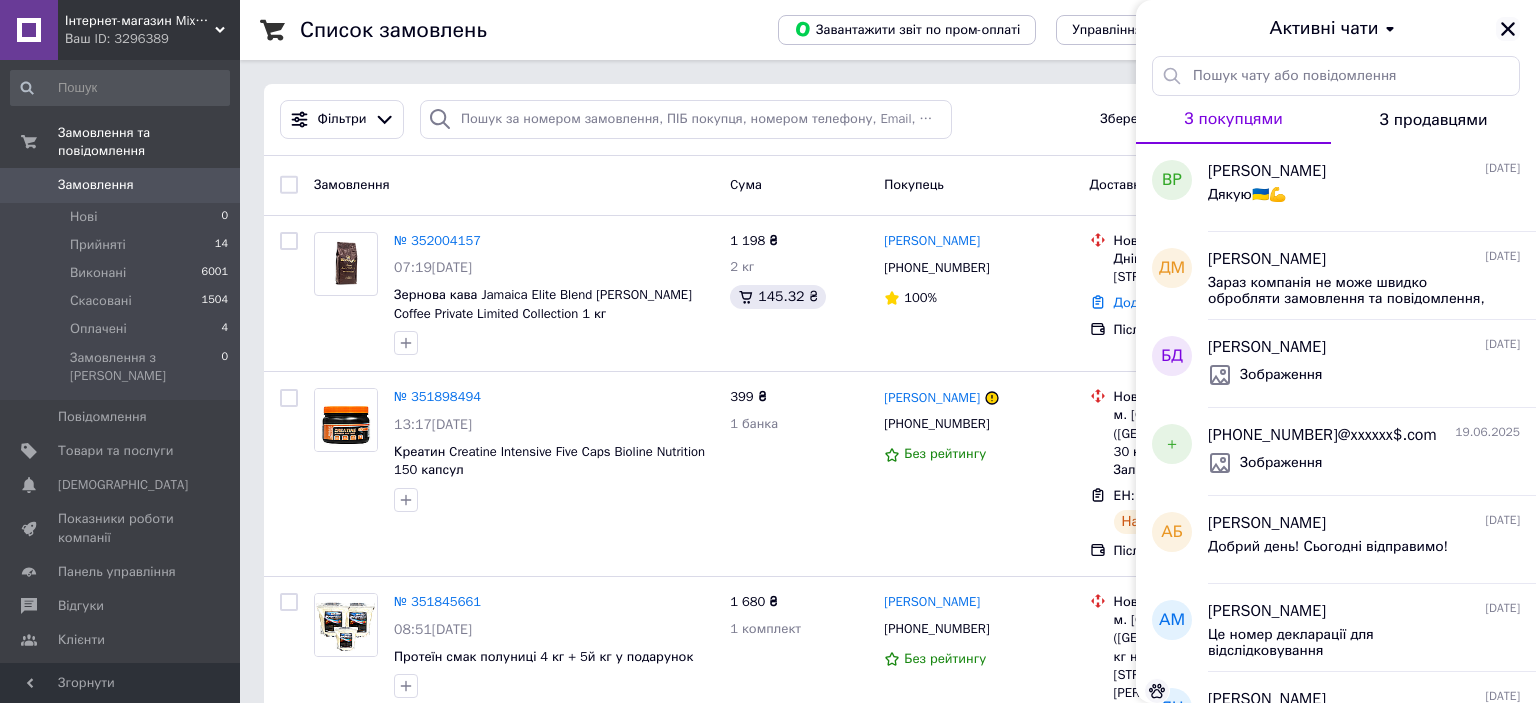 click 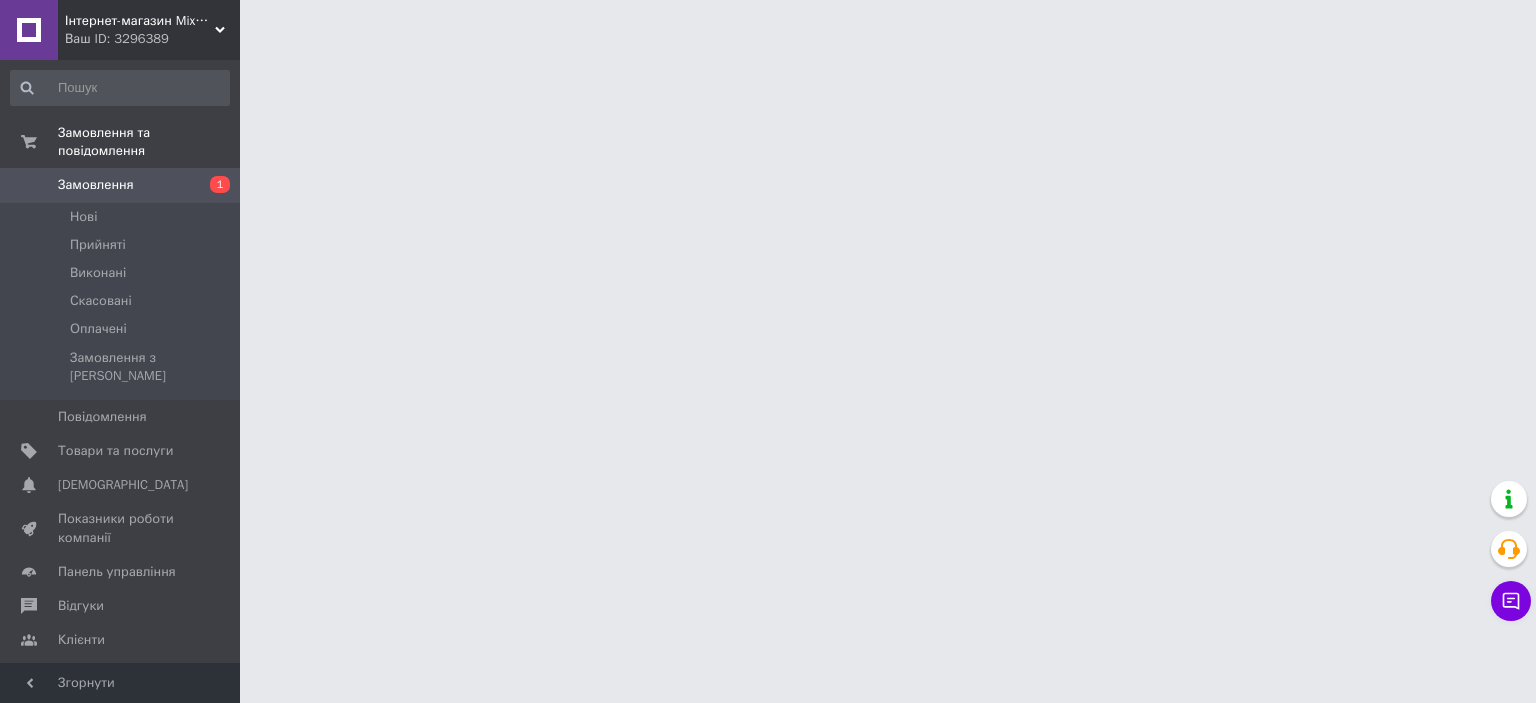 scroll, scrollTop: 0, scrollLeft: 0, axis: both 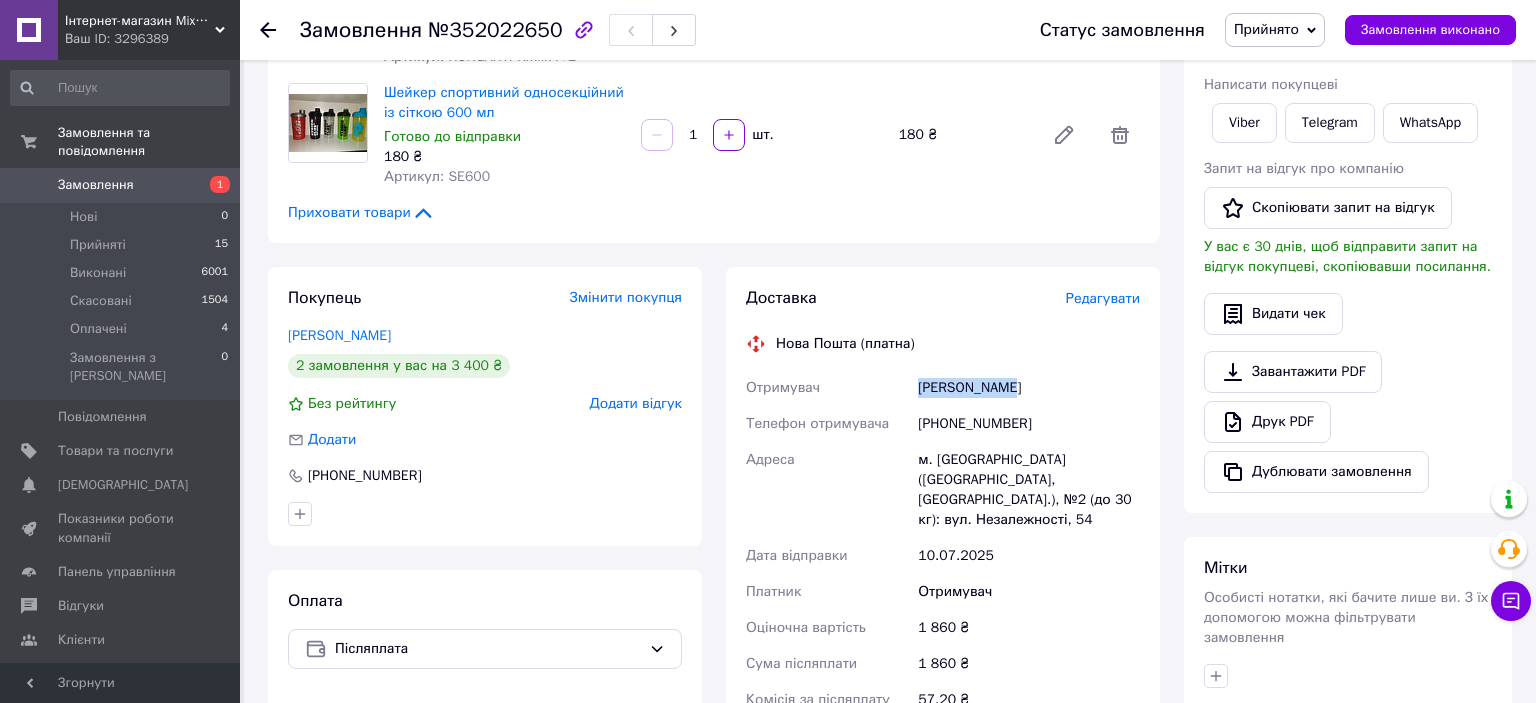 drag, startPoint x: 921, startPoint y: 384, endPoint x: 1010, endPoint y: 394, distance: 89.560036 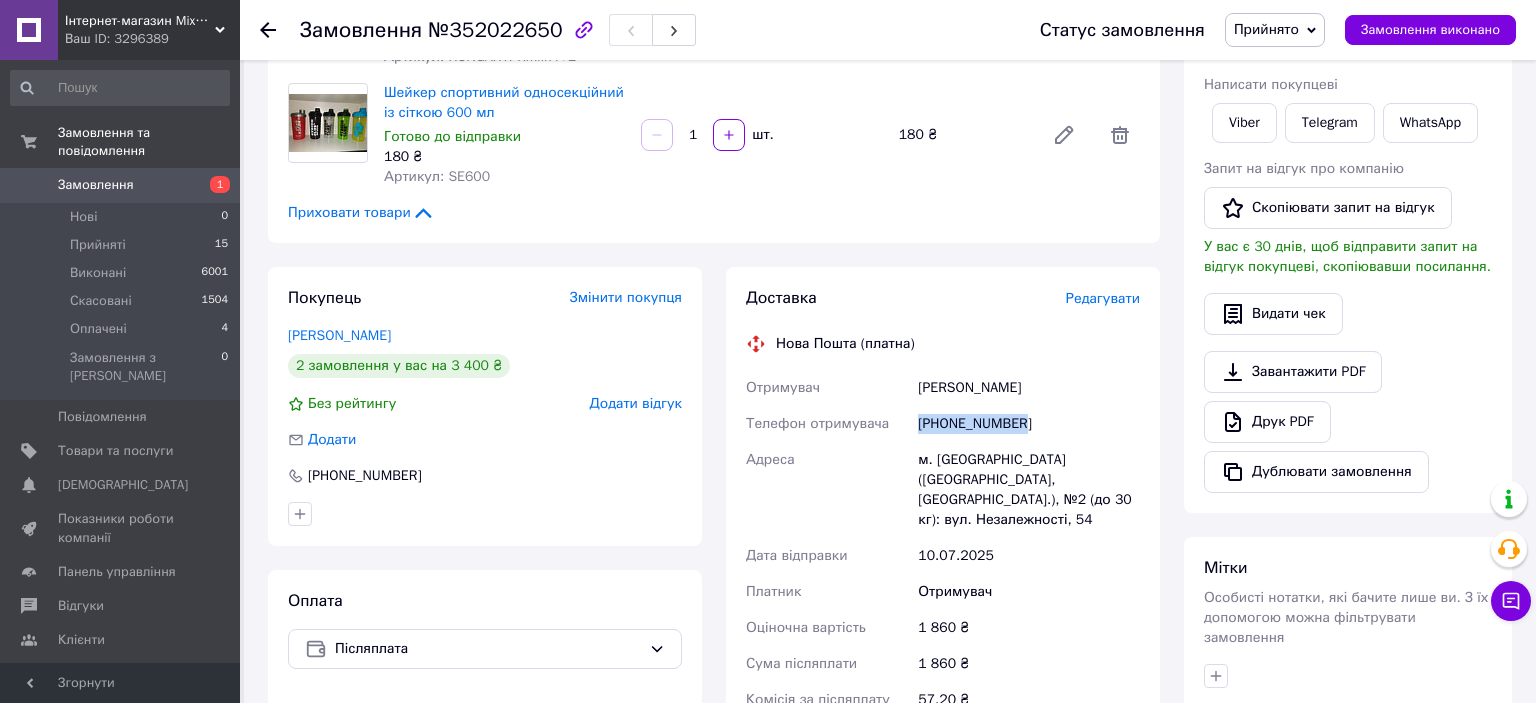 drag, startPoint x: 914, startPoint y: 424, endPoint x: 1019, endPoint y: 434, distance: 105.47511 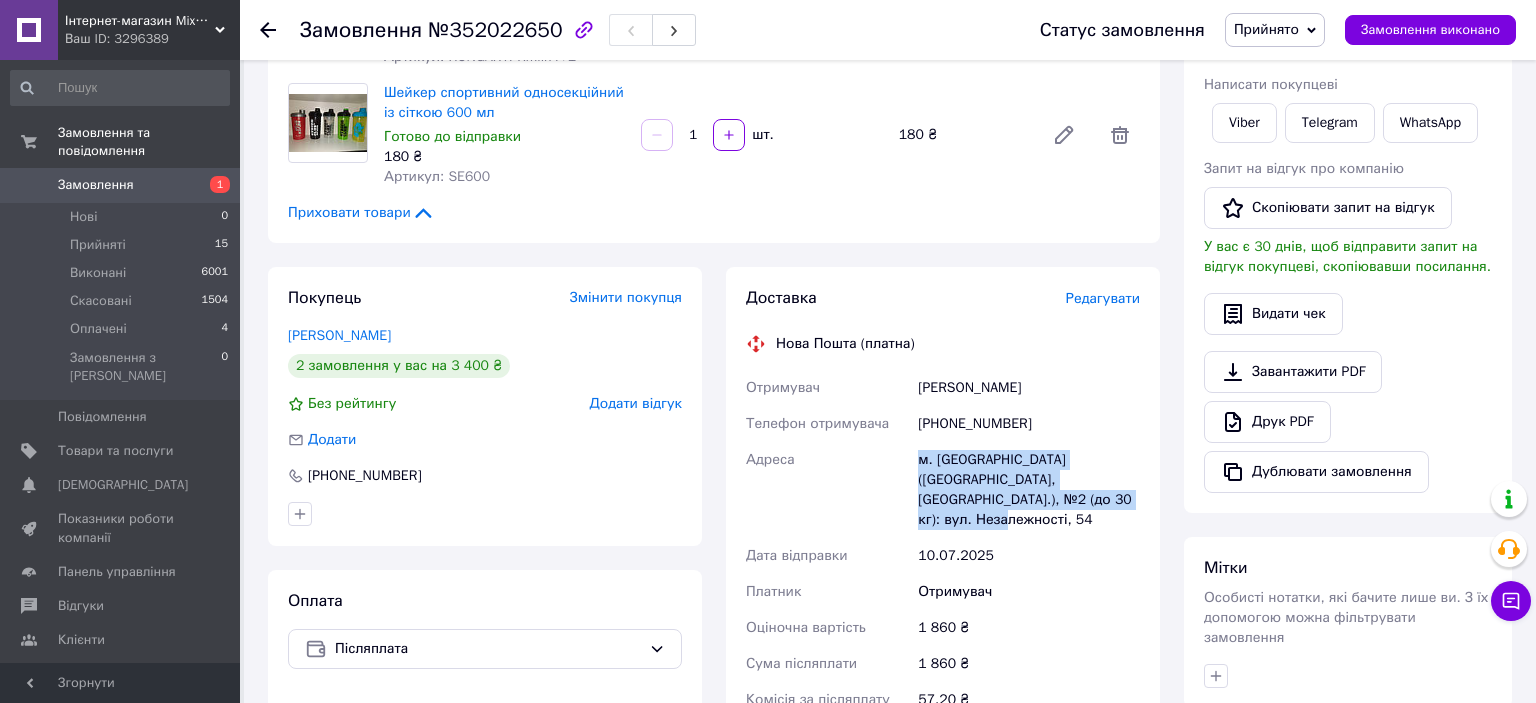 drag, startPoint x: 986, startPoint y: 484, endPoint x: 1081, endPoint y: 503, distance: 96.88137 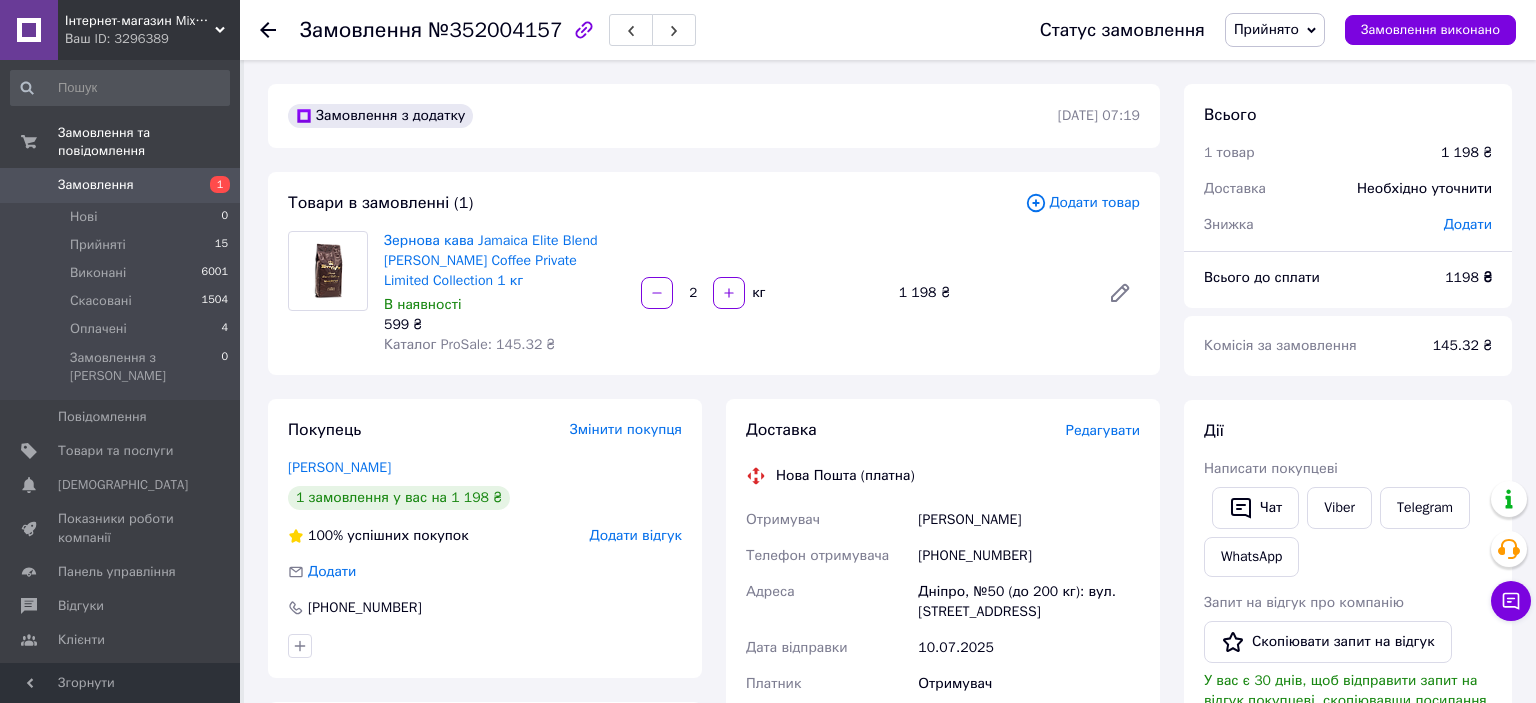 scroll, scrollTop: 0, scrollLeft: 0, axis: both 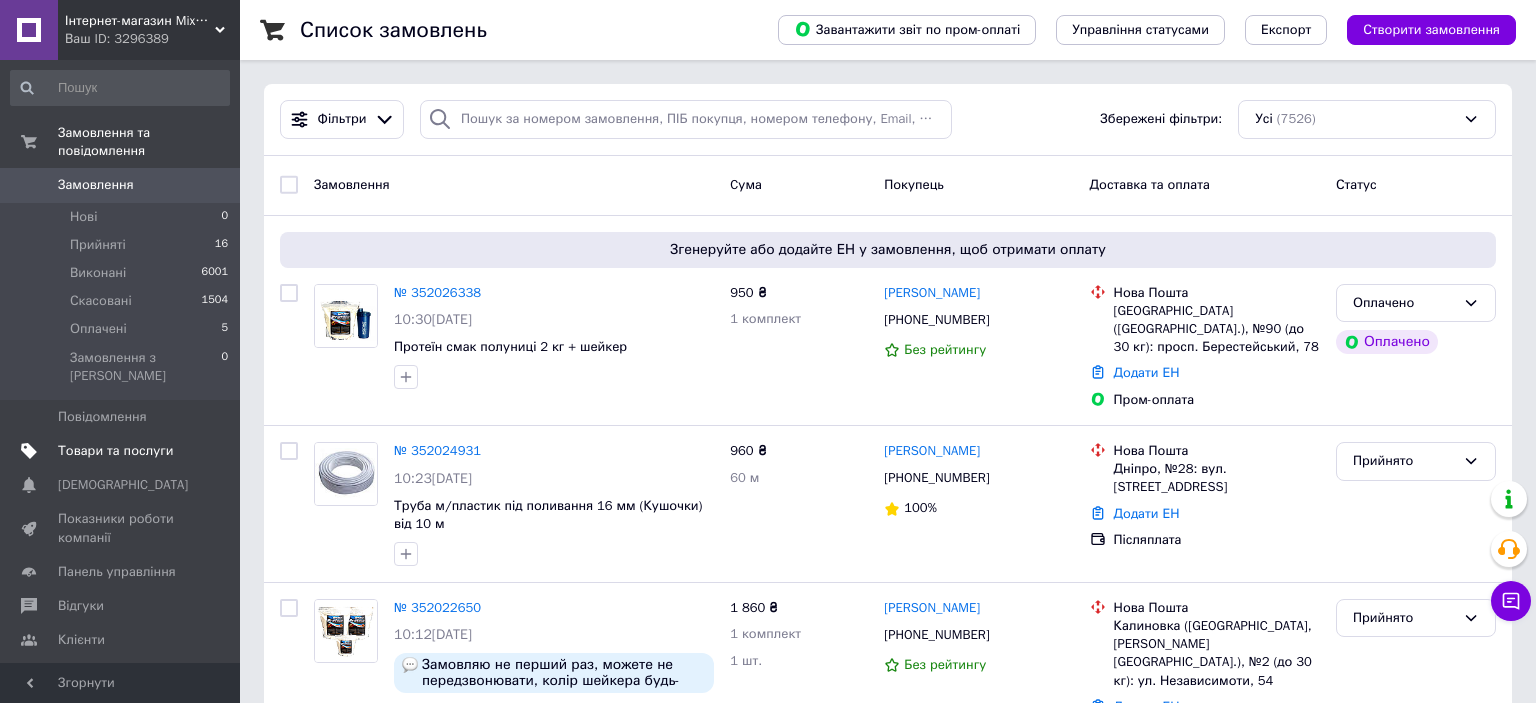click on "Товари та послуги" at bounding box center [115, 451] 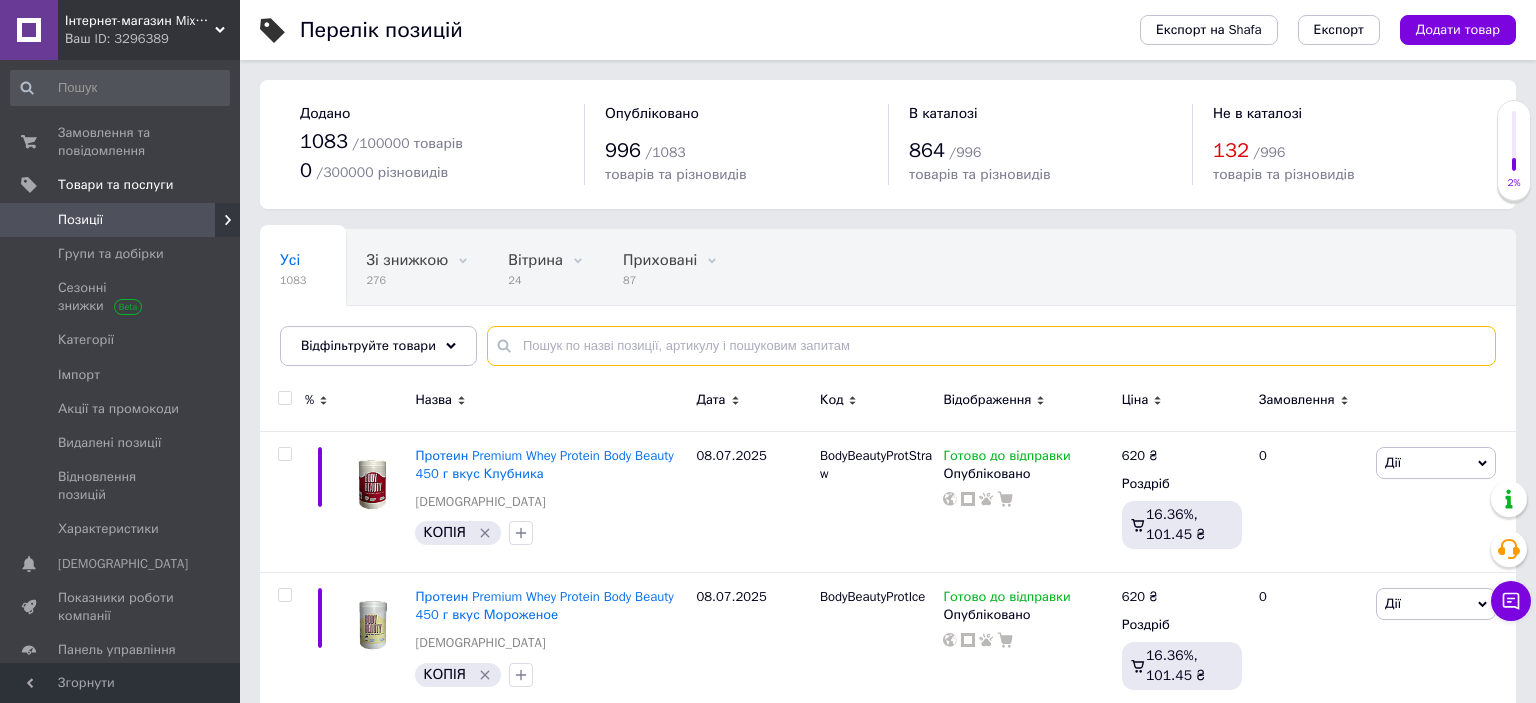 click at bounding box center [991, 346] 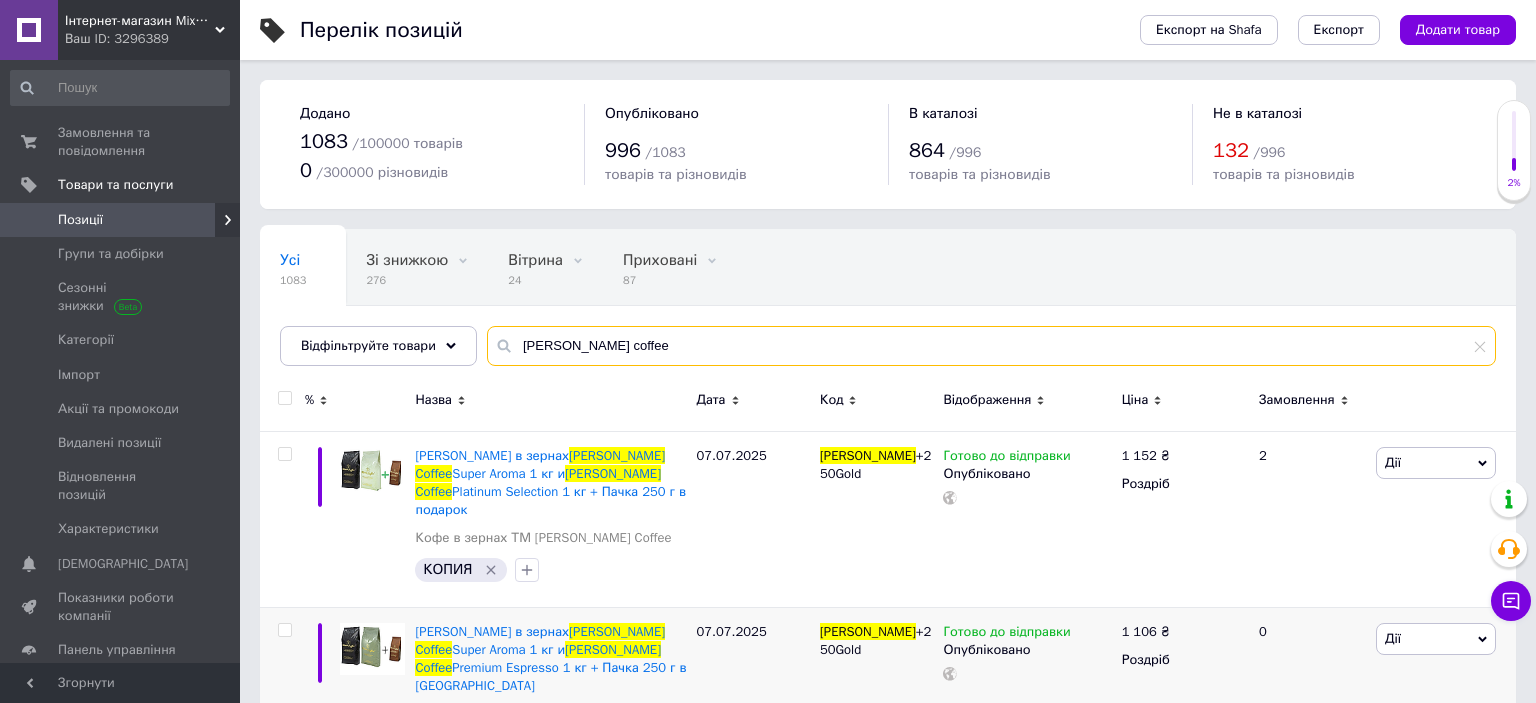 type on "ricco coffee" 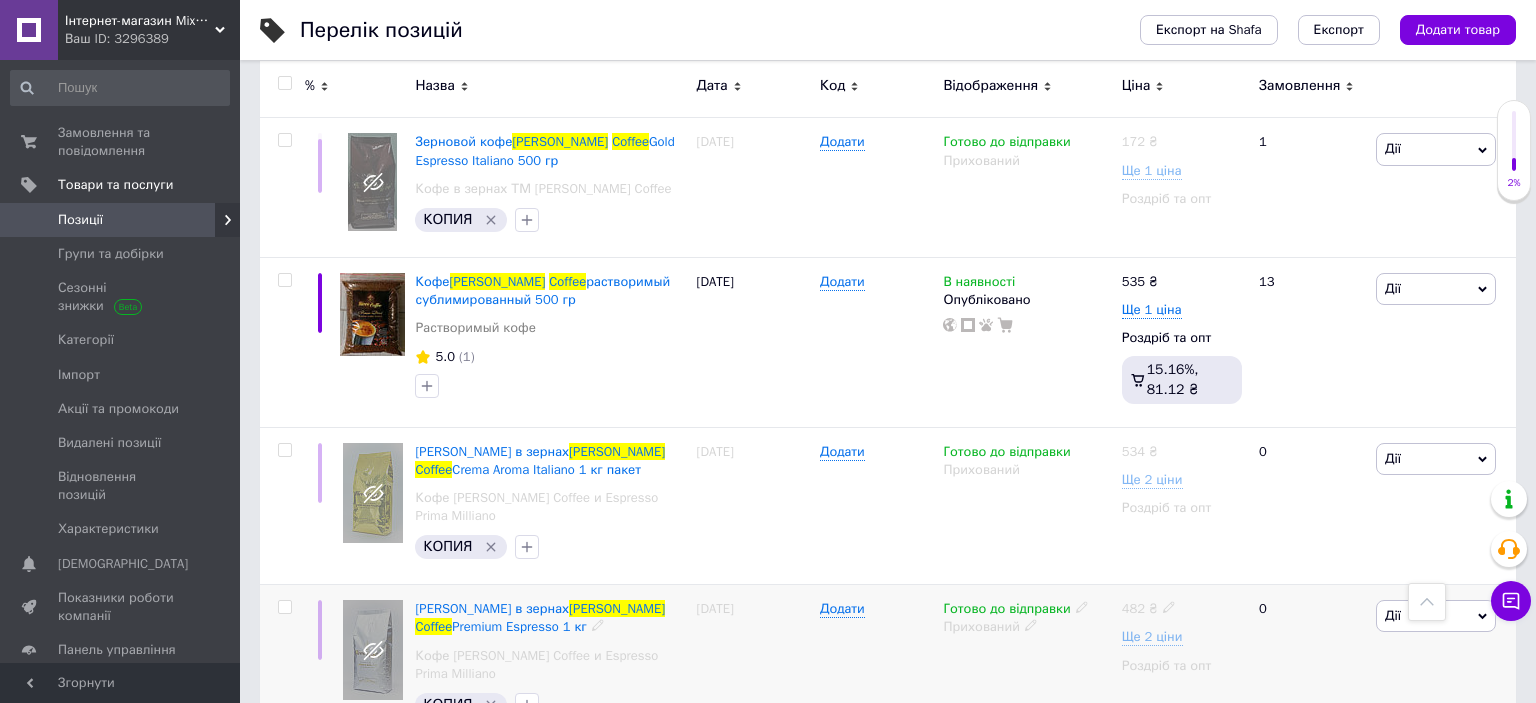 scroll, scrollTop: 2534, scrollLeft: 0, axis: vertical 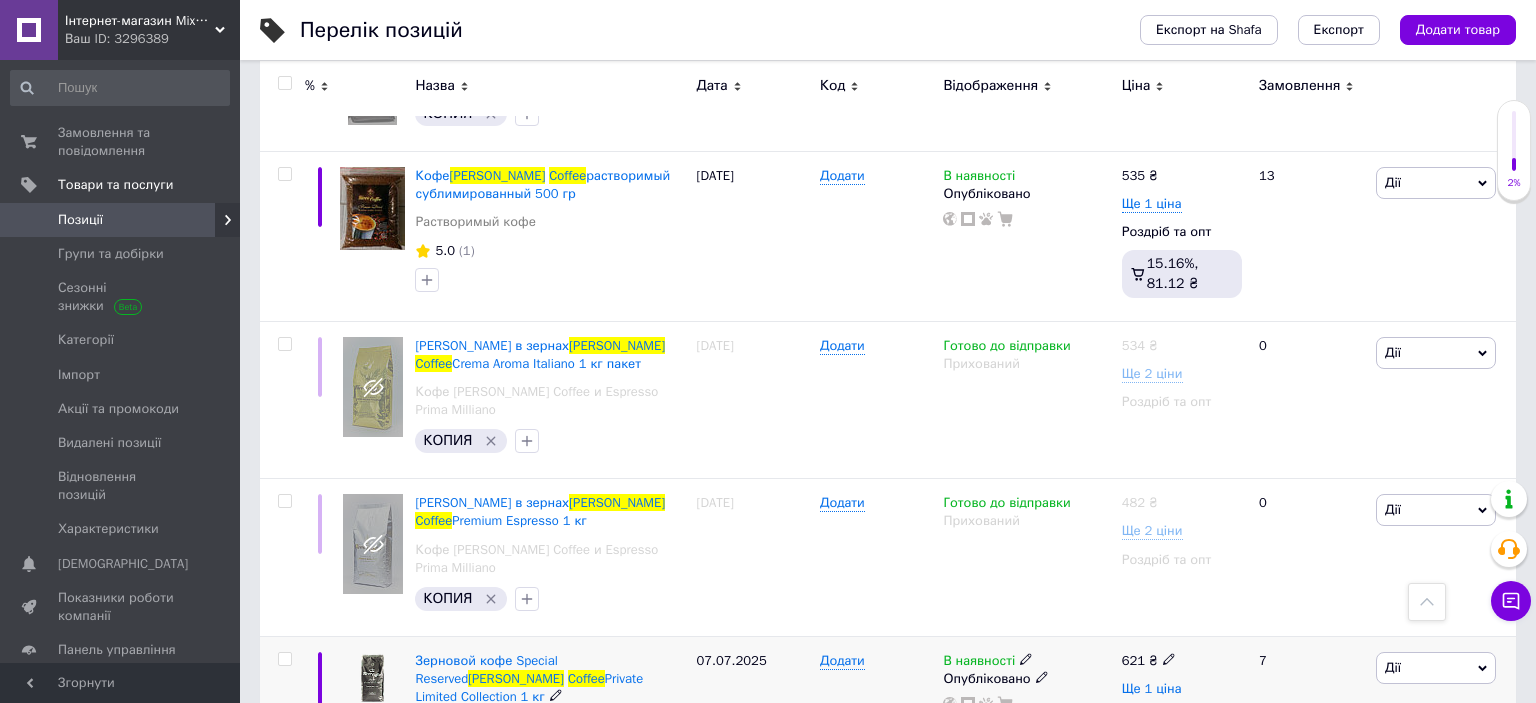click on "Ще 1 ціна" at bounding box center (1152, 689) 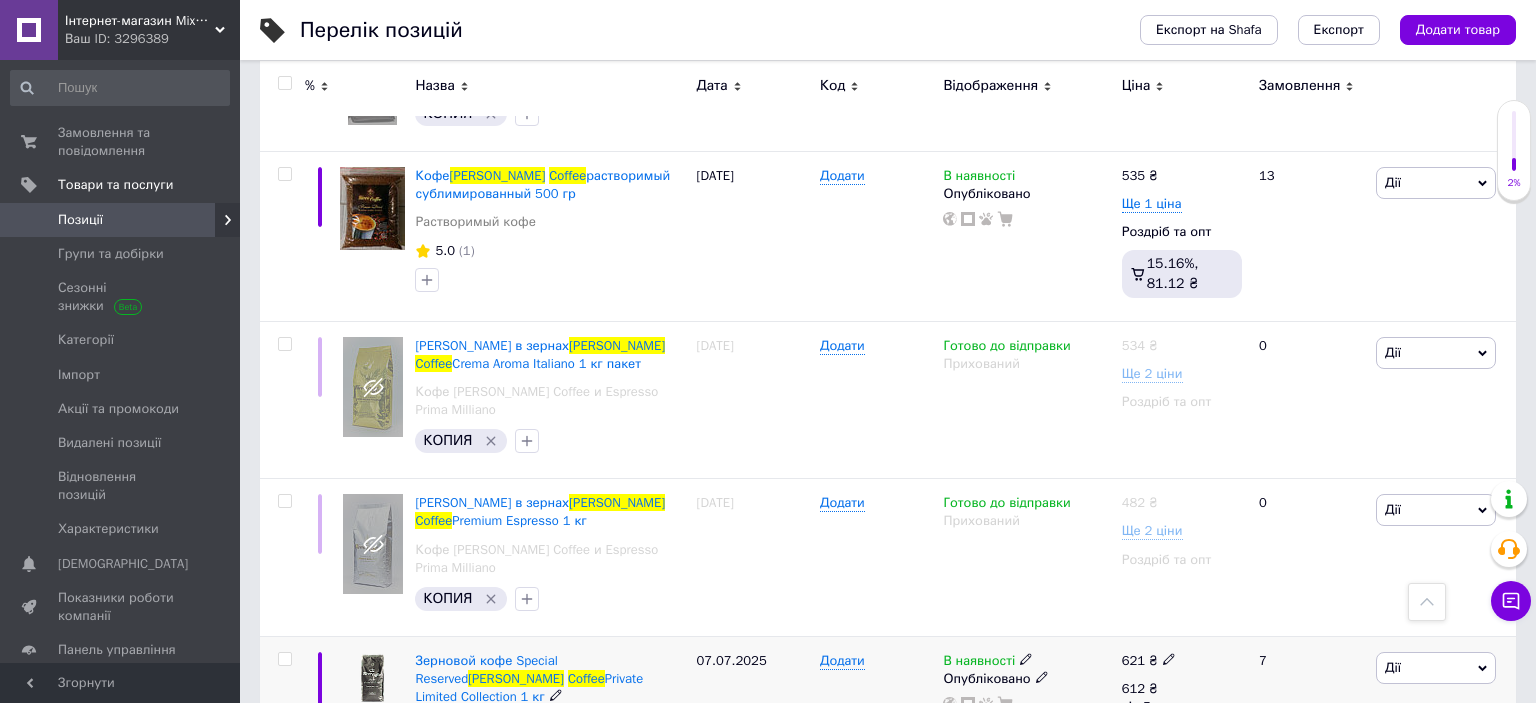 click on "621   ₴" at bounding box center (1149, 661) 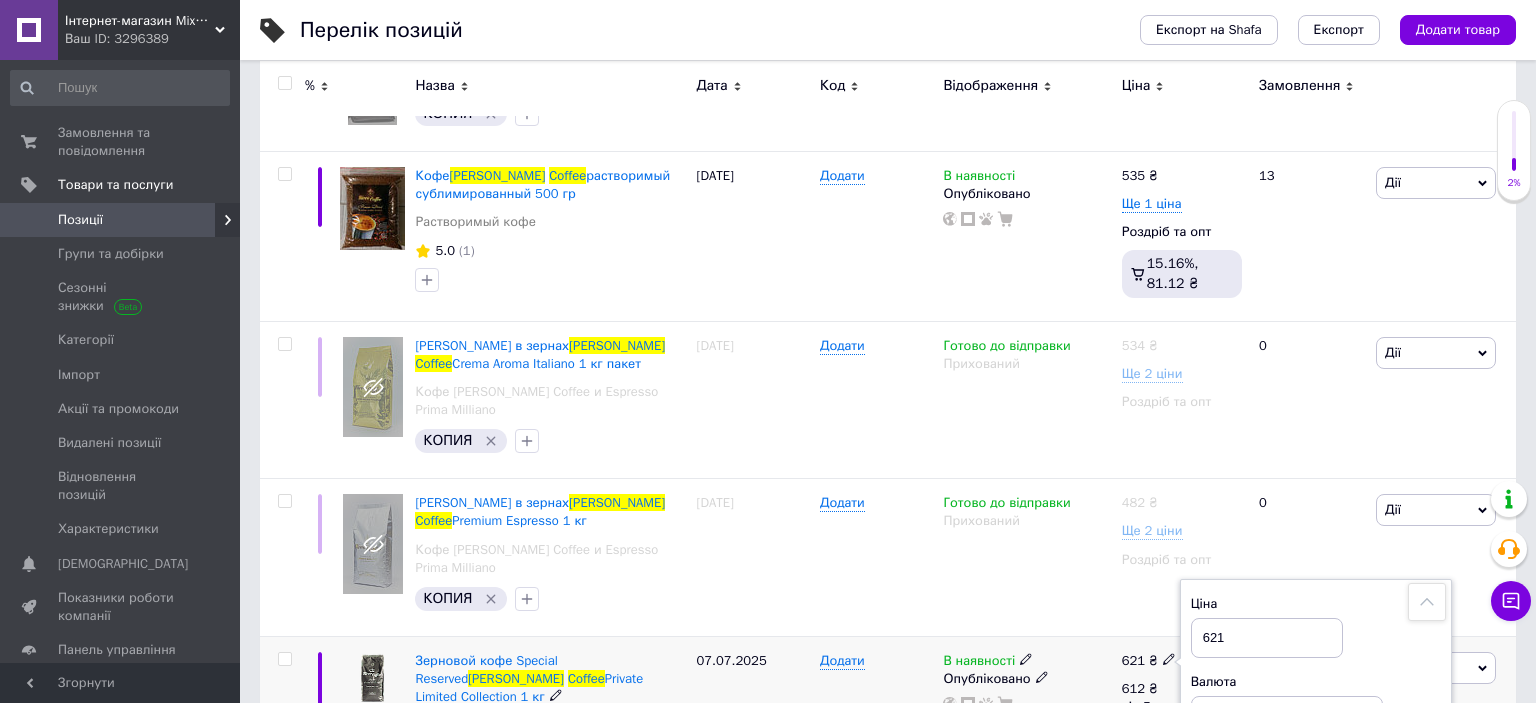 click on "621   ₴" at bounding box center [1149, 661] 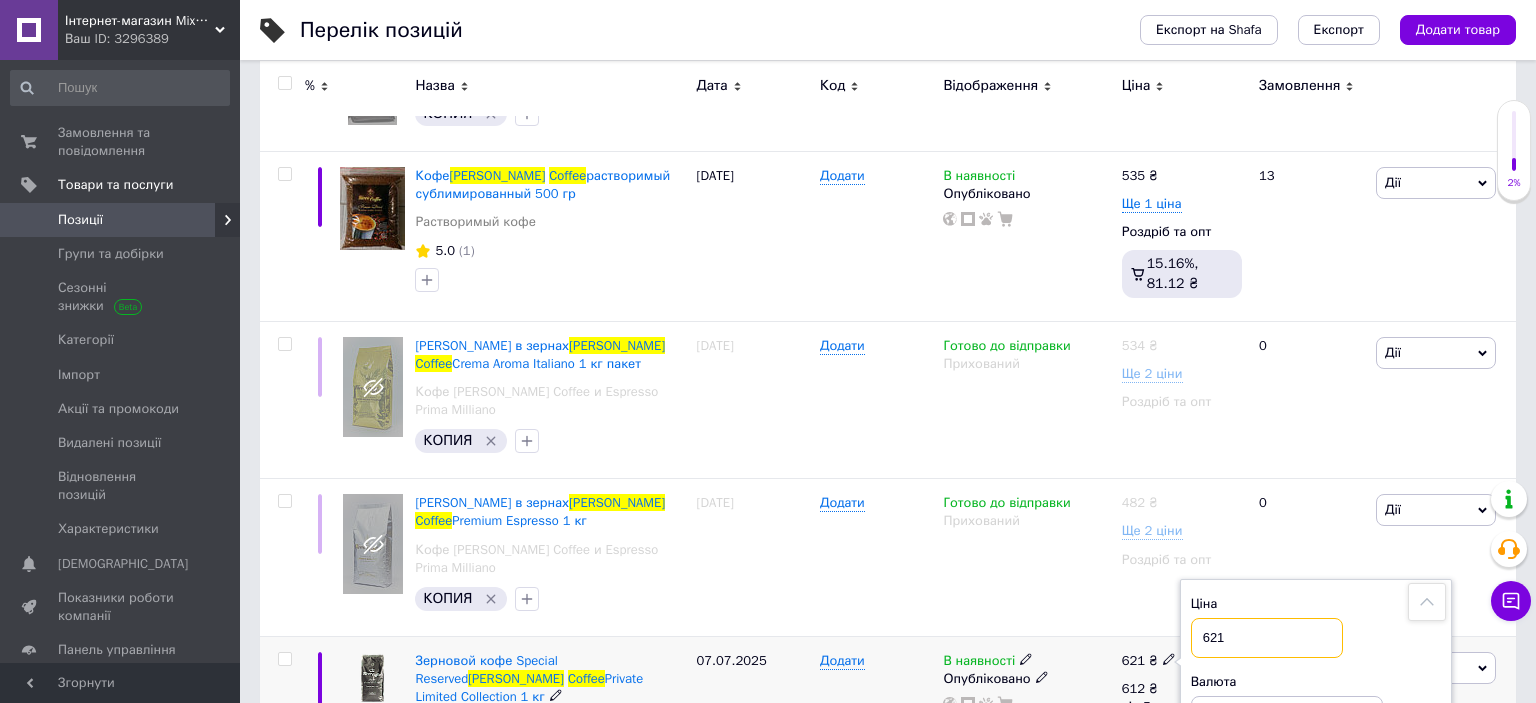 click on "621" at bounding box center [1267, 638] 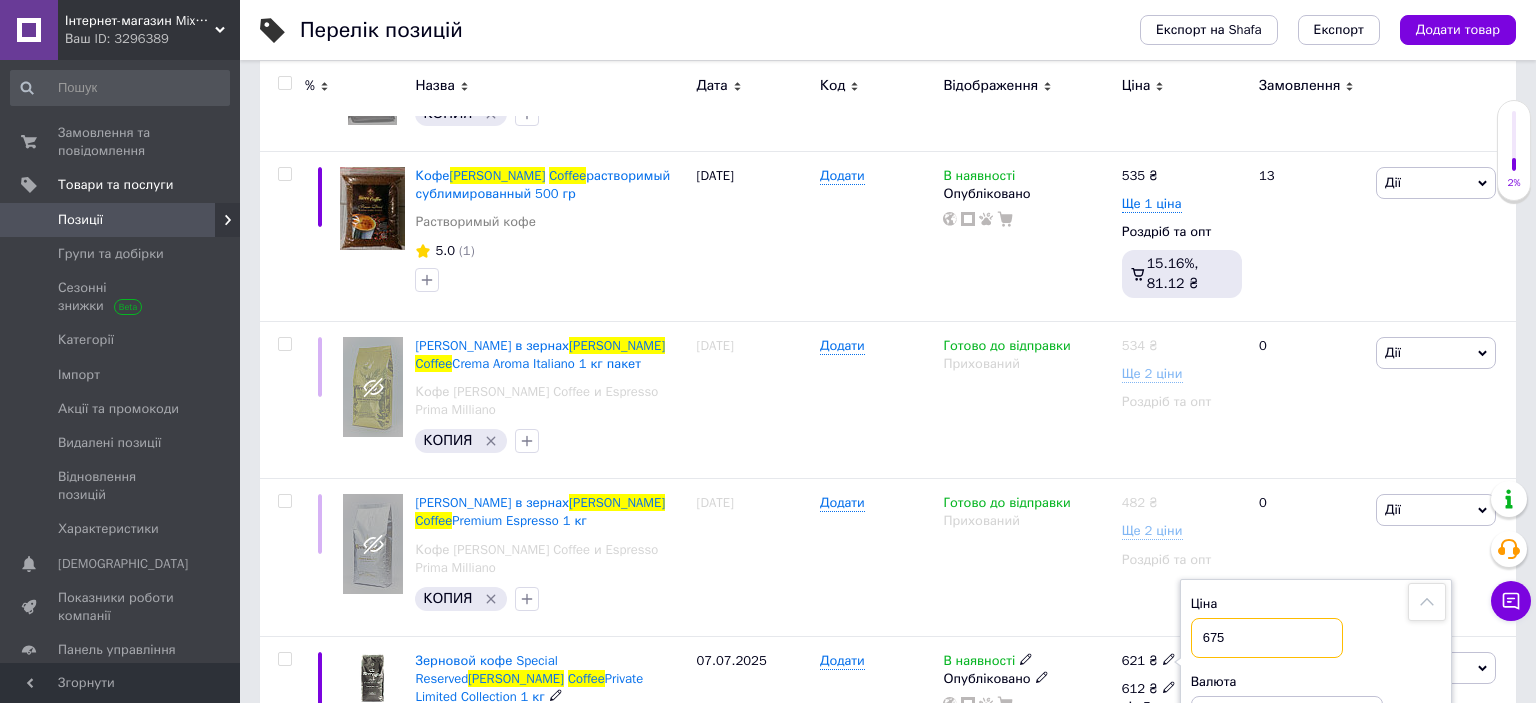 type on "675" 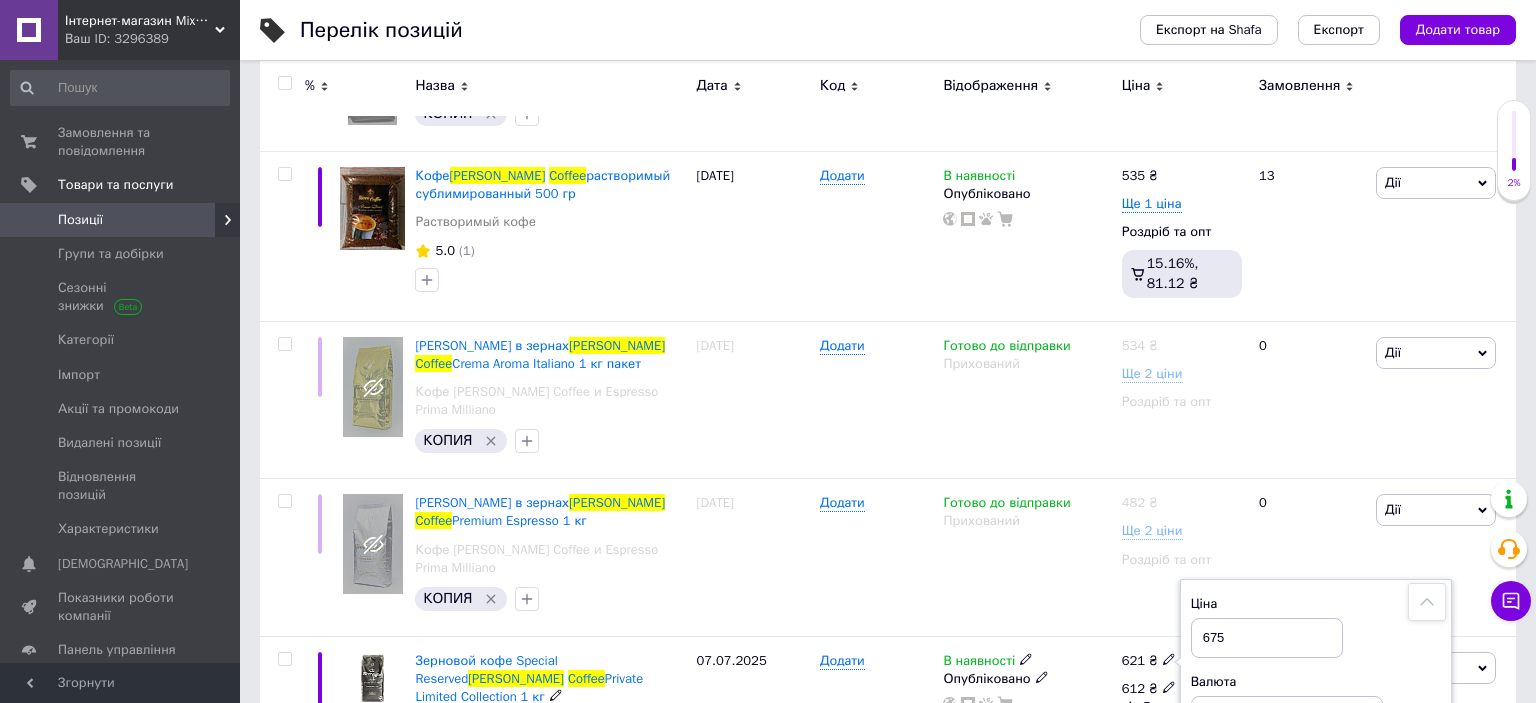 click 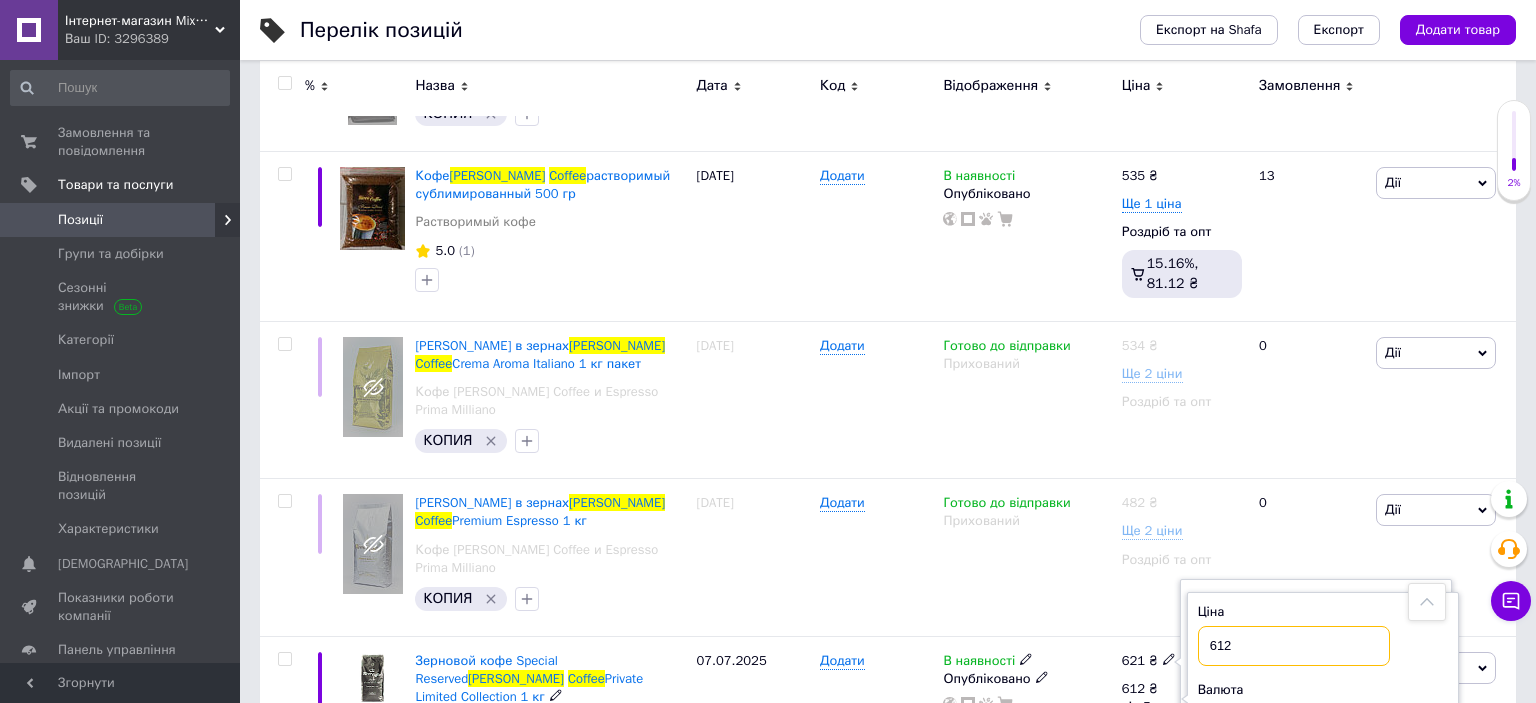 click on "612" at bounding box center (1294, 646) 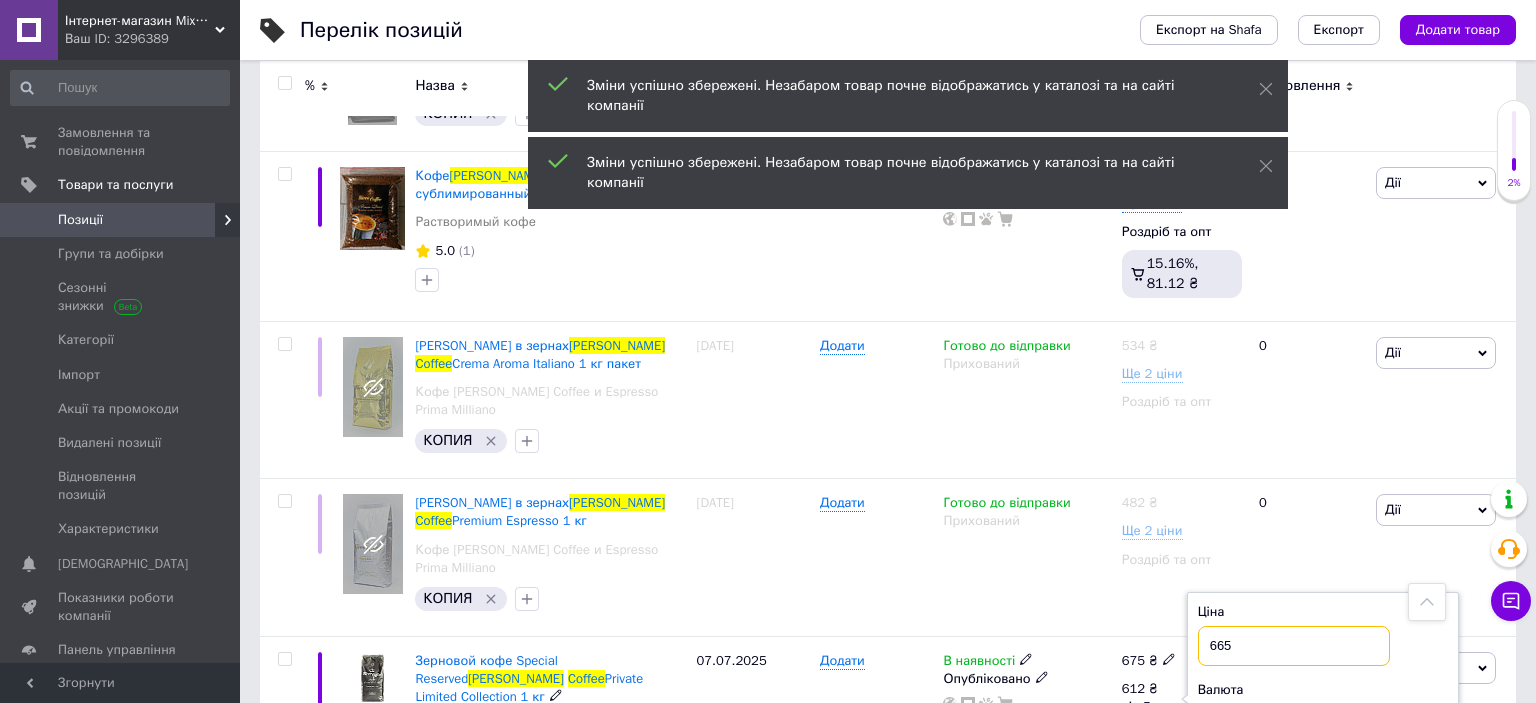 type on "665" 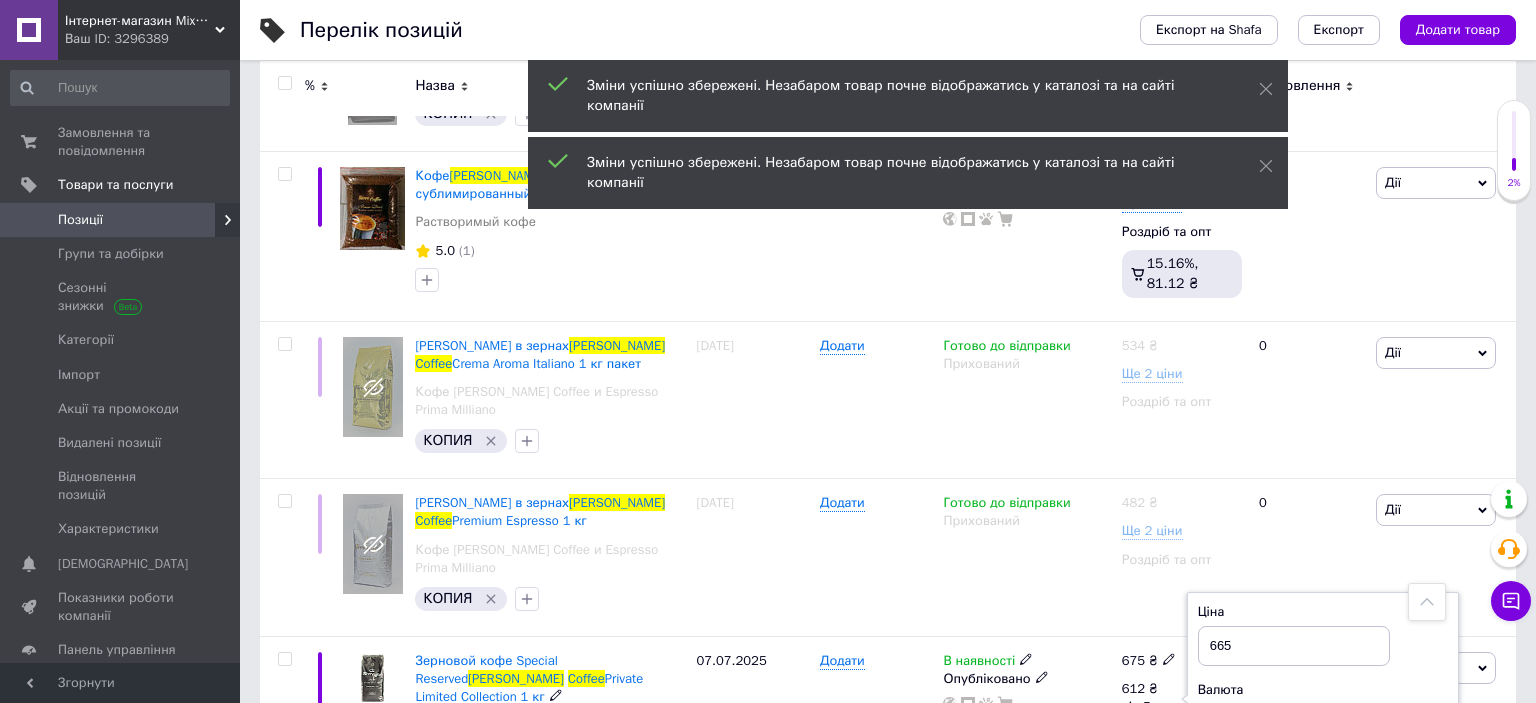 click on "Додати" at bounding box center (876, 745) 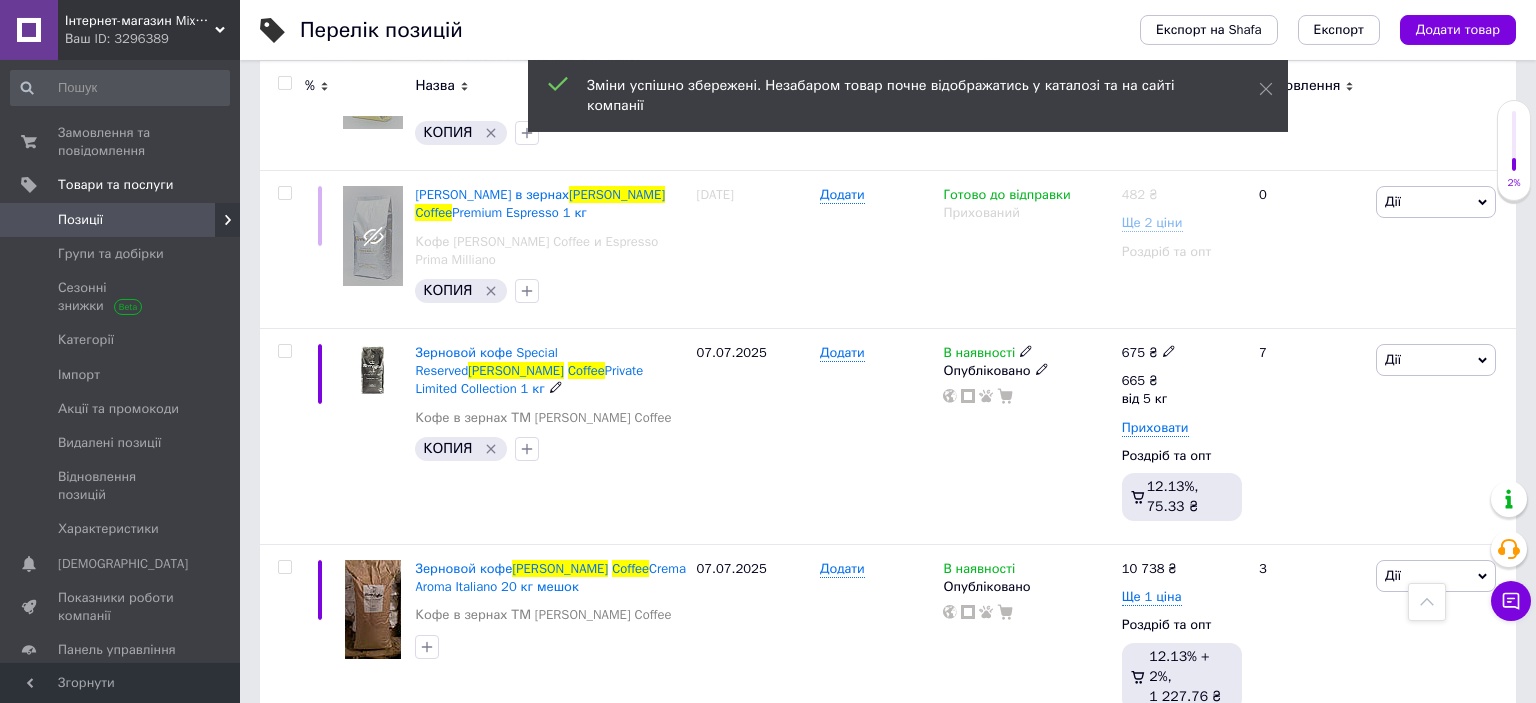 scroll, scrollTop: 2851, scrollLeft: 0, axis: vertical 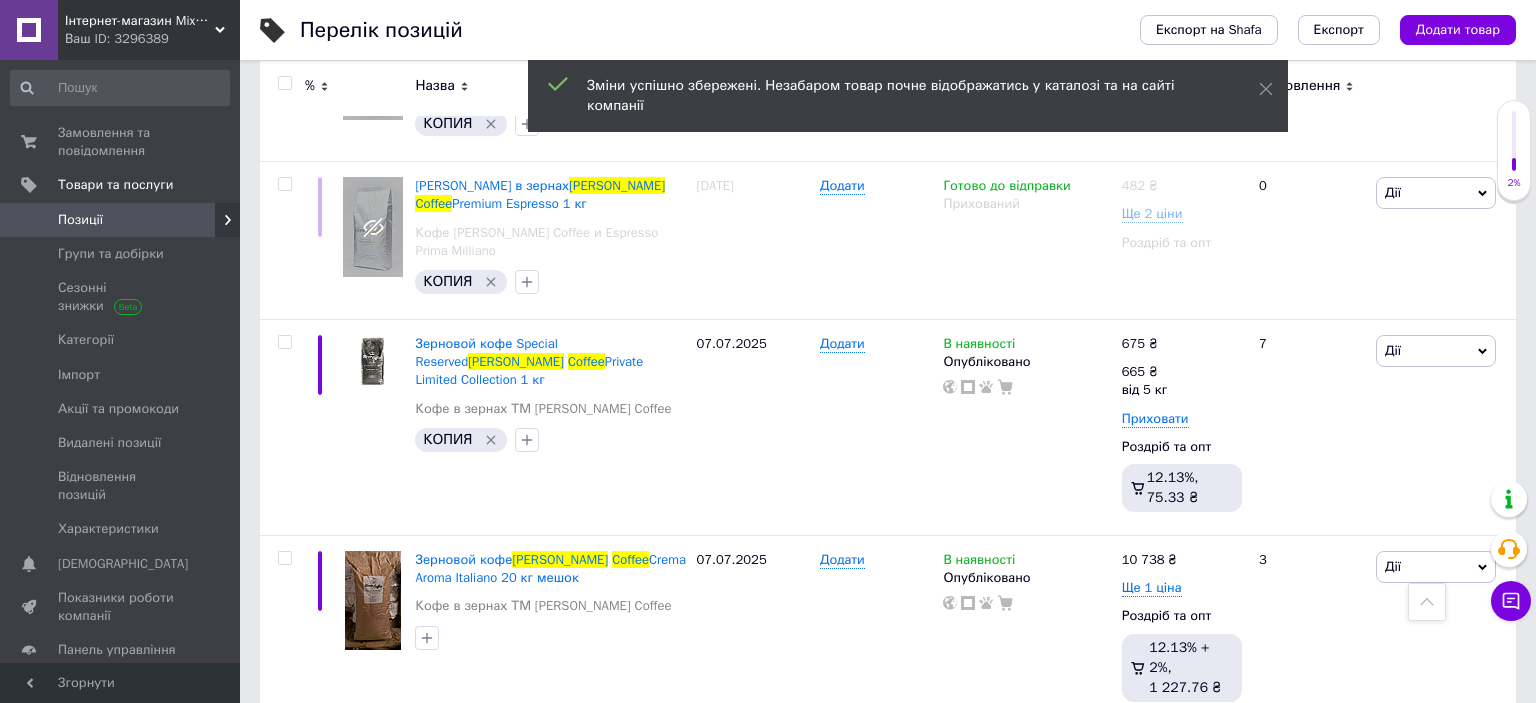 click on "Ще 1 ціна" at bounding box center (1152, 778) 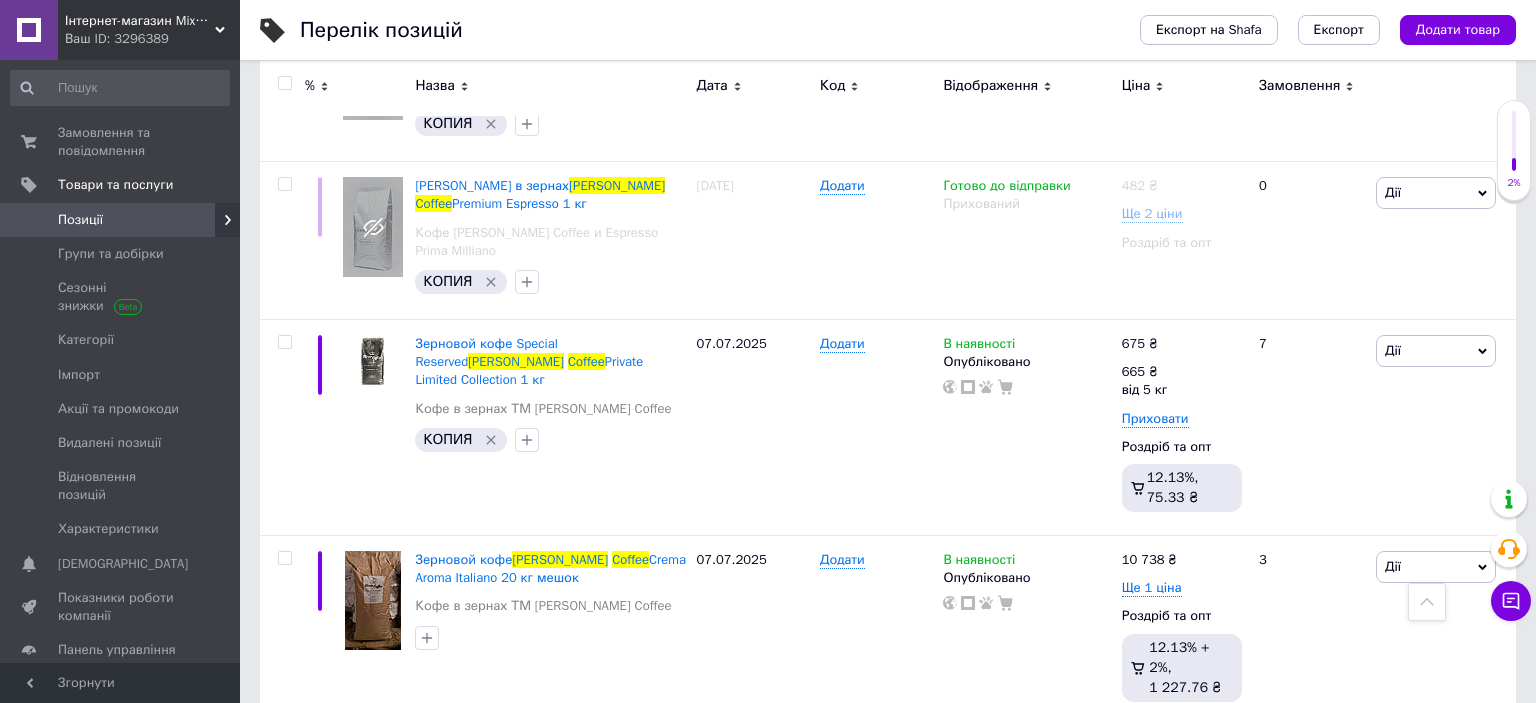 click 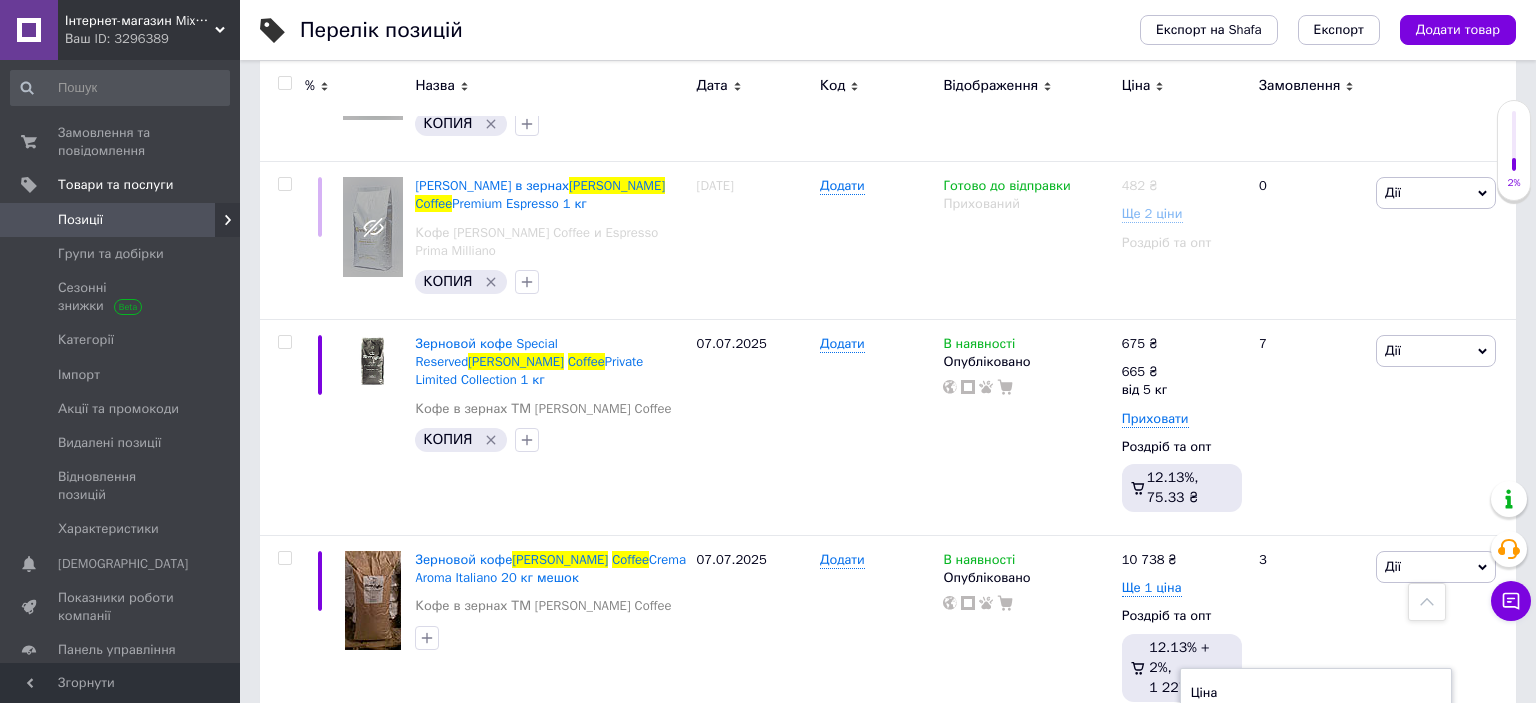 type on "196" 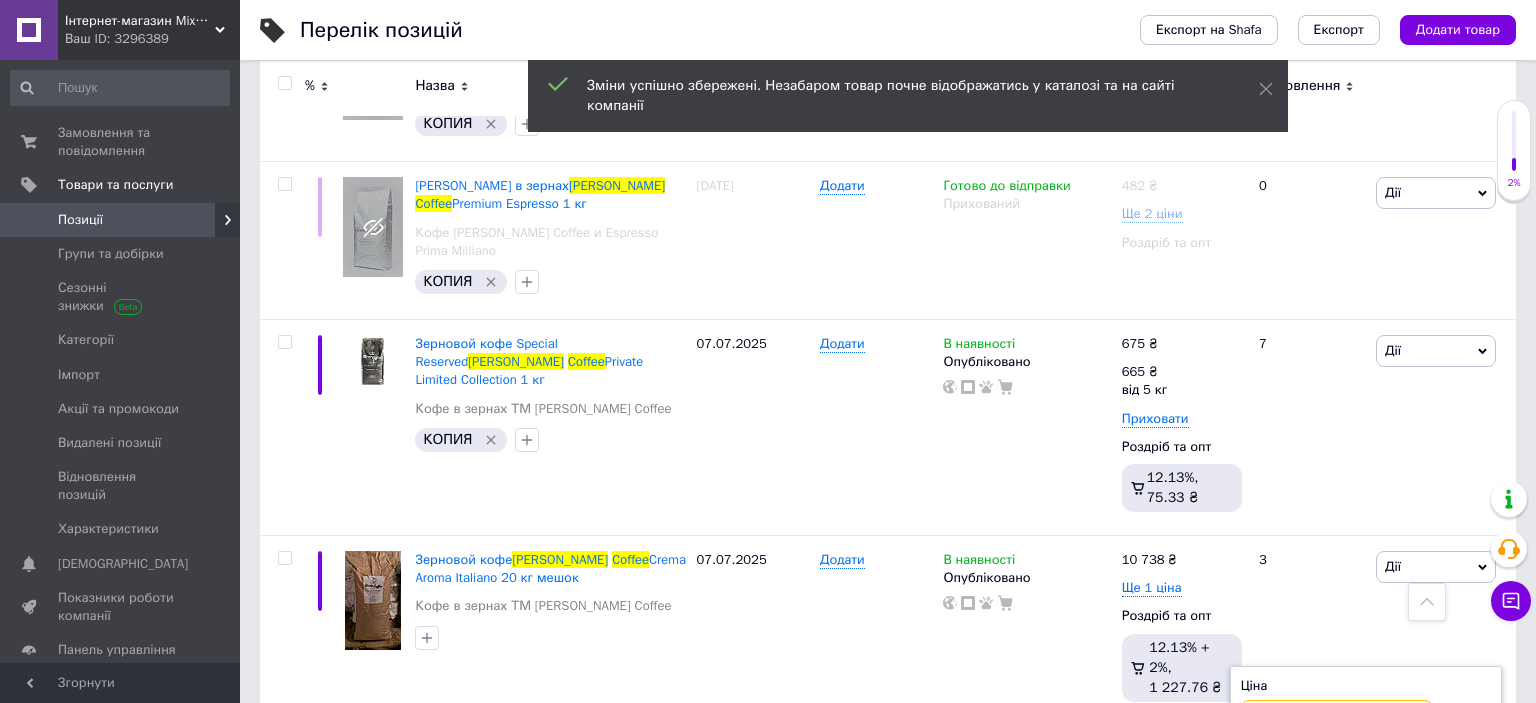 click on "178" at bounding box center (1337, 720) 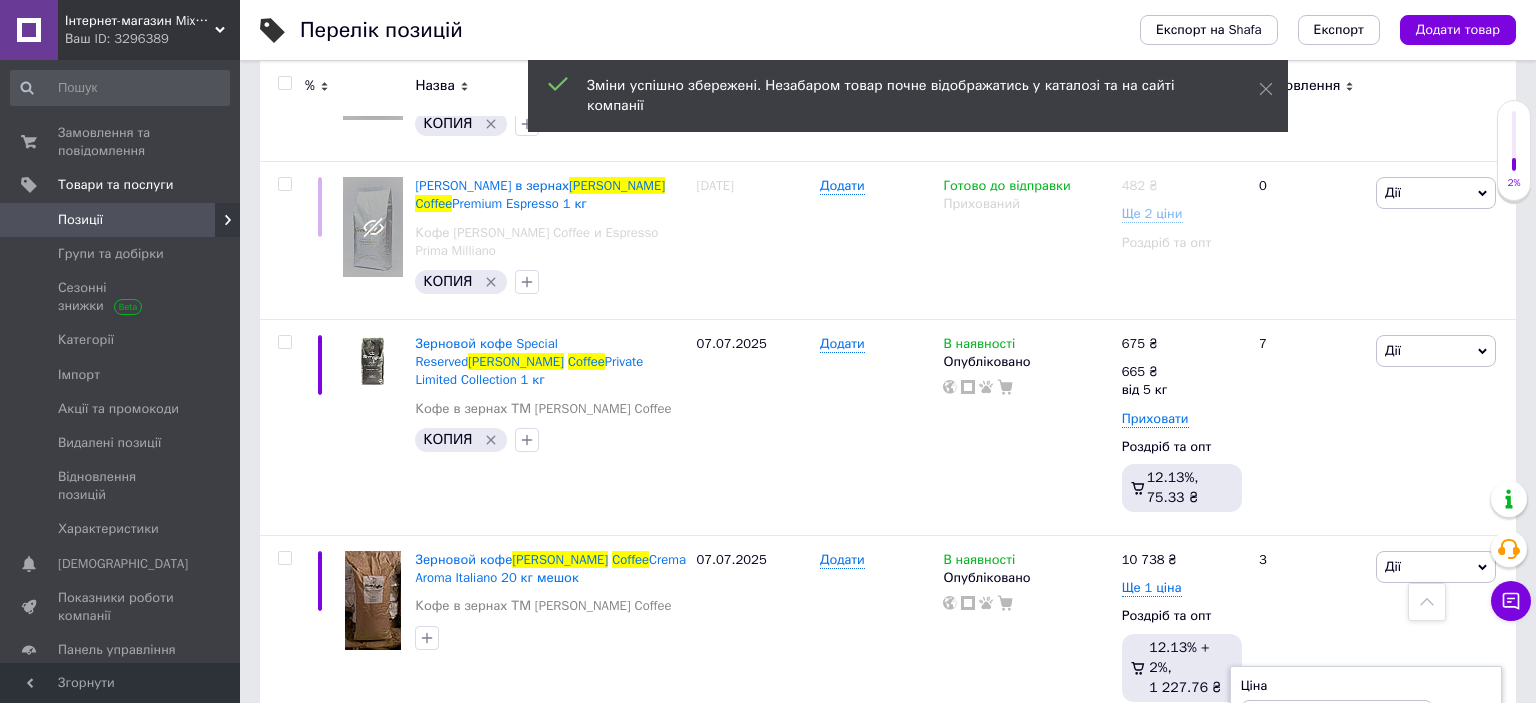 click on "В наявності Опубліковано" at bounding box center [1027, 804] 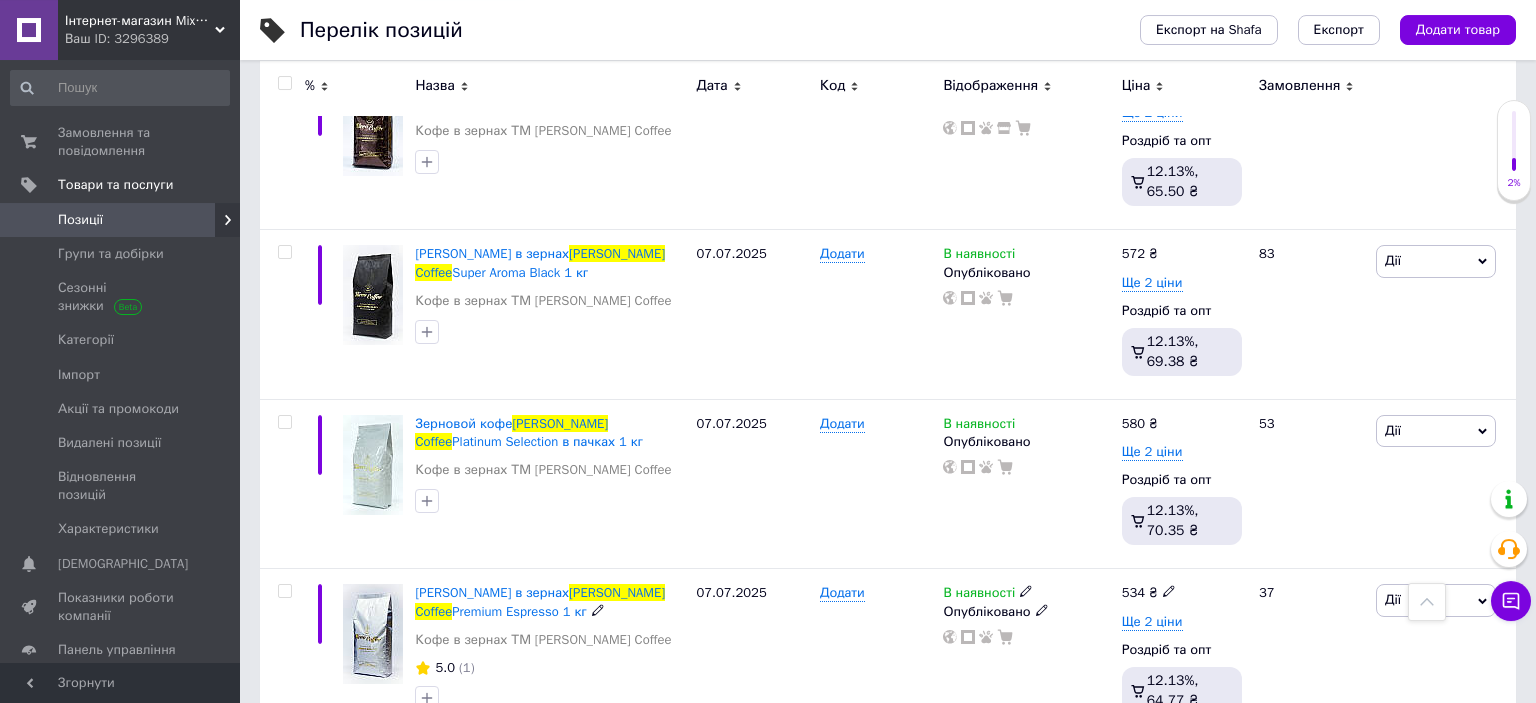 scroll, scrollTop: 4118, scrollLeft: 0, axis: vertical 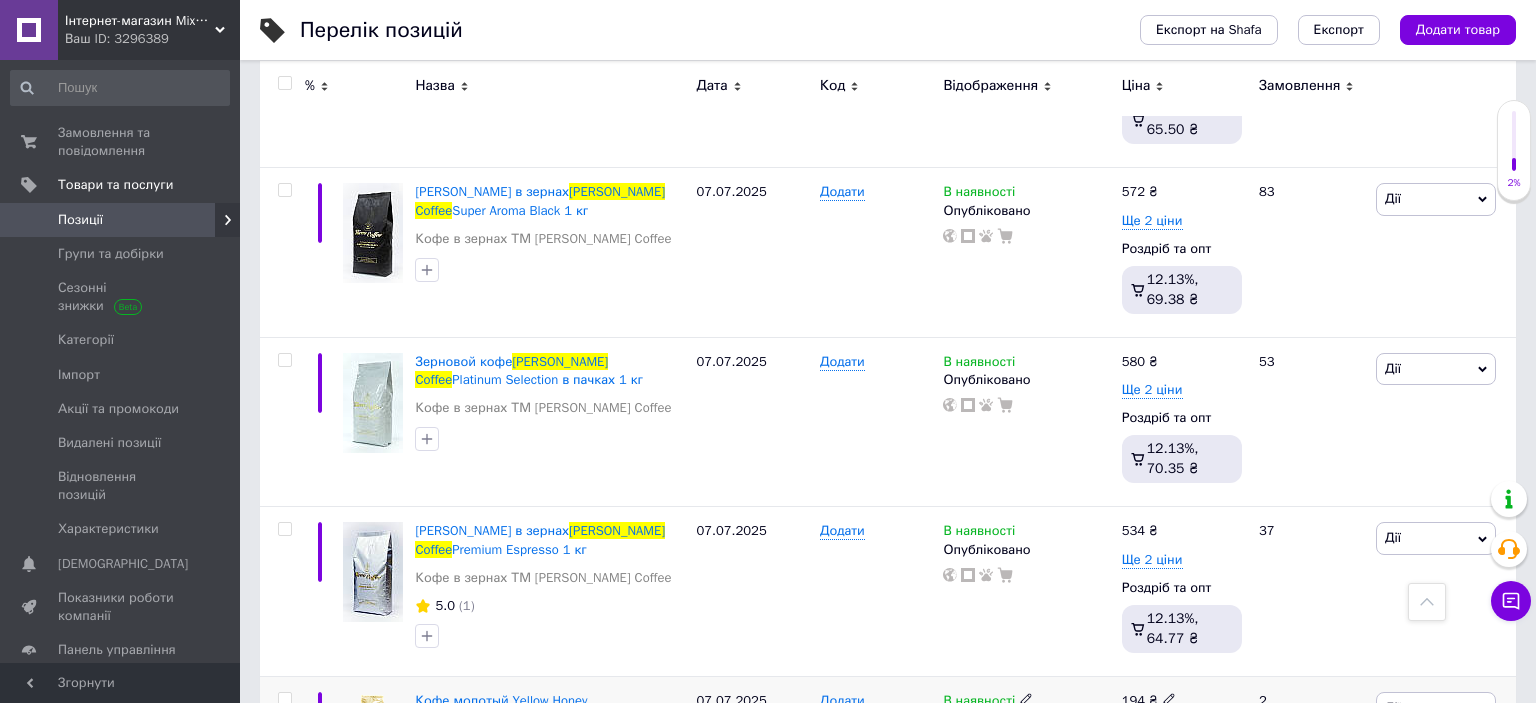 click on "Ще 1 ціна" at bounding box center [1152, 729] 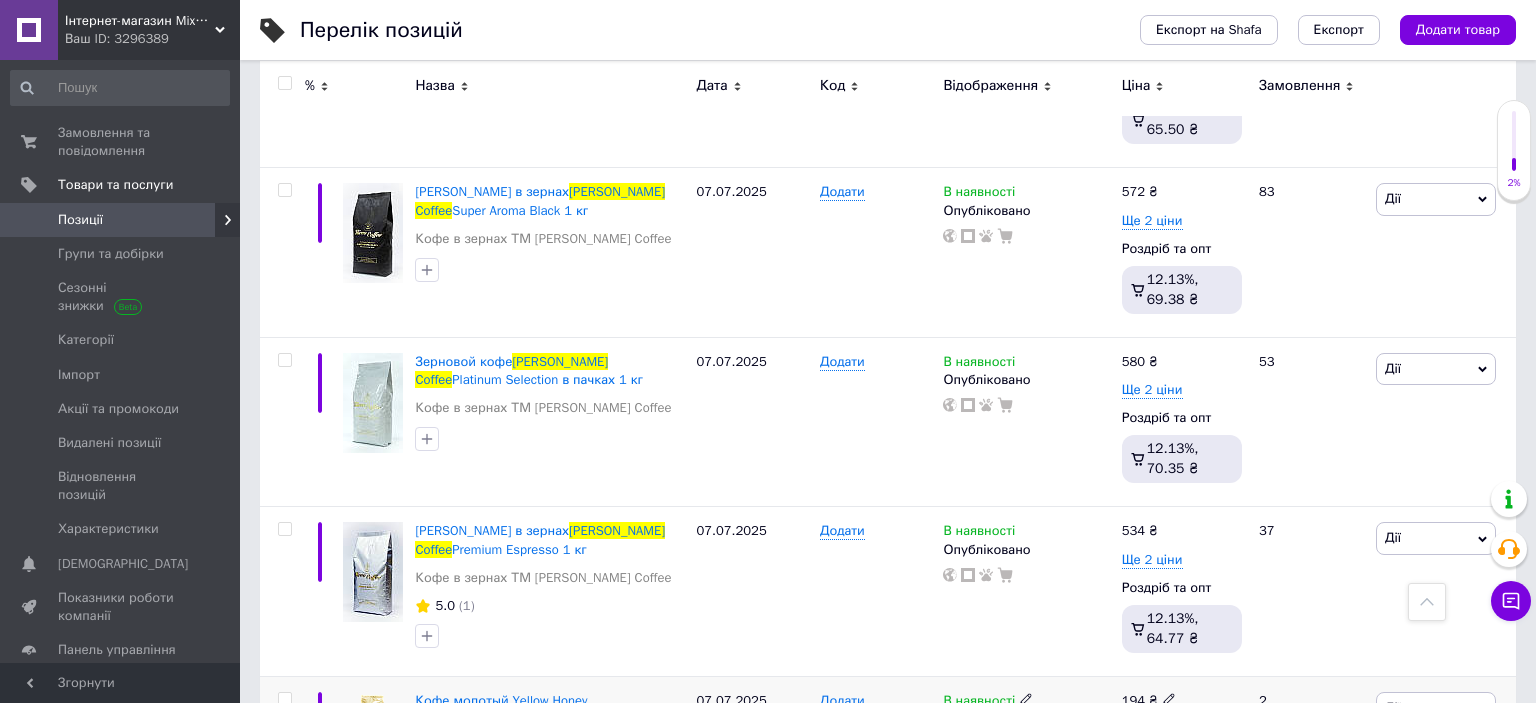 click 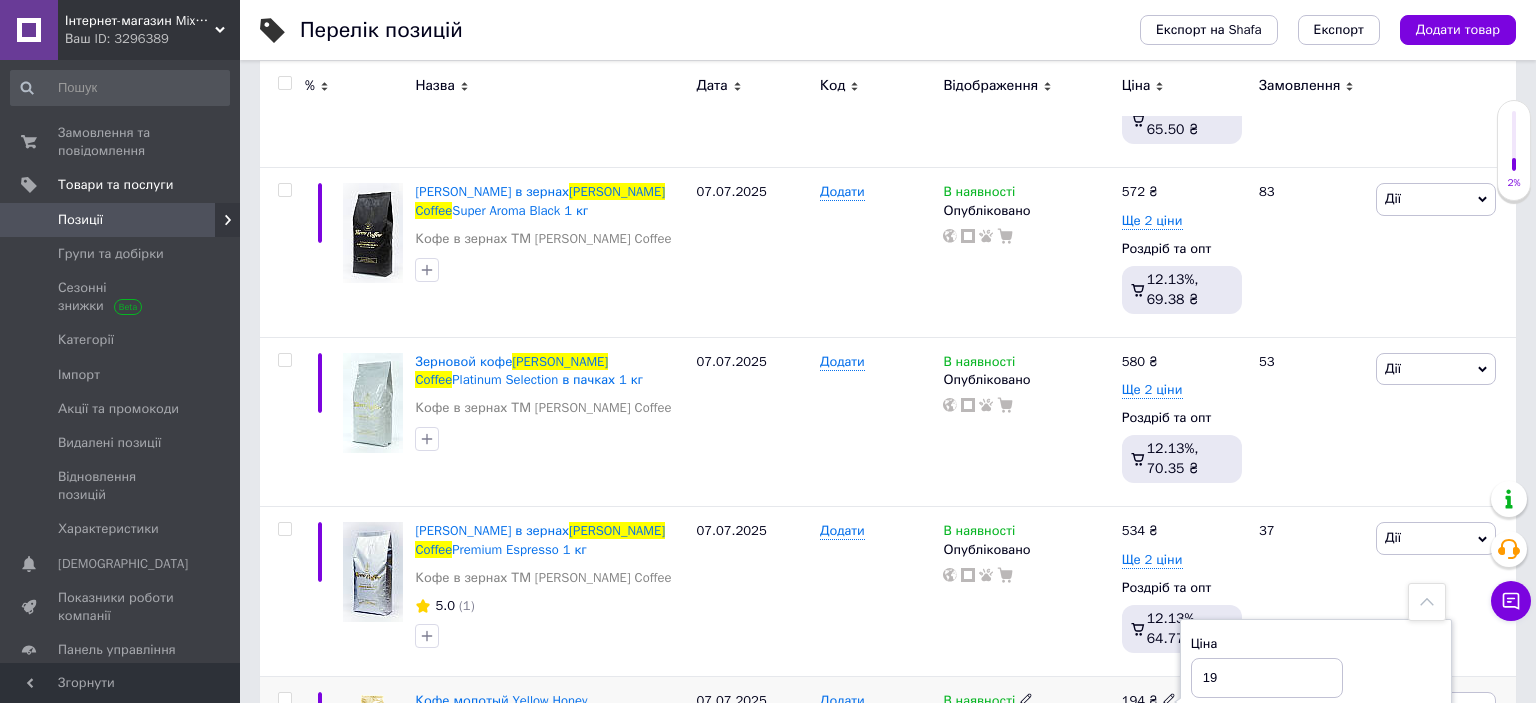 type on "1" 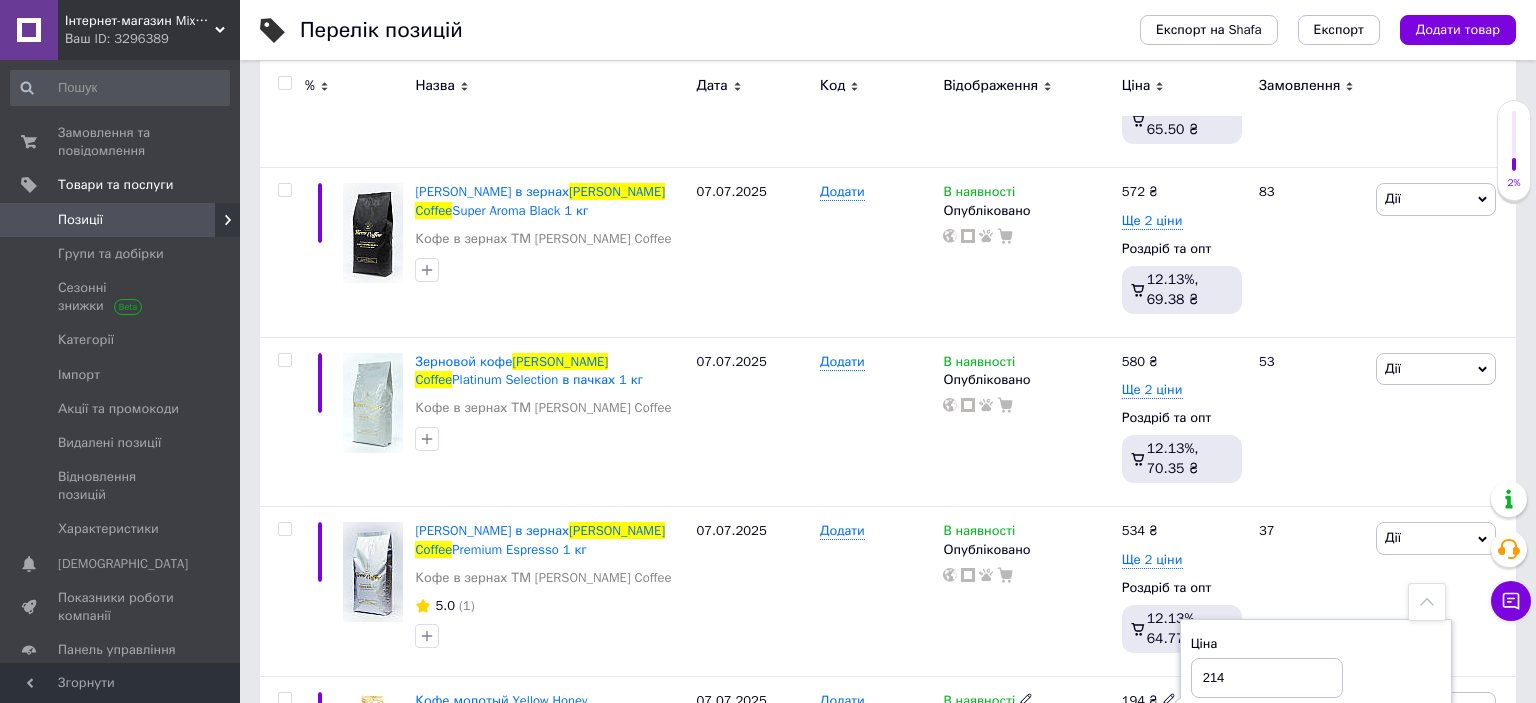 type on "214" 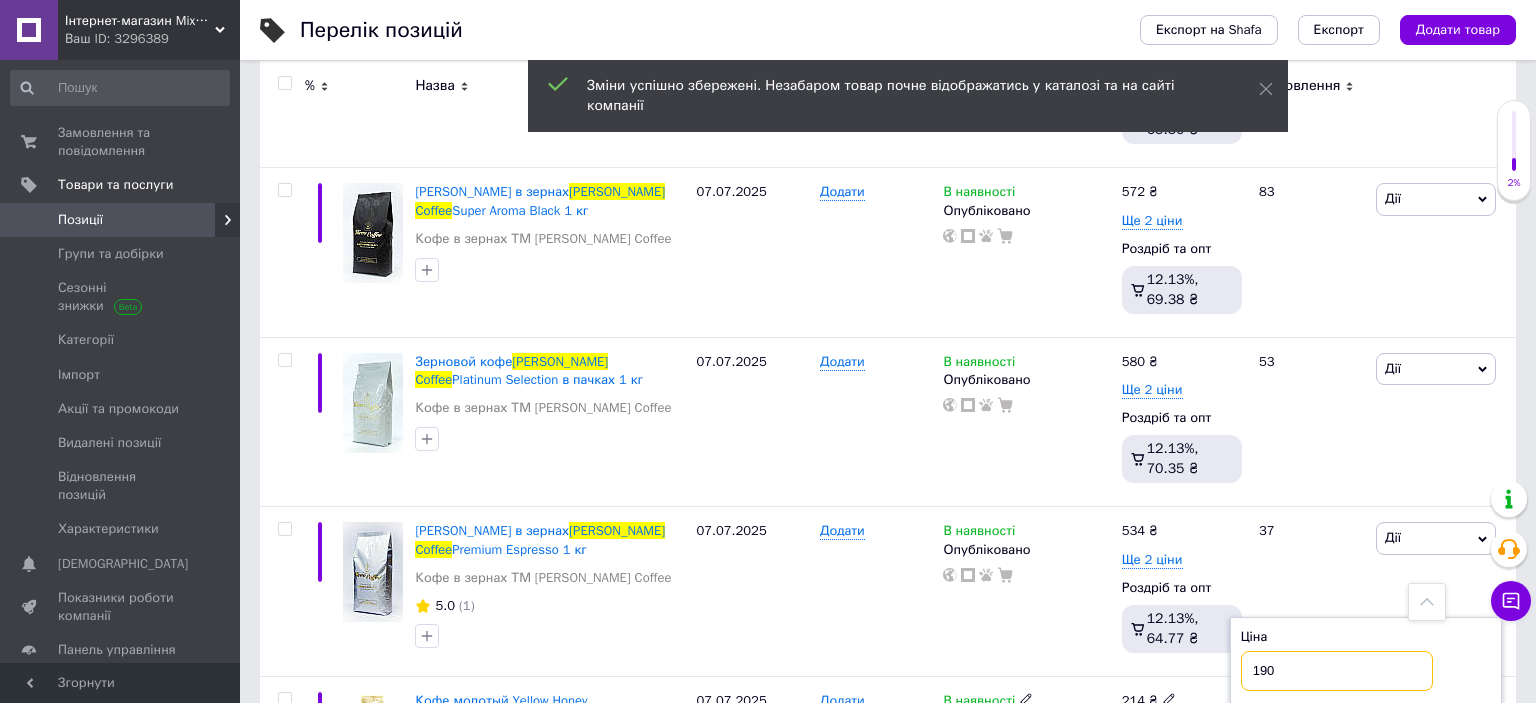drag, startPoint x: 1312, startPoint y: 417, endPoint x: 1244, endPoint y: 421, distance: 68.117546 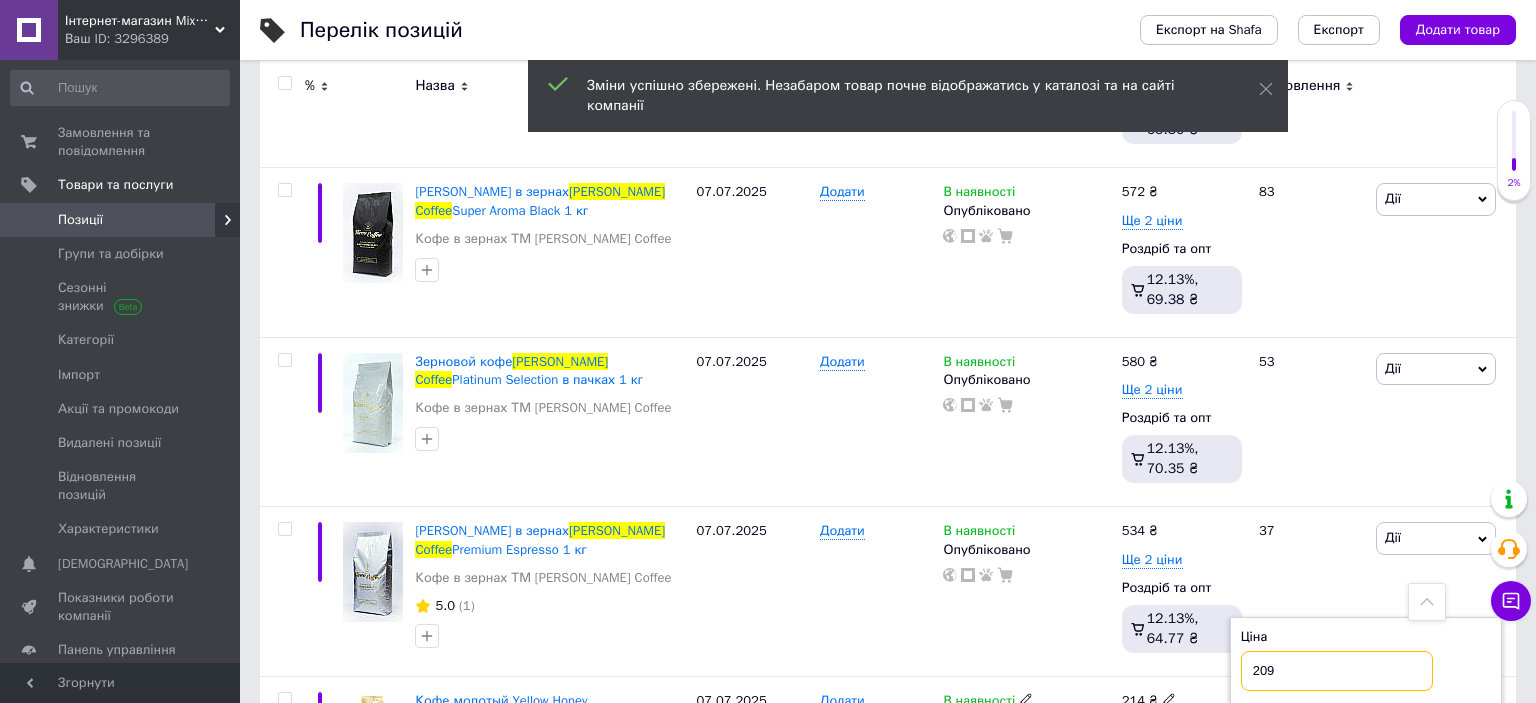 type on "209" 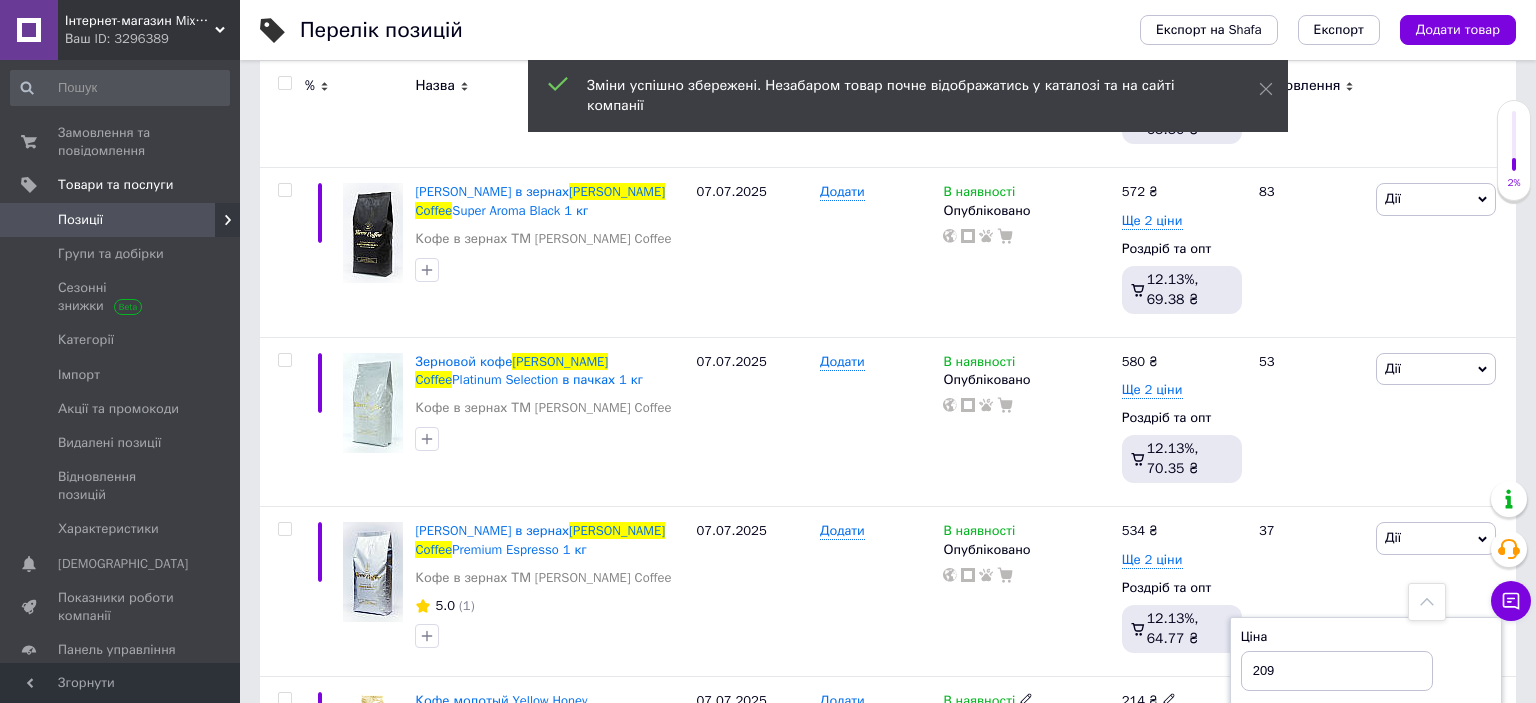 click on "В наявності Опубліковано" at bounding box center (1027, 756) 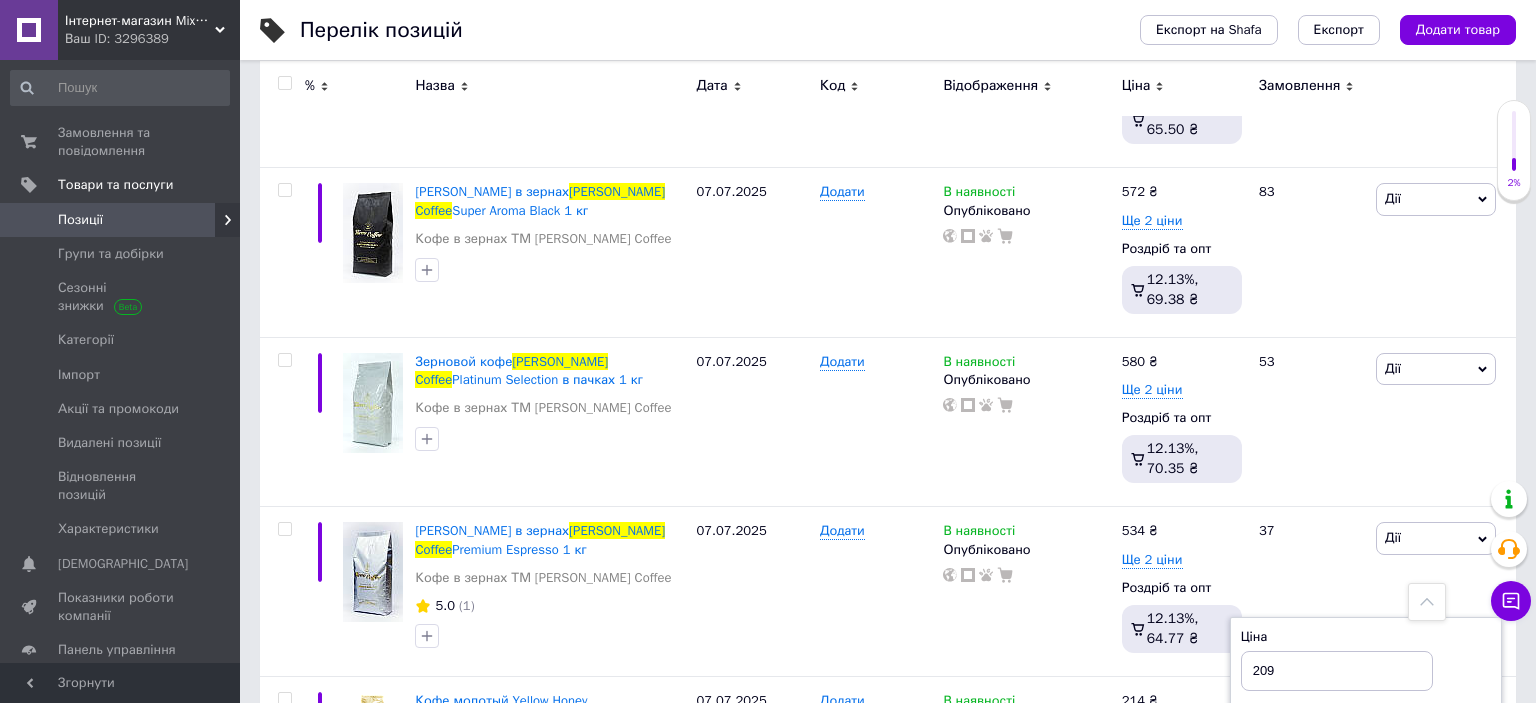 click on "Ще 1 ціна" at bounding box center [1152, 887] 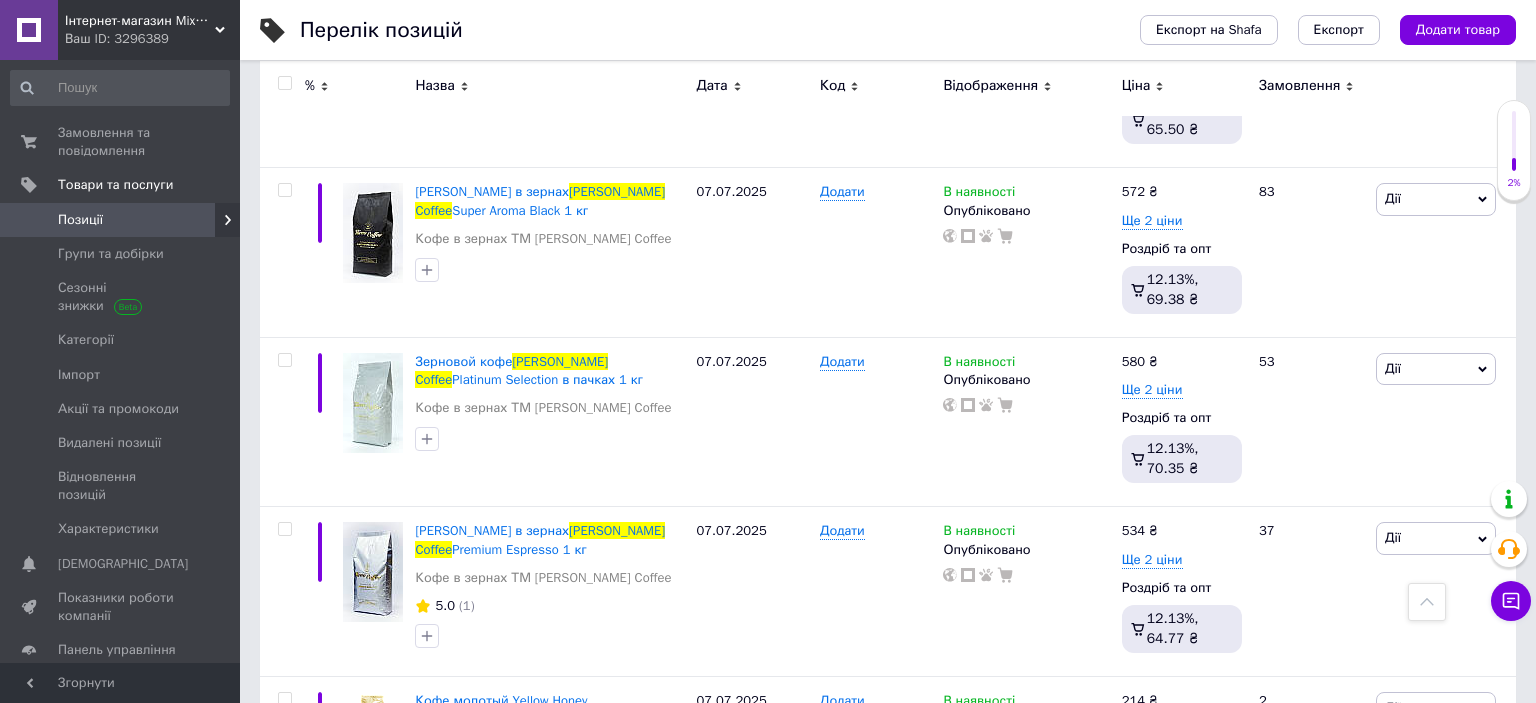 click 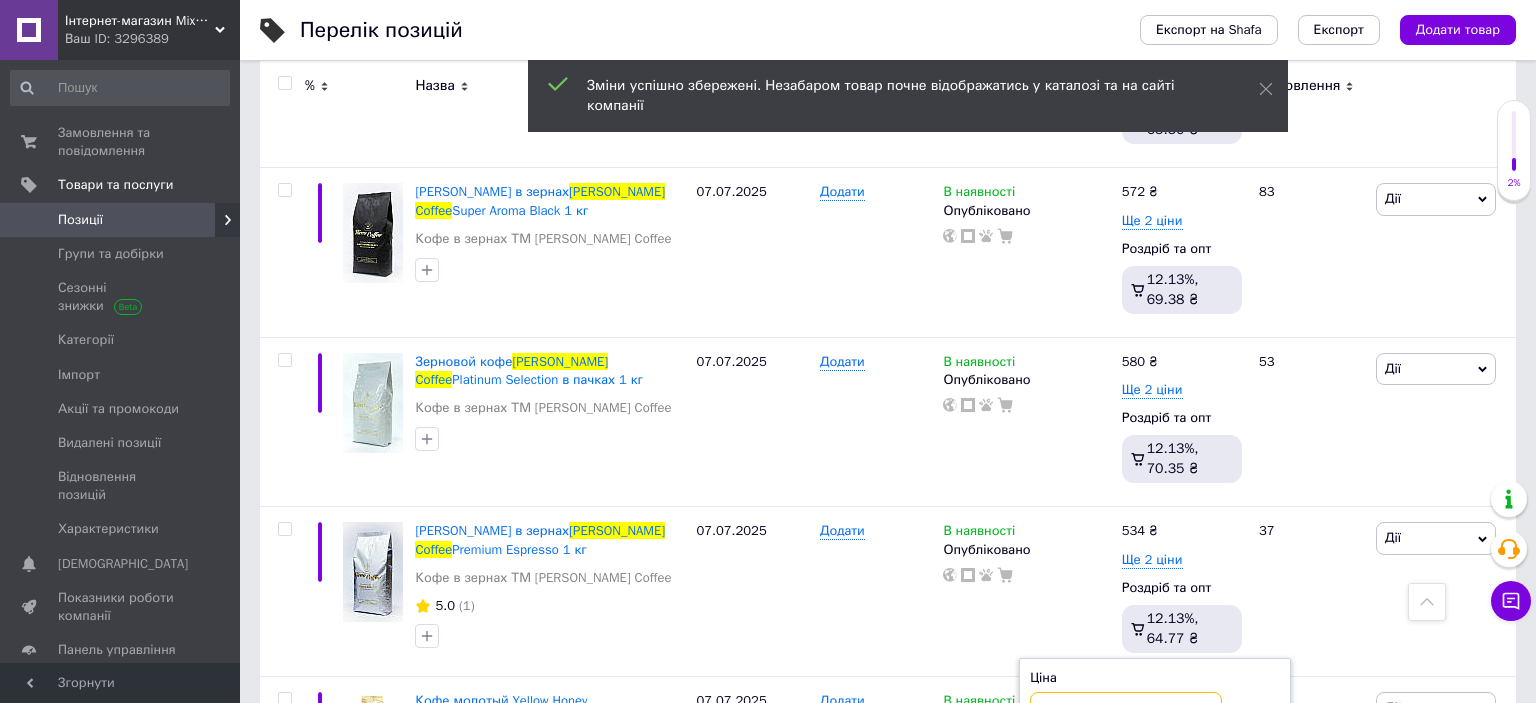 drag, startPoint x: 1091, startPoint y: 460, endPoint x: 1030, endPoint y: 459, distance: 61.008198 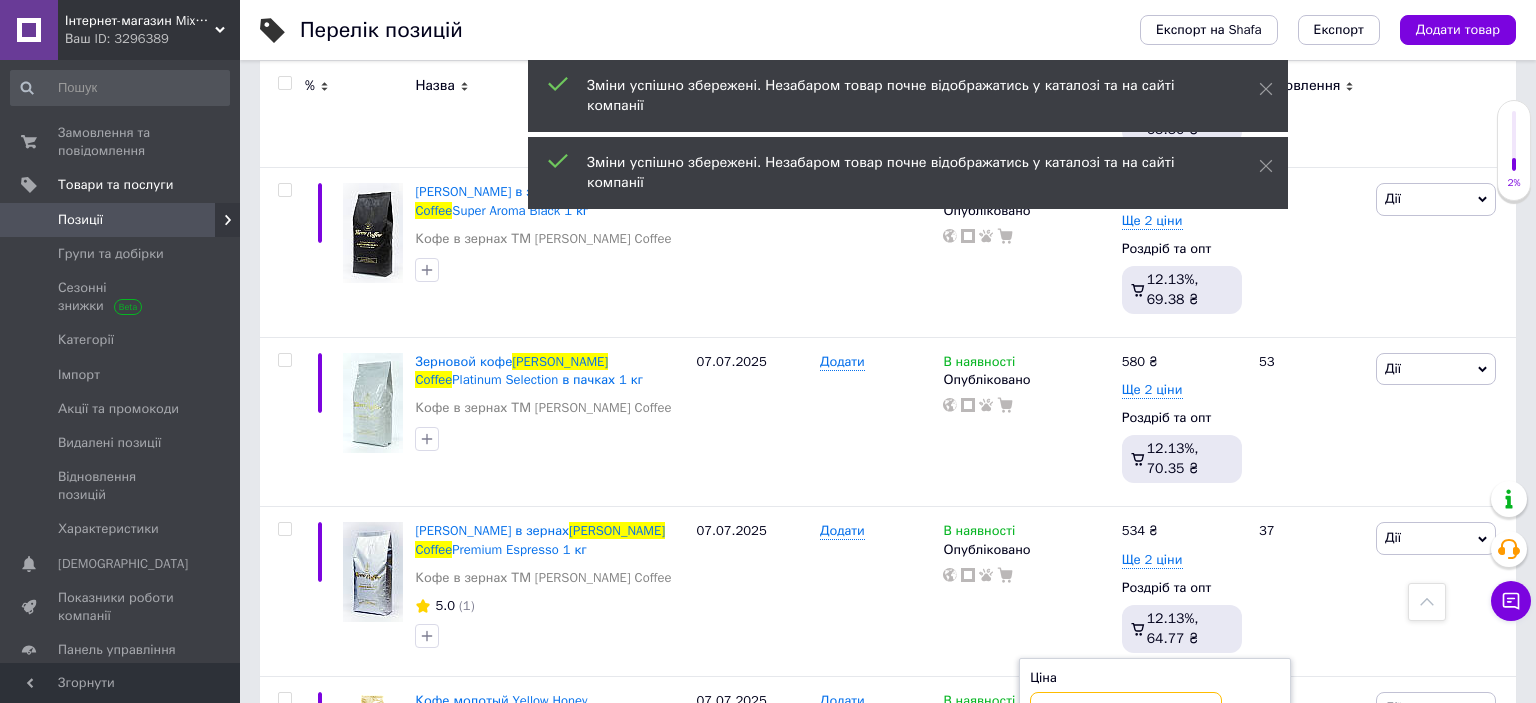 type on "702" 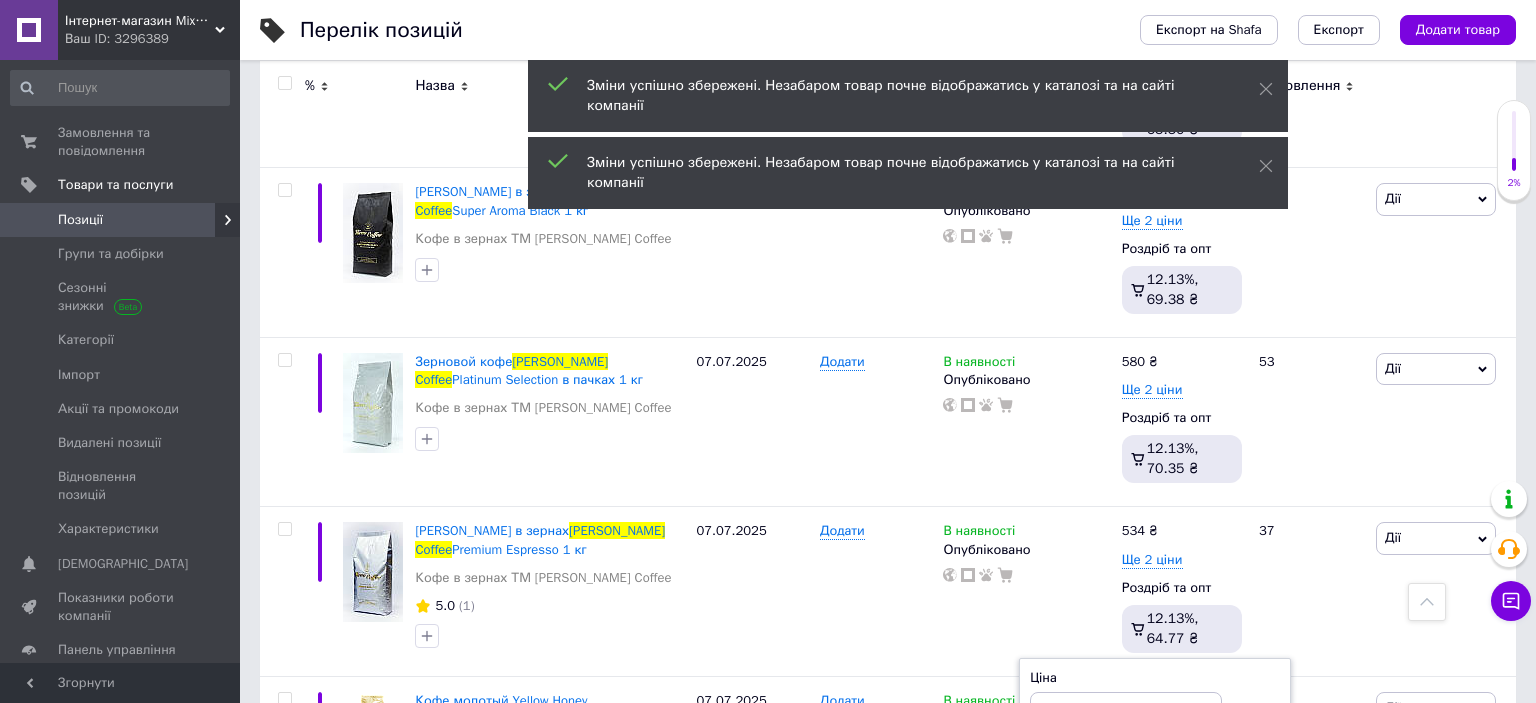 click on "В наявності Опубліковано" at bounding box center (1027, 942) 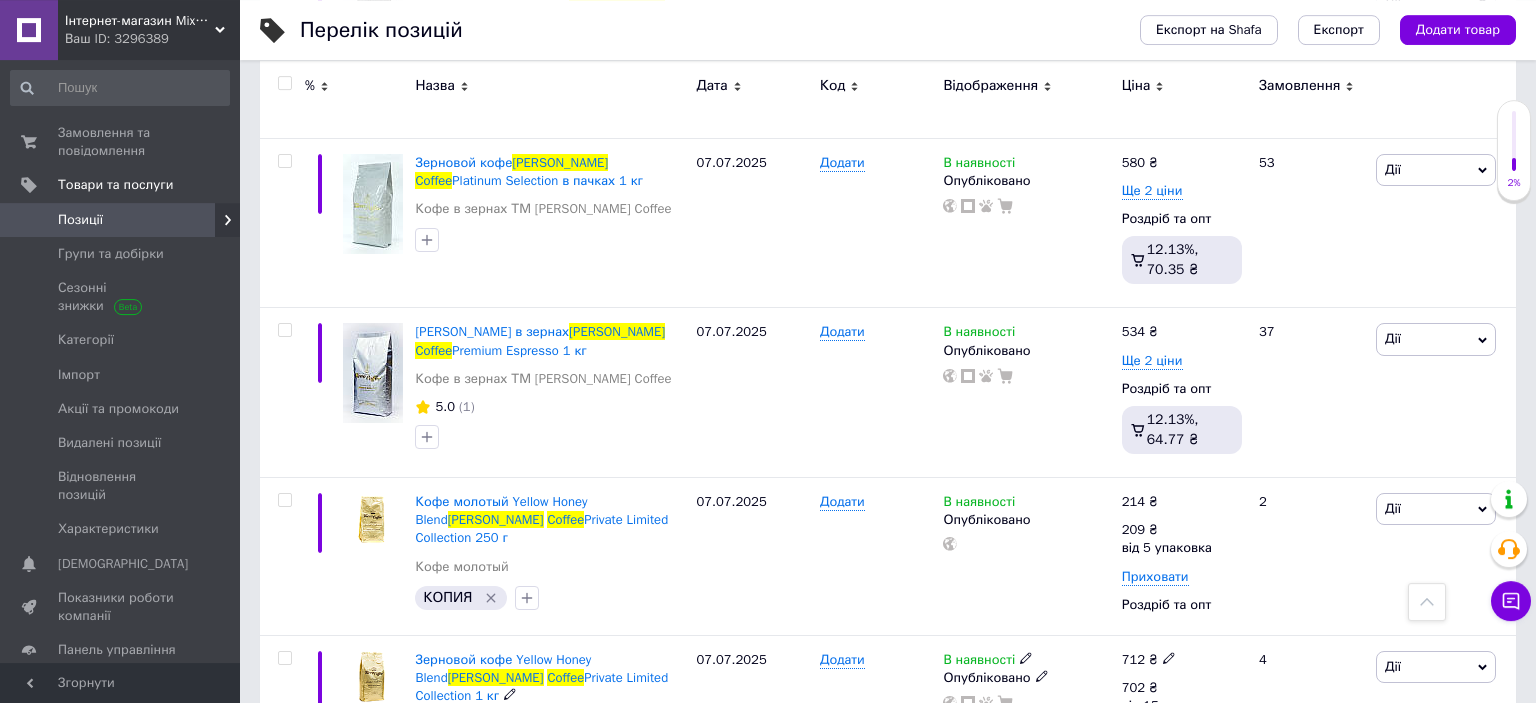 scroll, scrollTop: 4329, scrollLeft: 0, axis: vertical 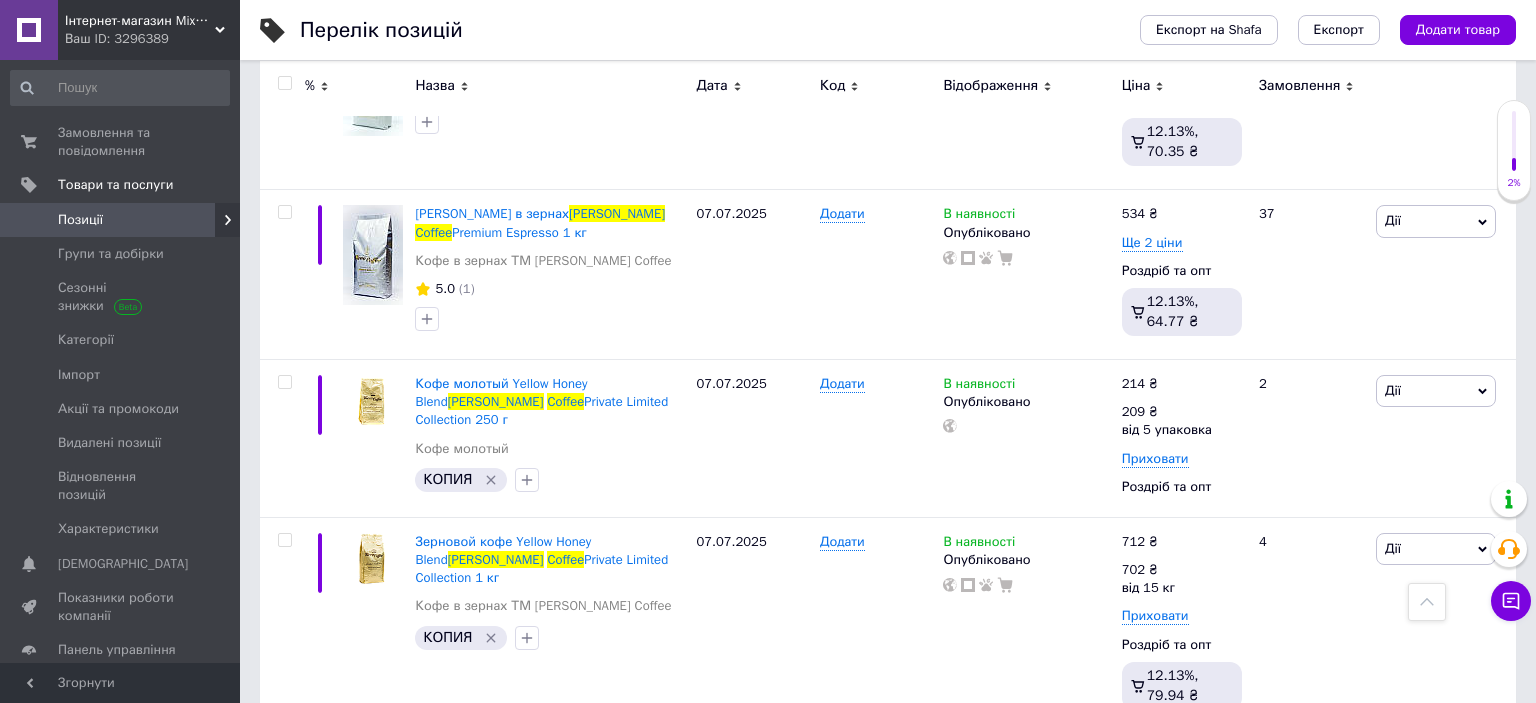 click on "Ще 1 ціна" at bounding box center (1152, 786) 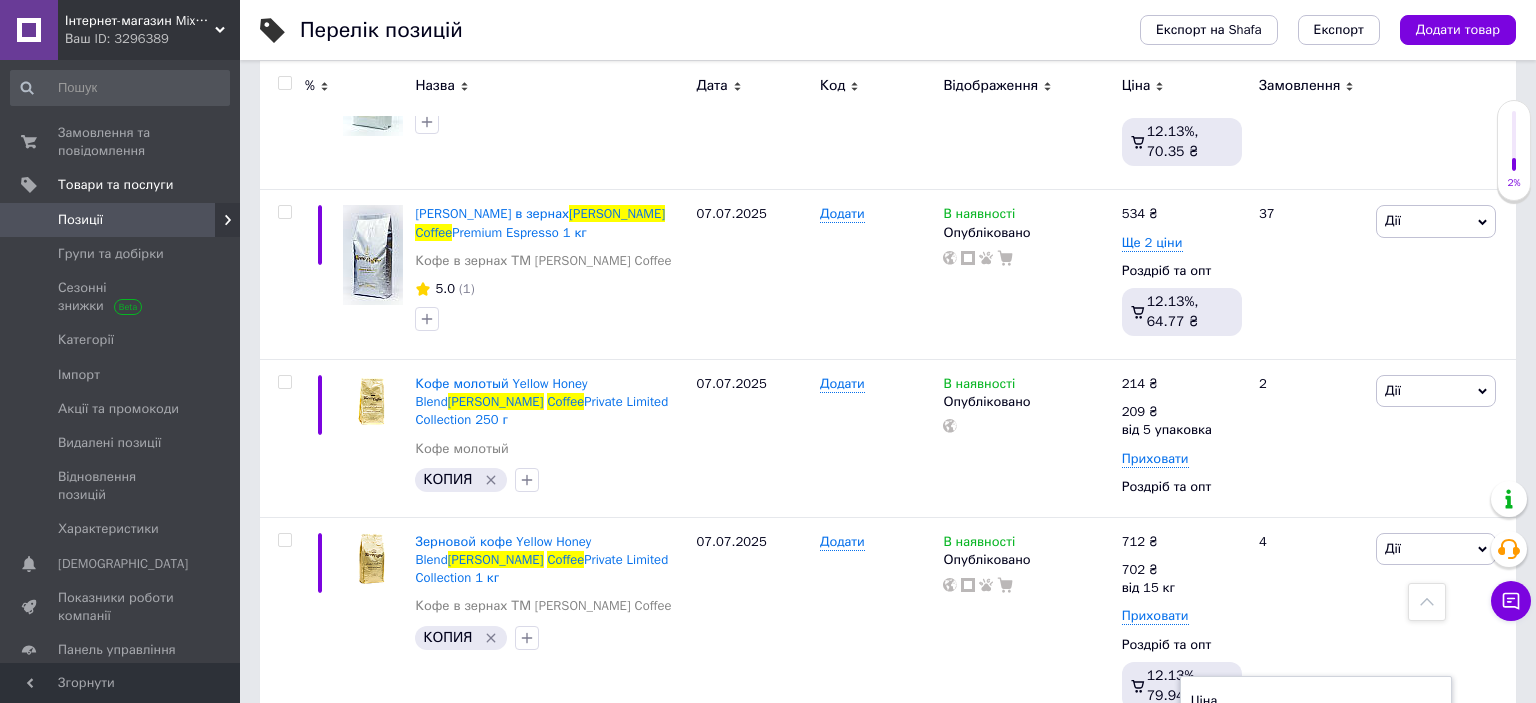 type on "1" 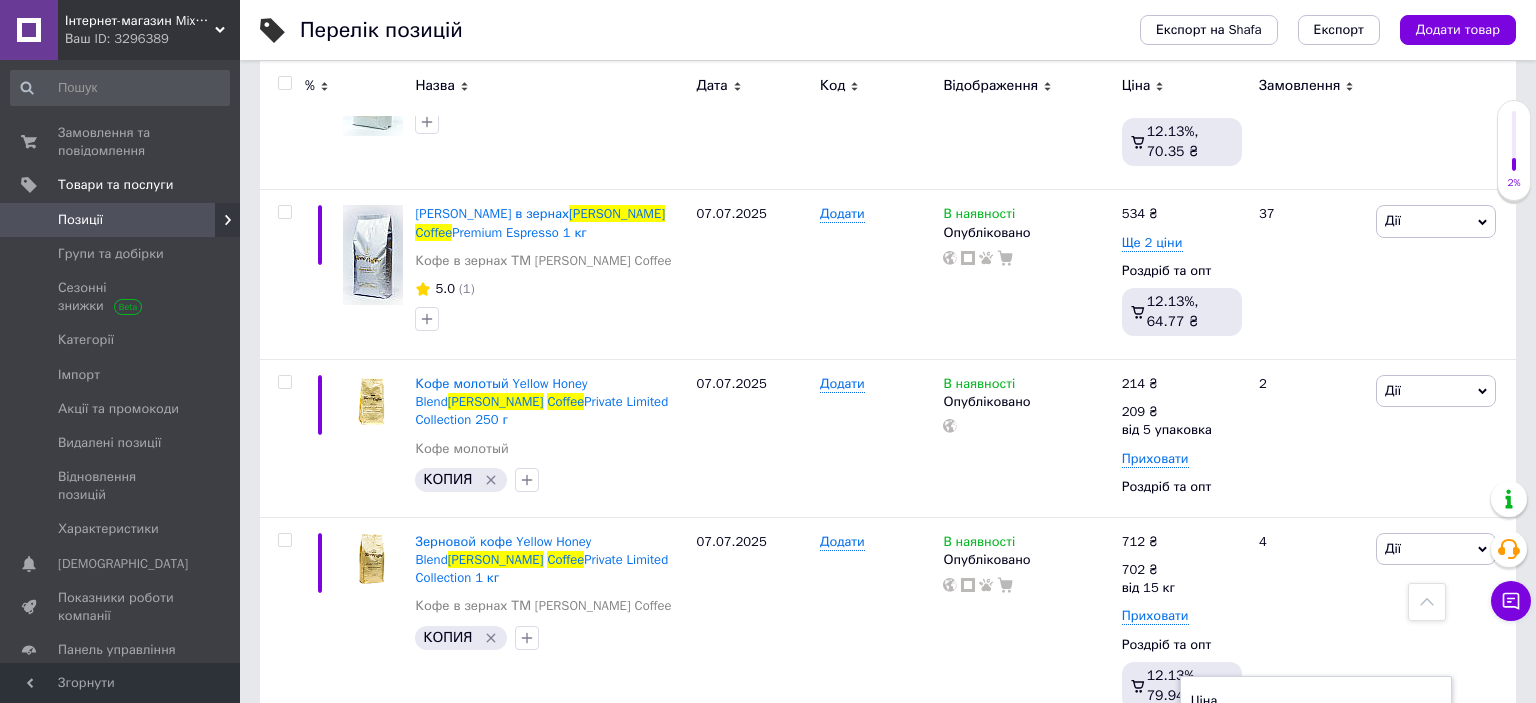 type on "207" 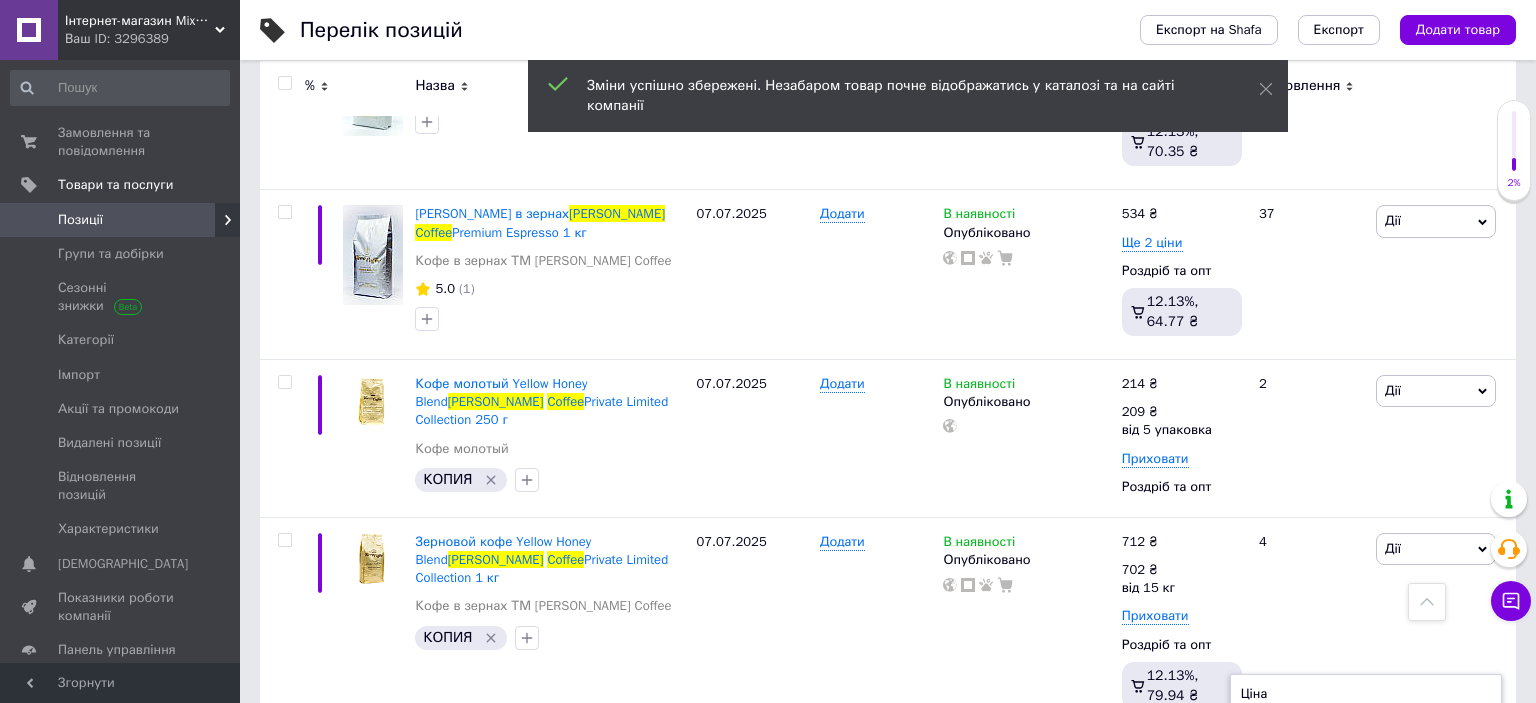 drag, startPoint x: 1282, startPoint y: 471, endPoint x: 1233, endPoint y: 479, distance: 49.648766 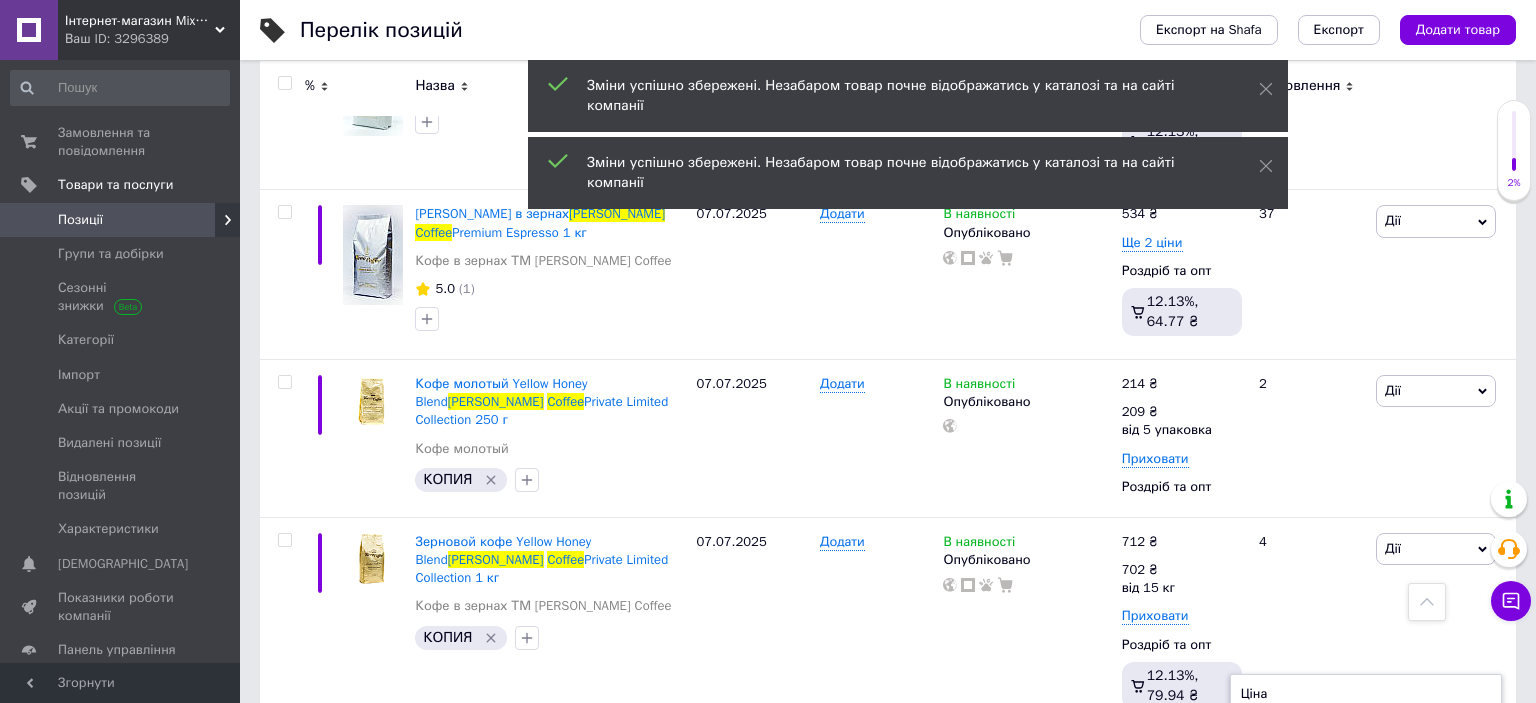 type on "202" 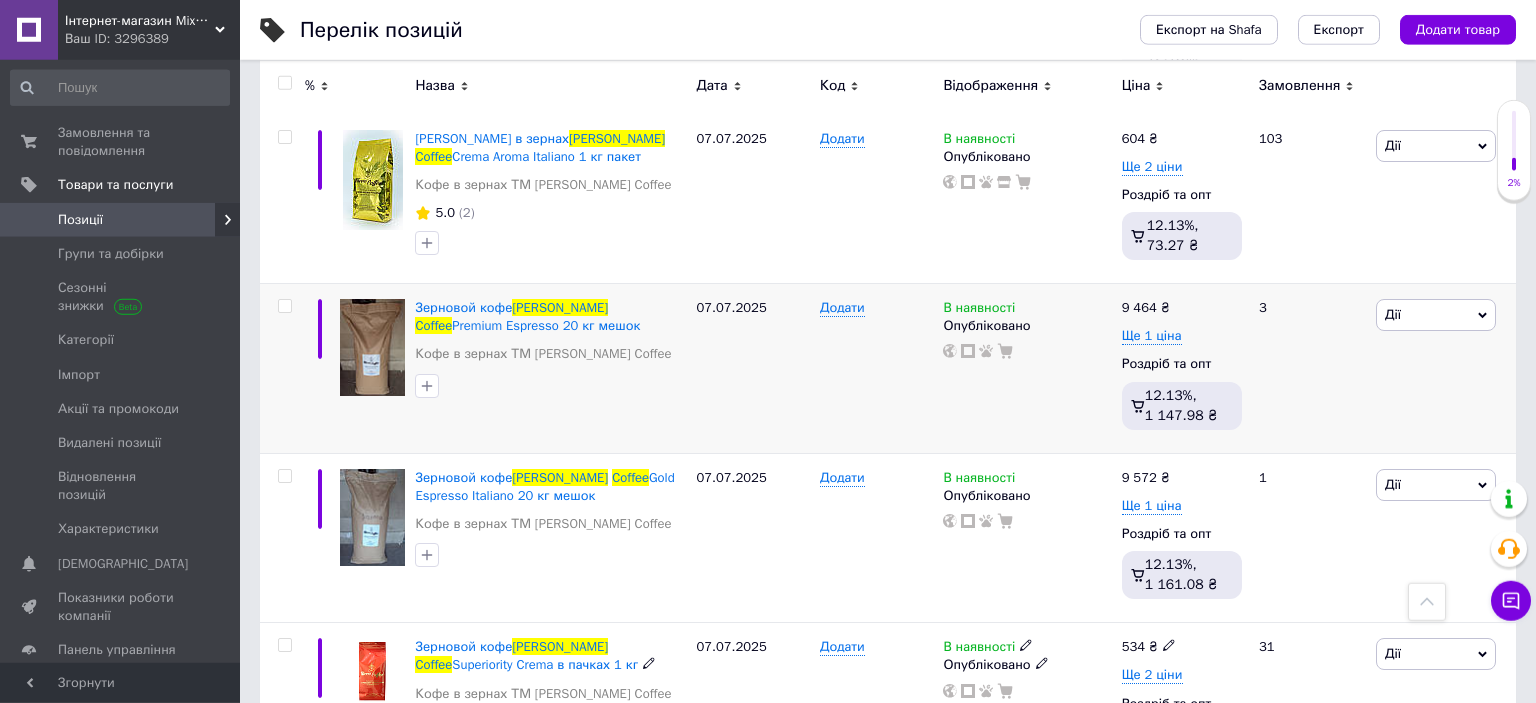 scroll, scrollTop: 7497, scrollLeft: 0, axis: vertical 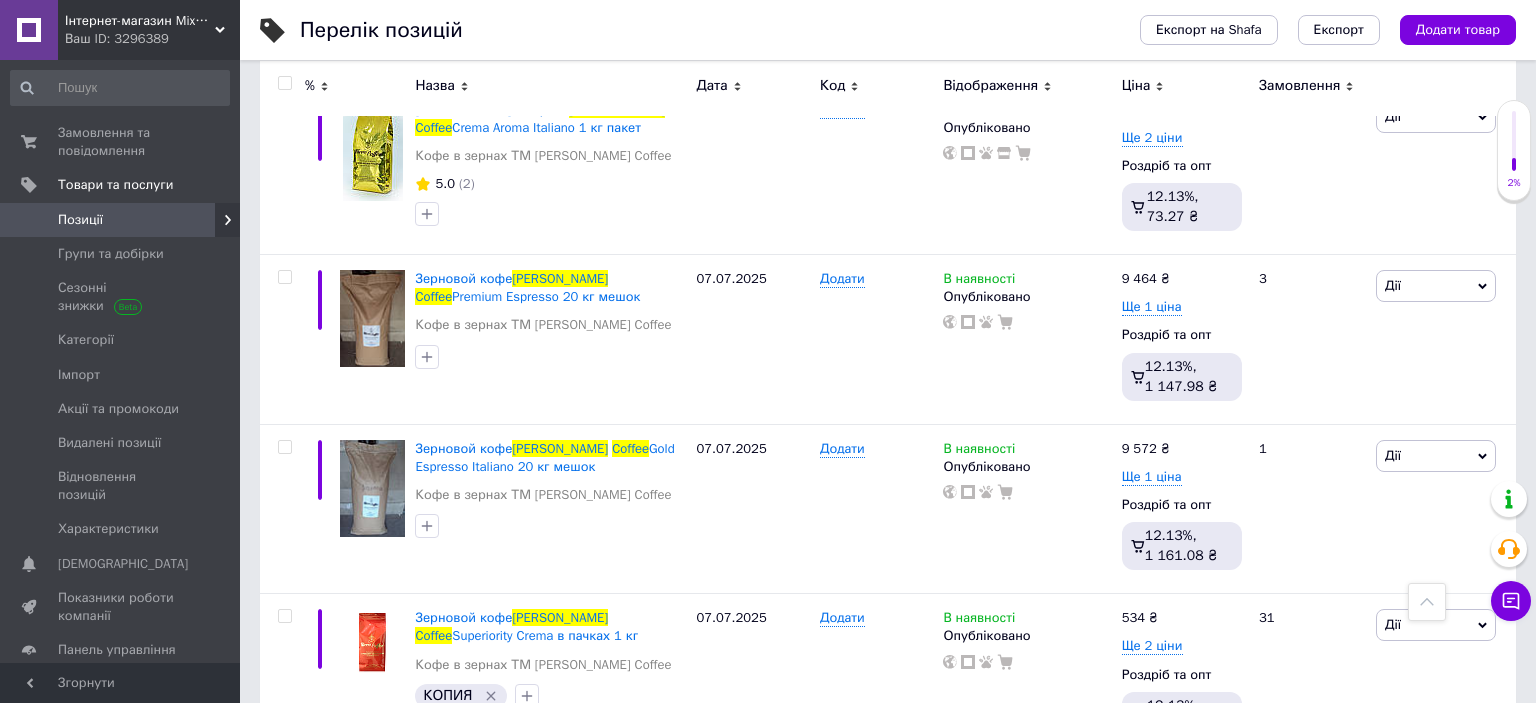 click on "Ще 1 ціна" at bounding box center (1152, 816) 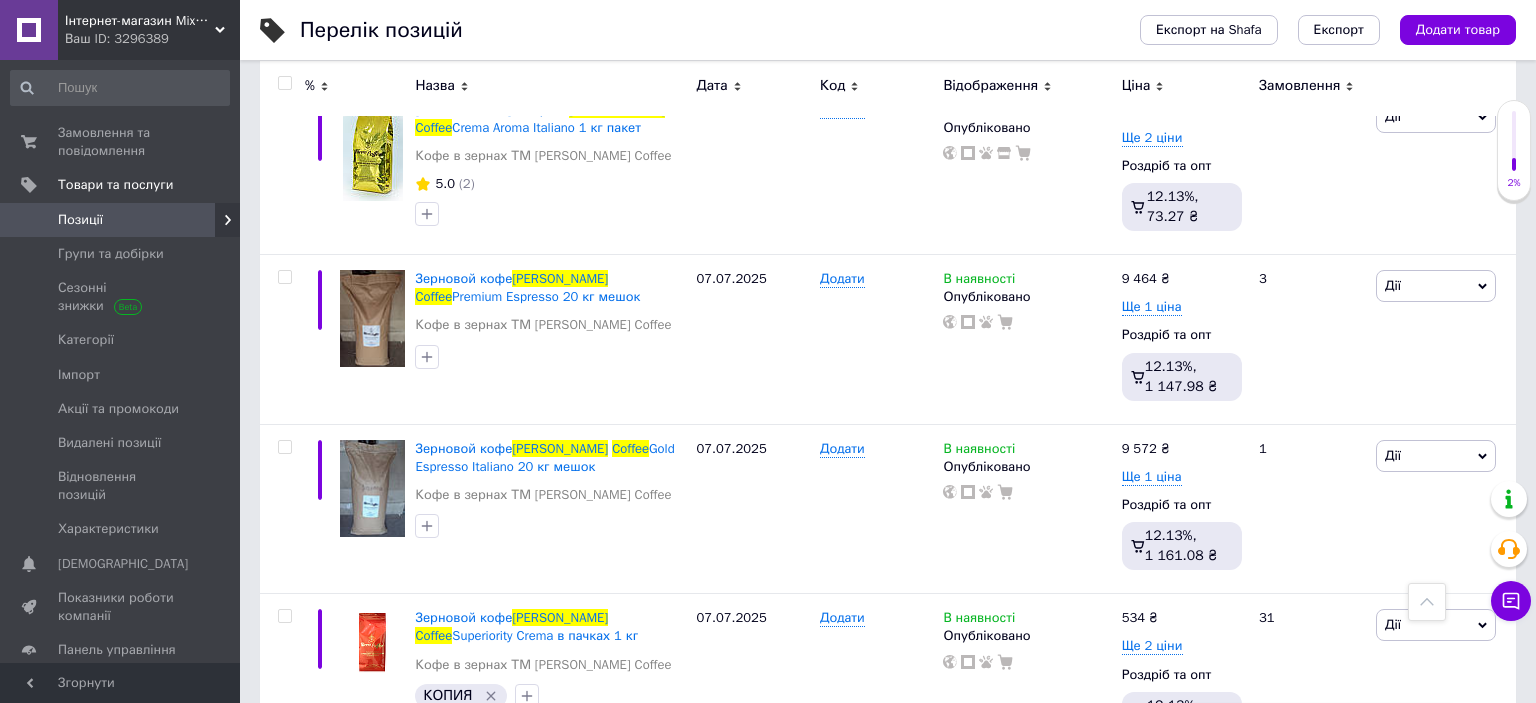 type on "5" 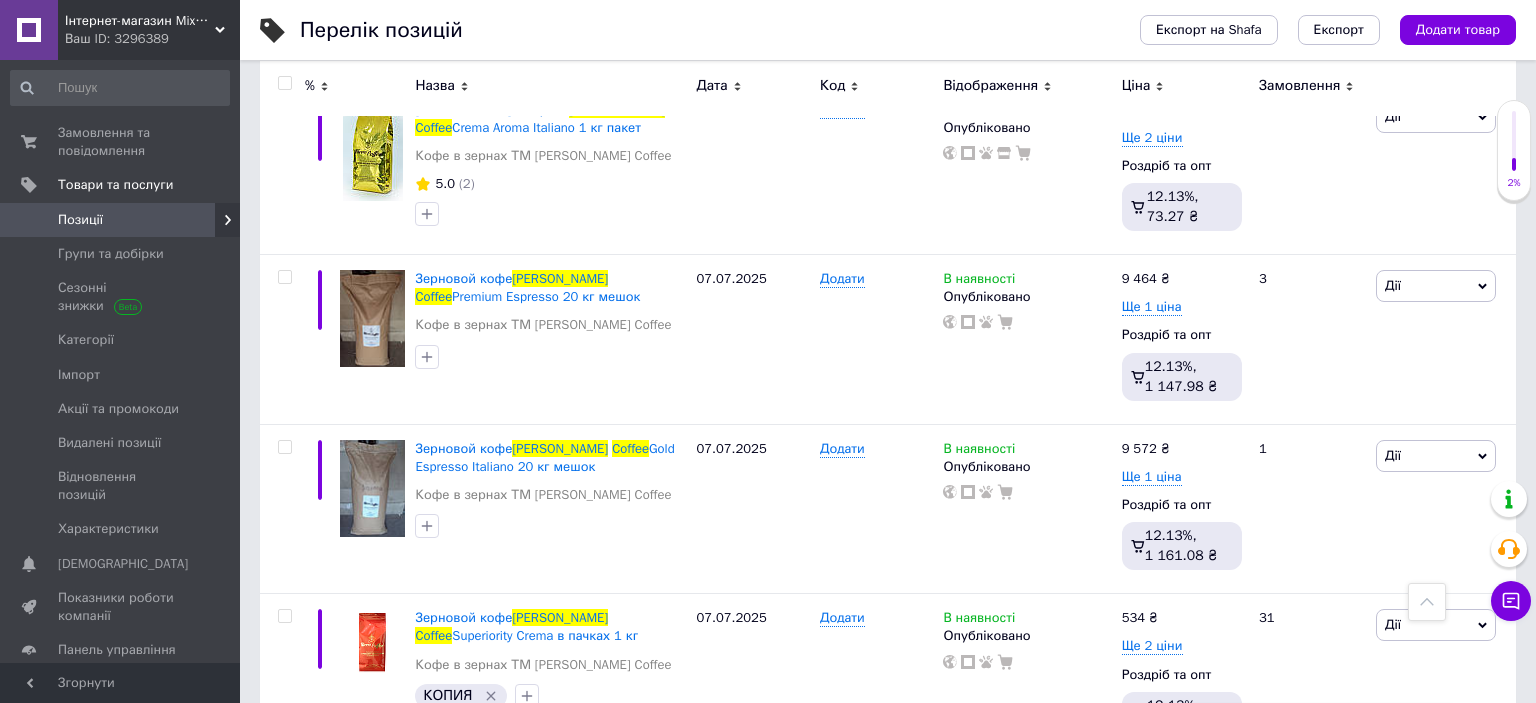 type on "636" 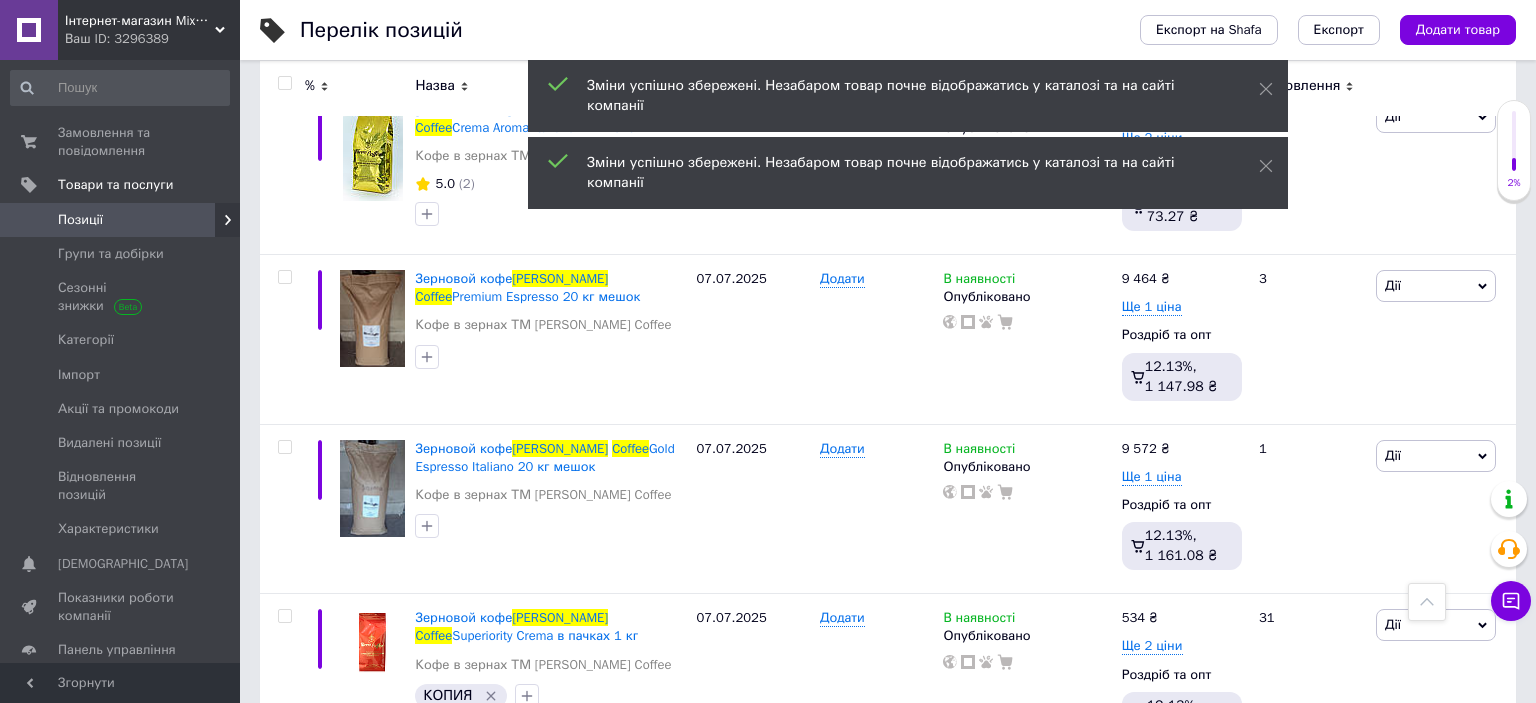 type on "626" 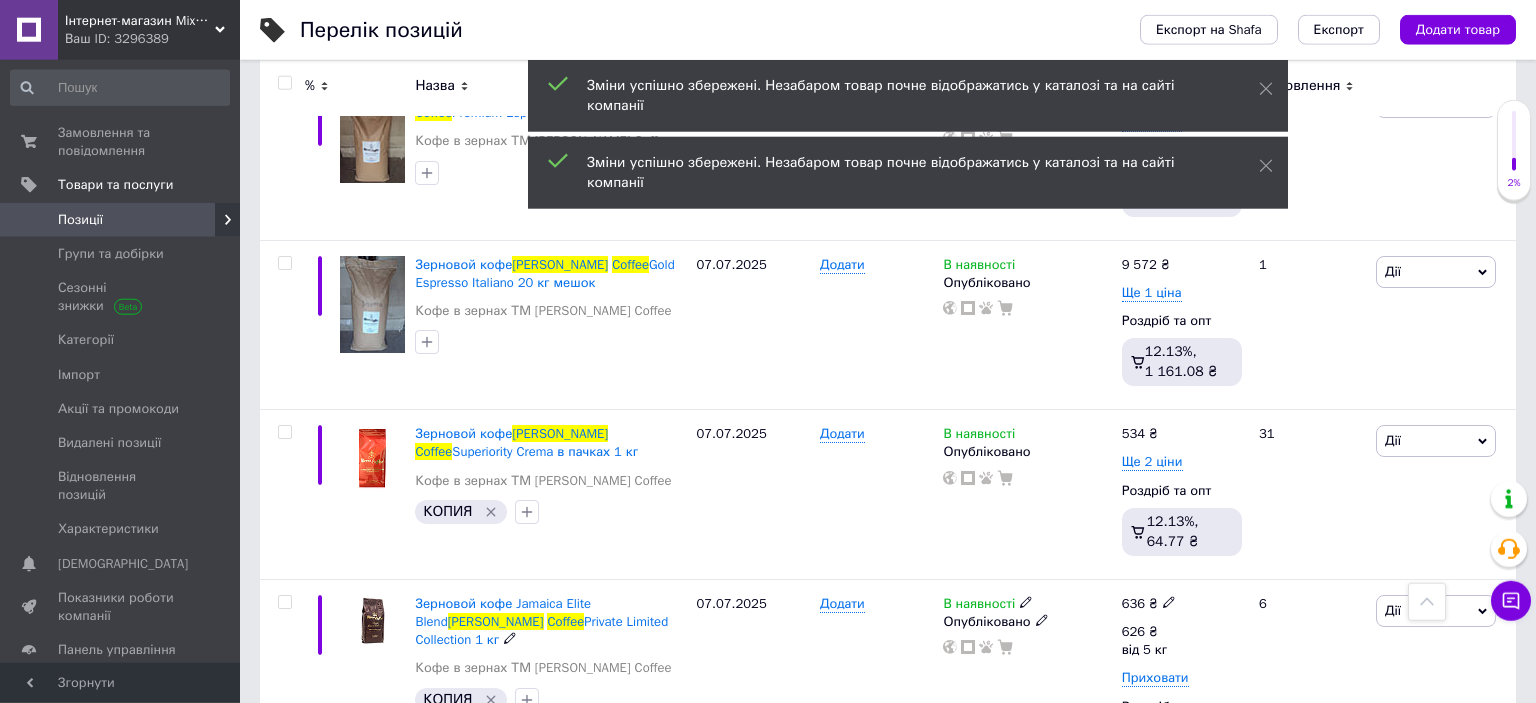 scroll, scrollTop: 7688, scrollLeft: 0, axis: vertical 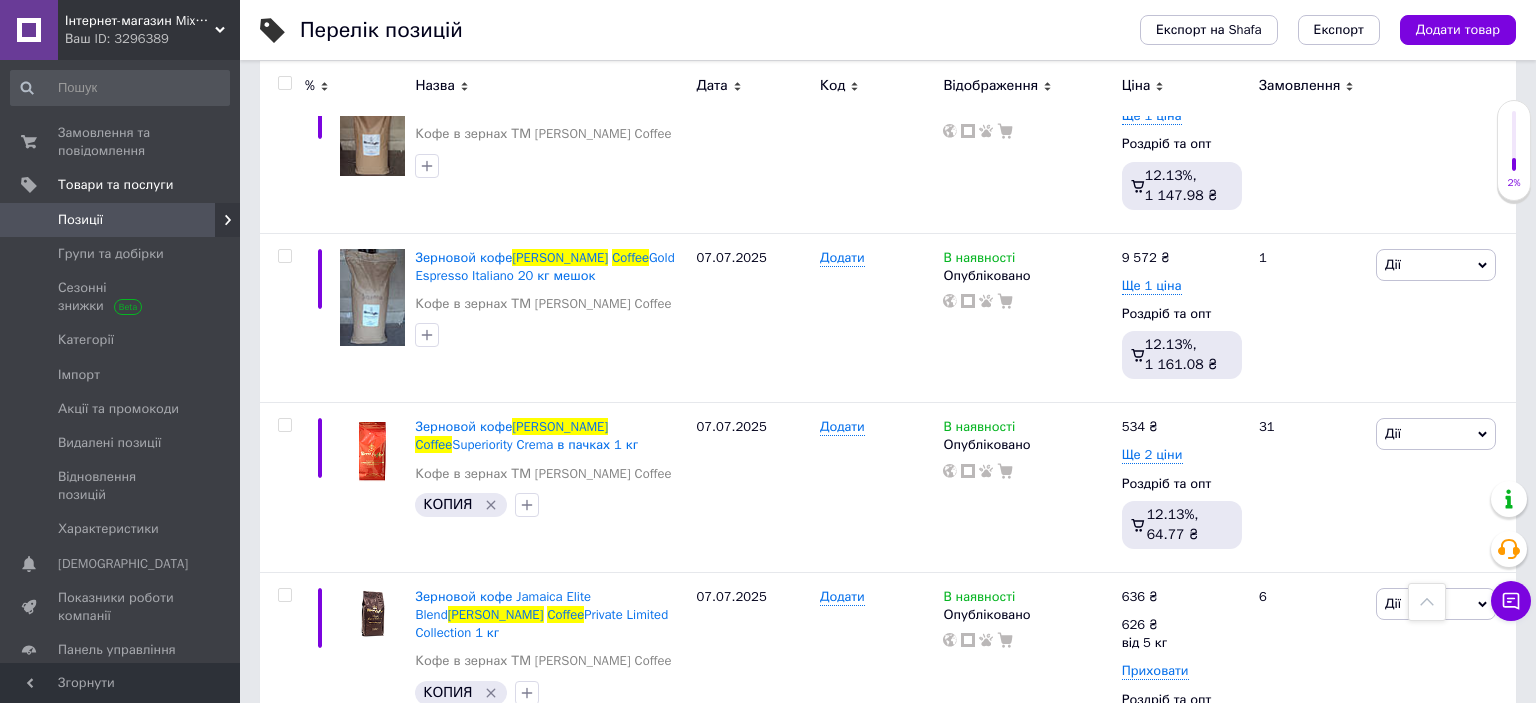 click at bounding box center [284, 83] 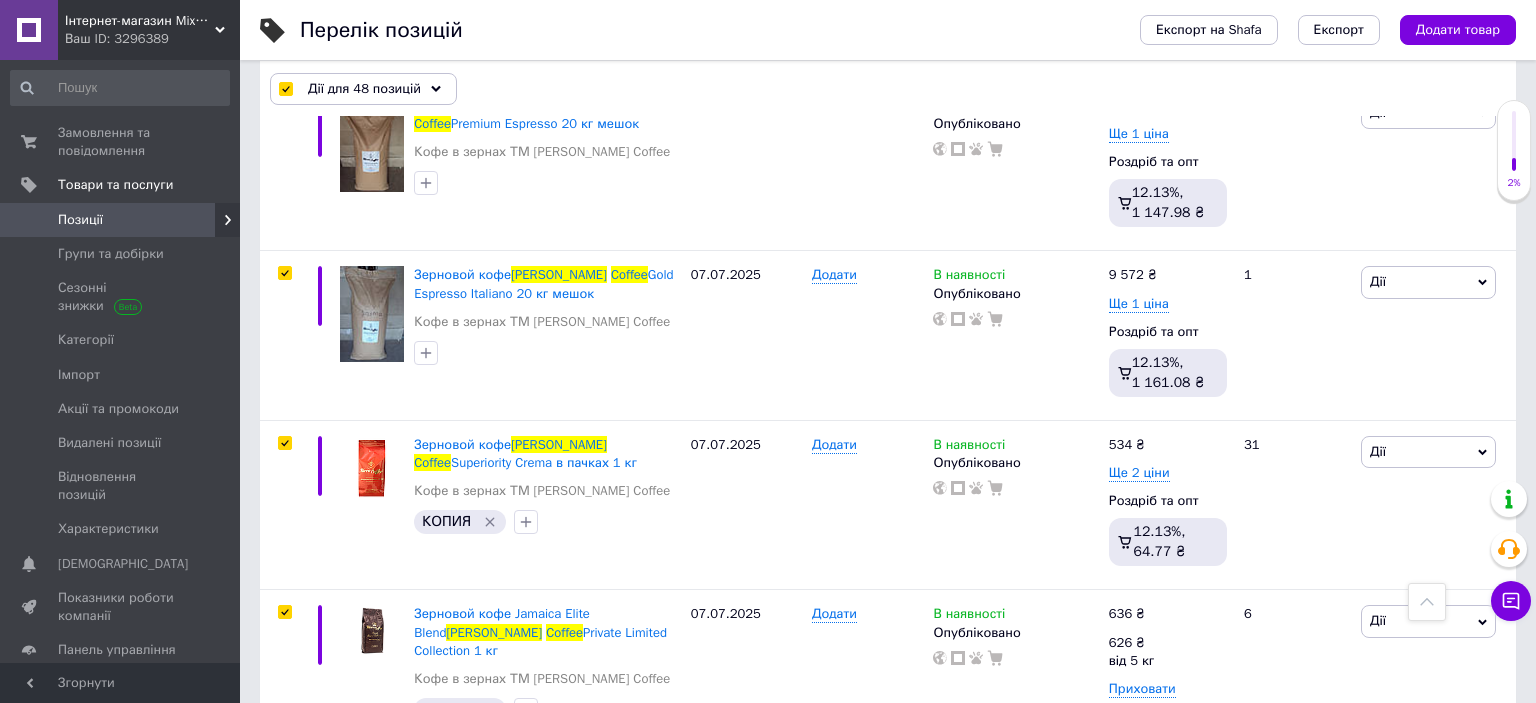 checkbox on "true" 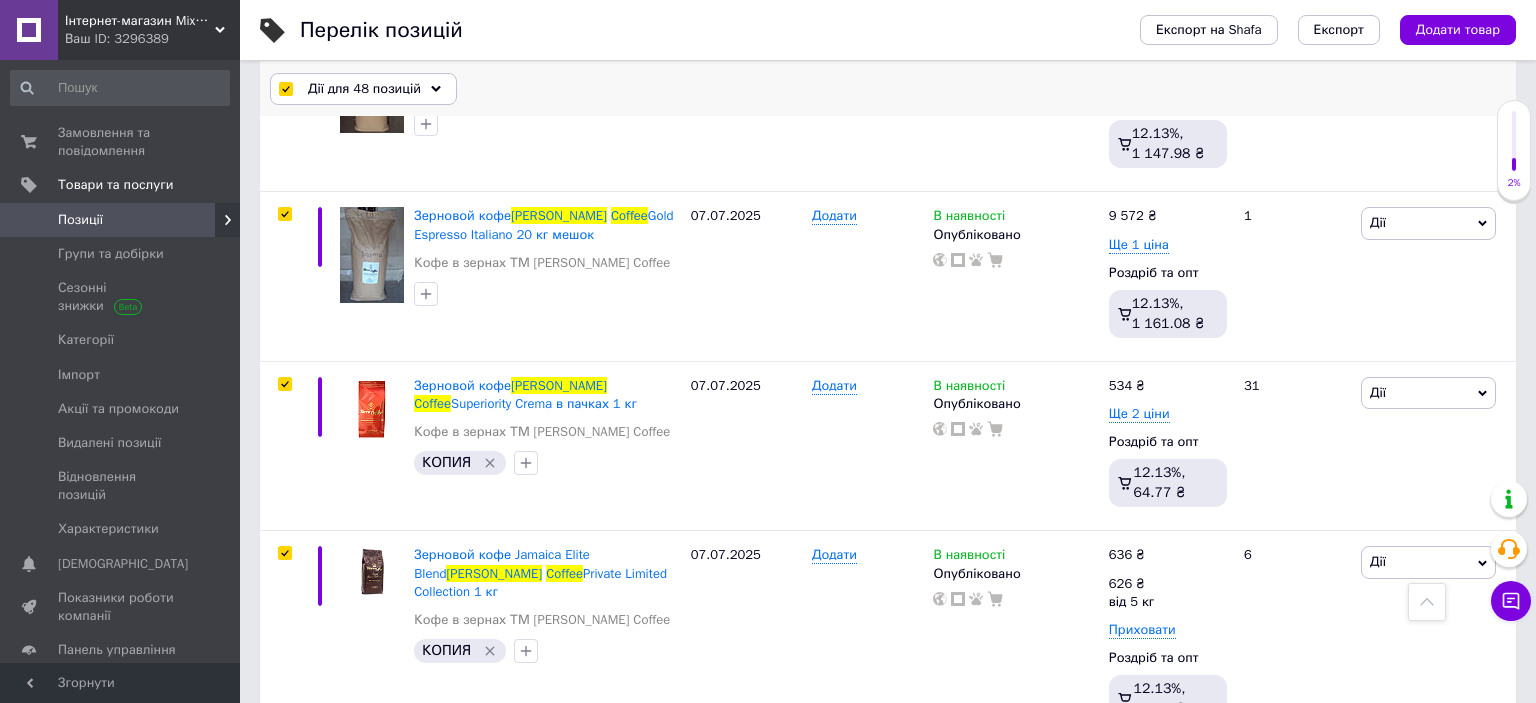 click 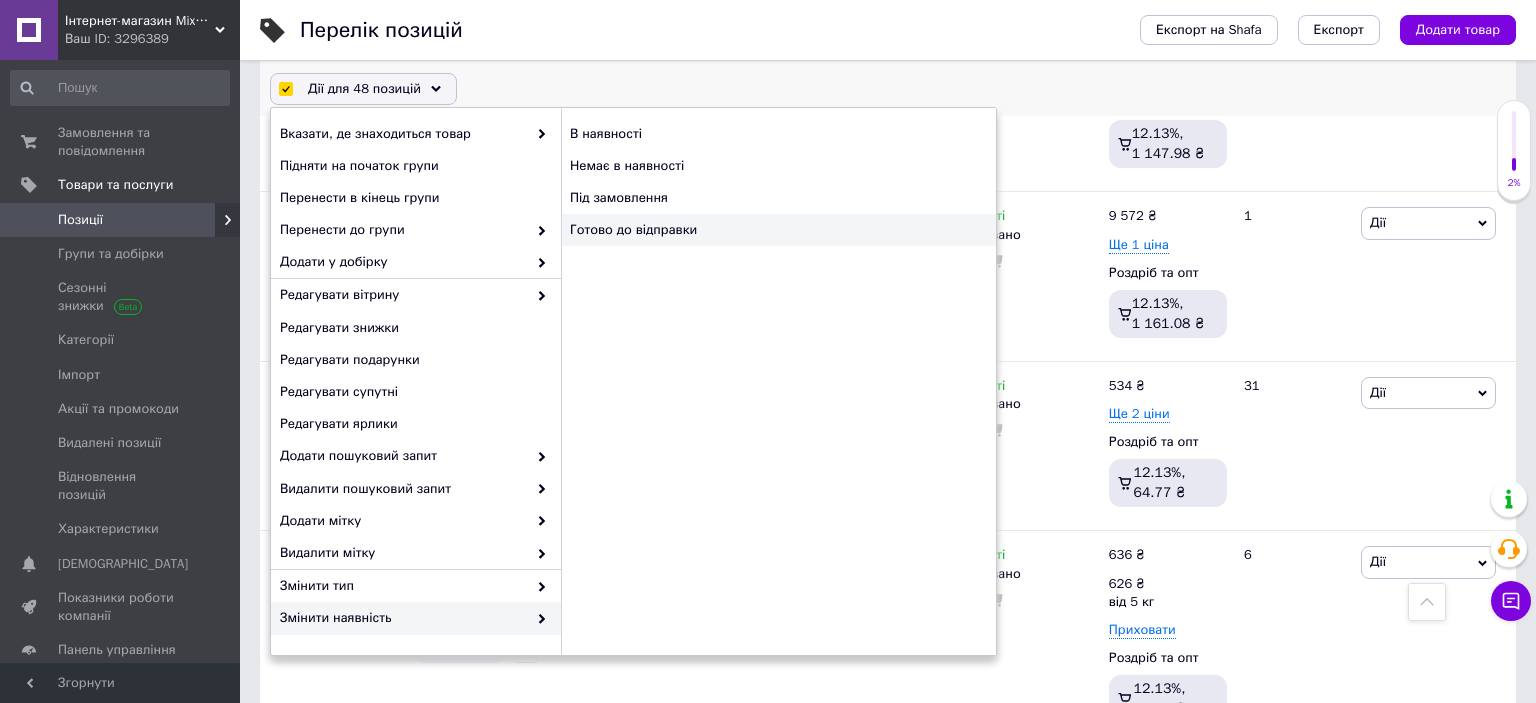 click on "Готово до відправки" at bounding box center [778, 230] 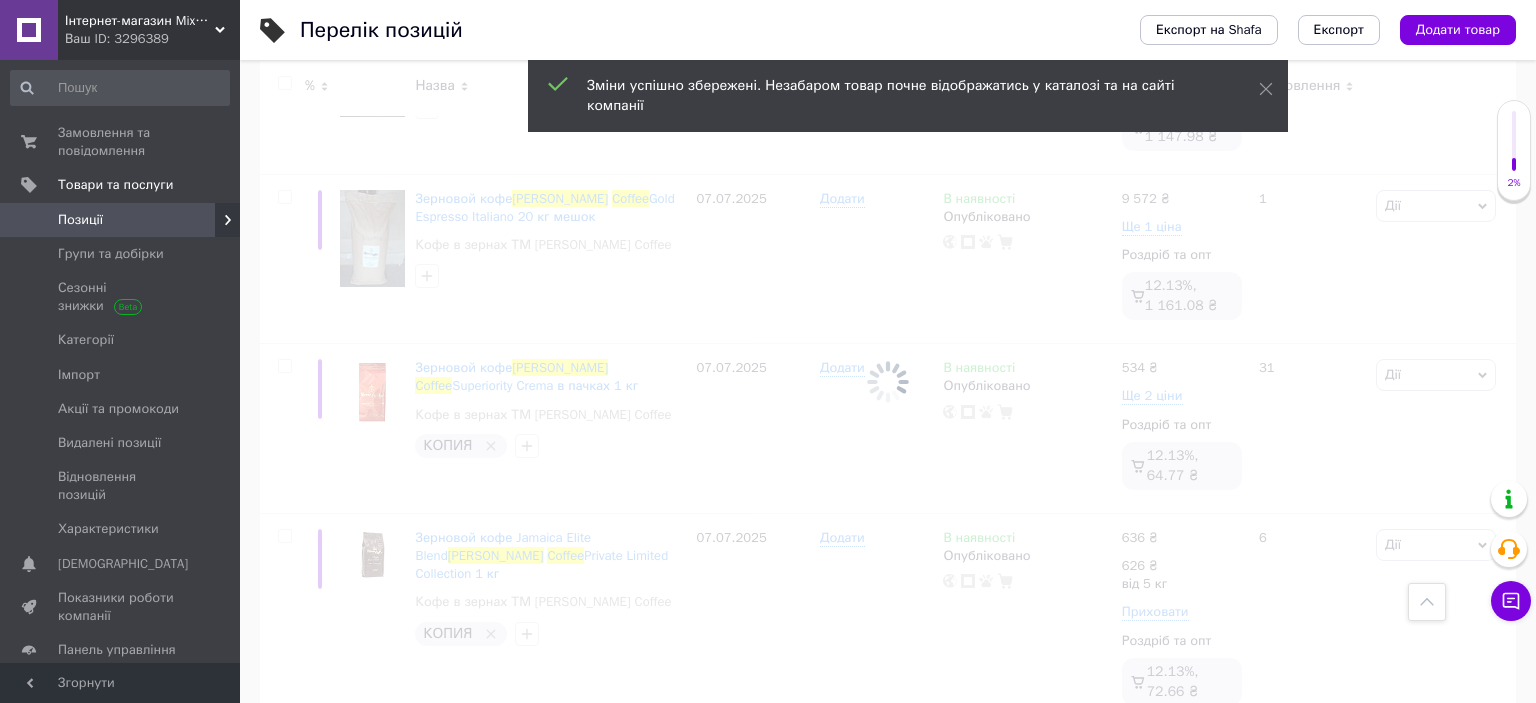 checkbox on "false" 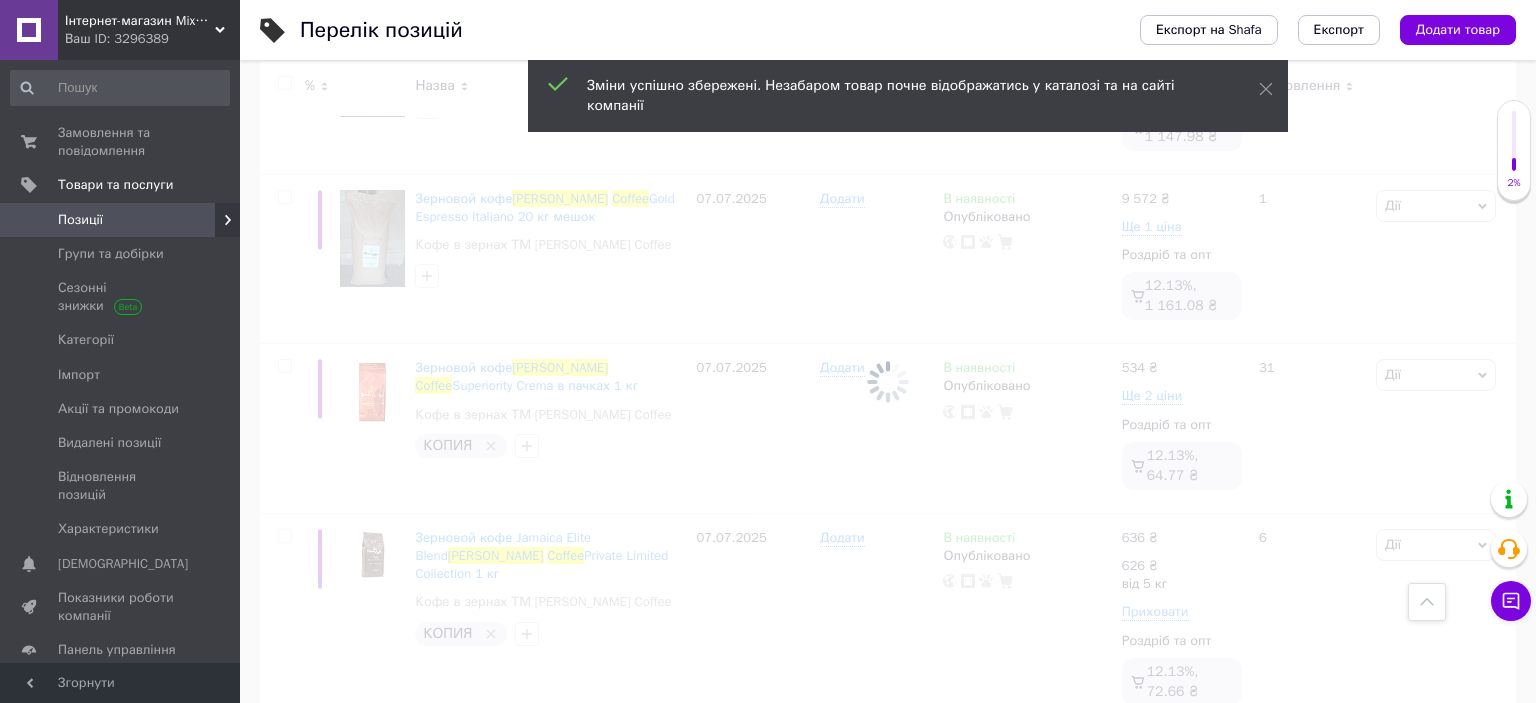 checkbox on "false" 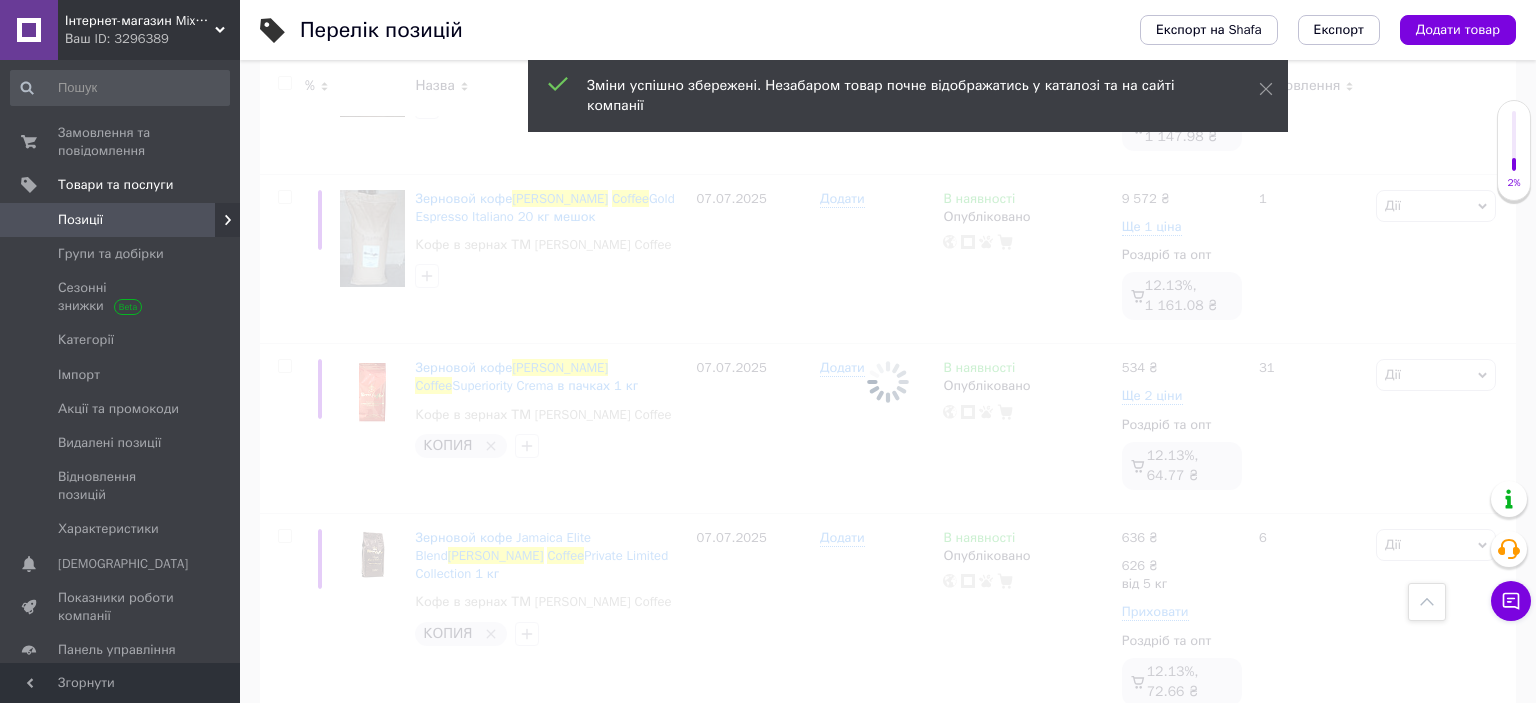 checkbox on "false" 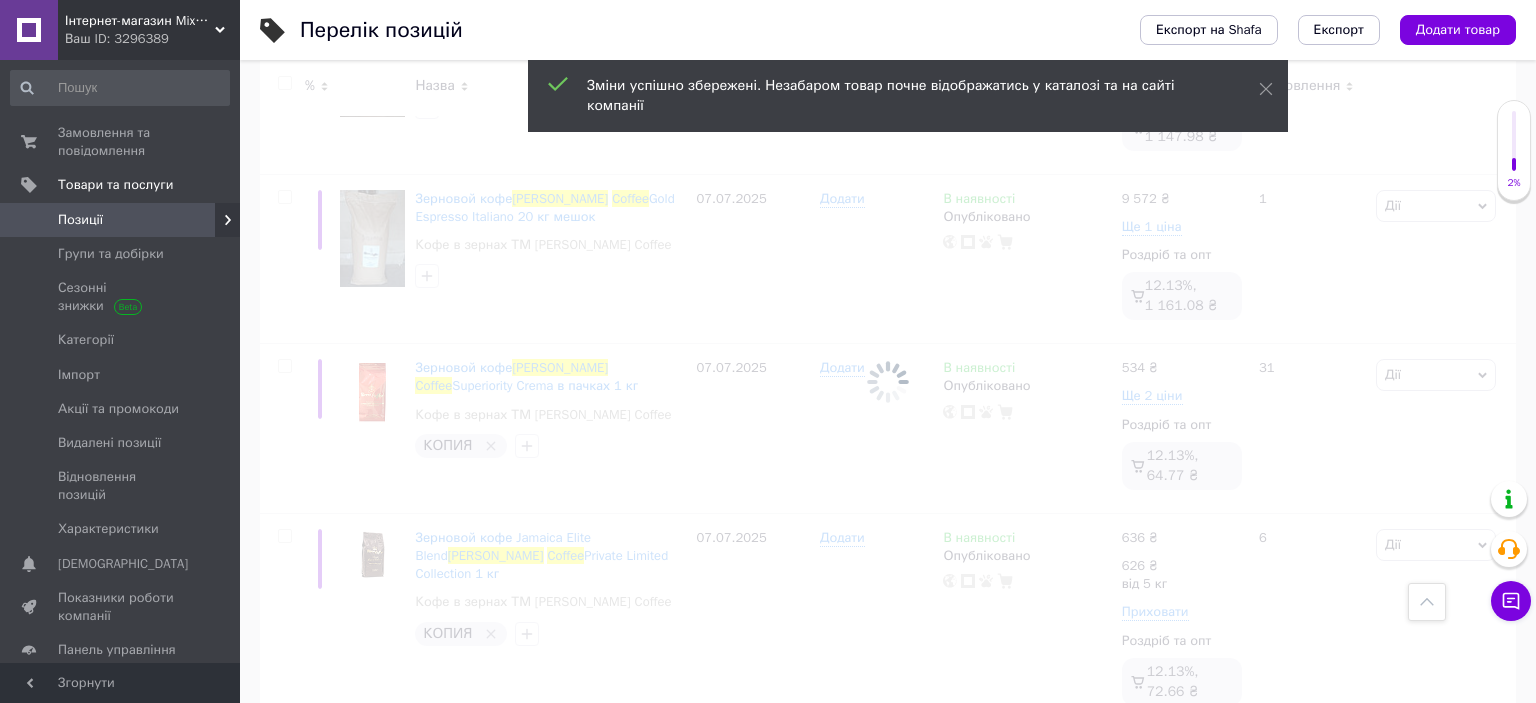 checkbox on "false" 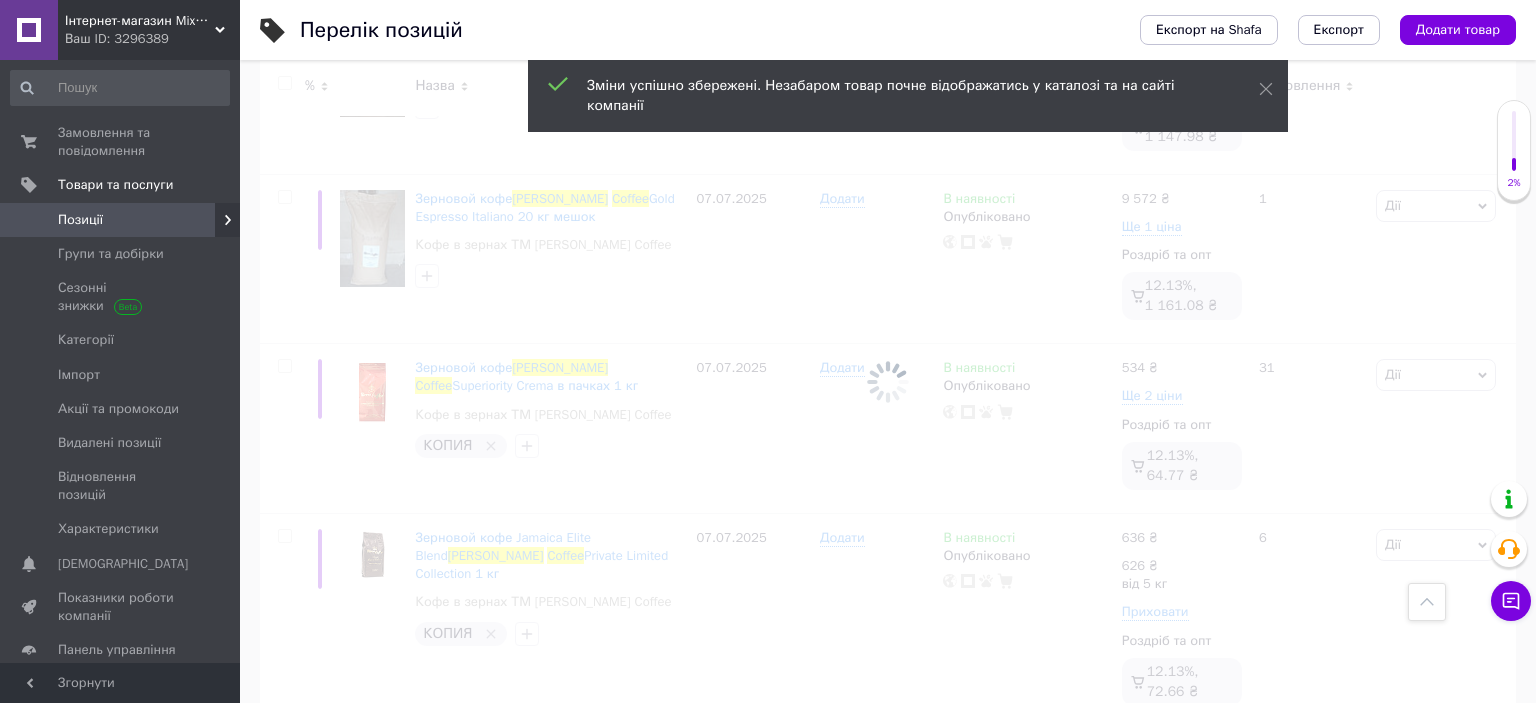 checkbox on "false" 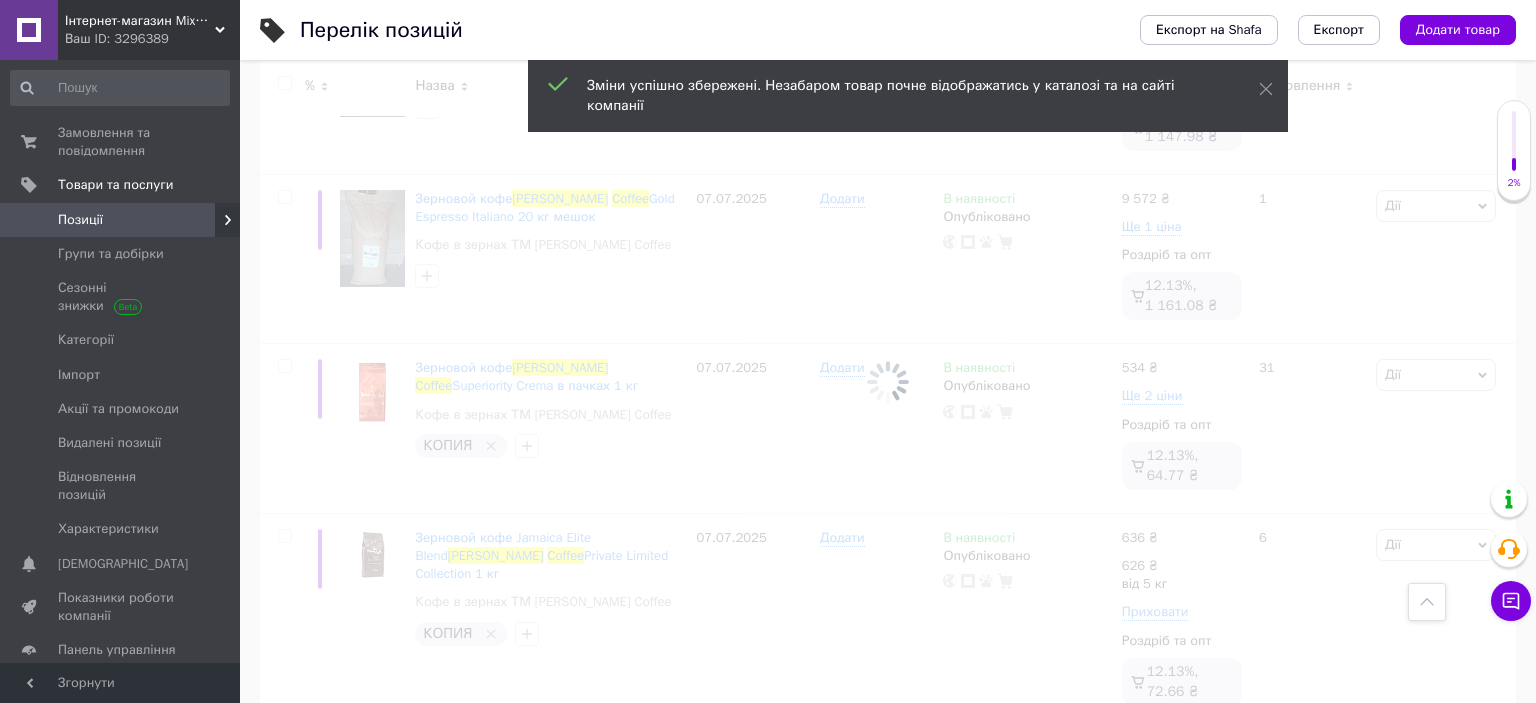 checkbox on "false" 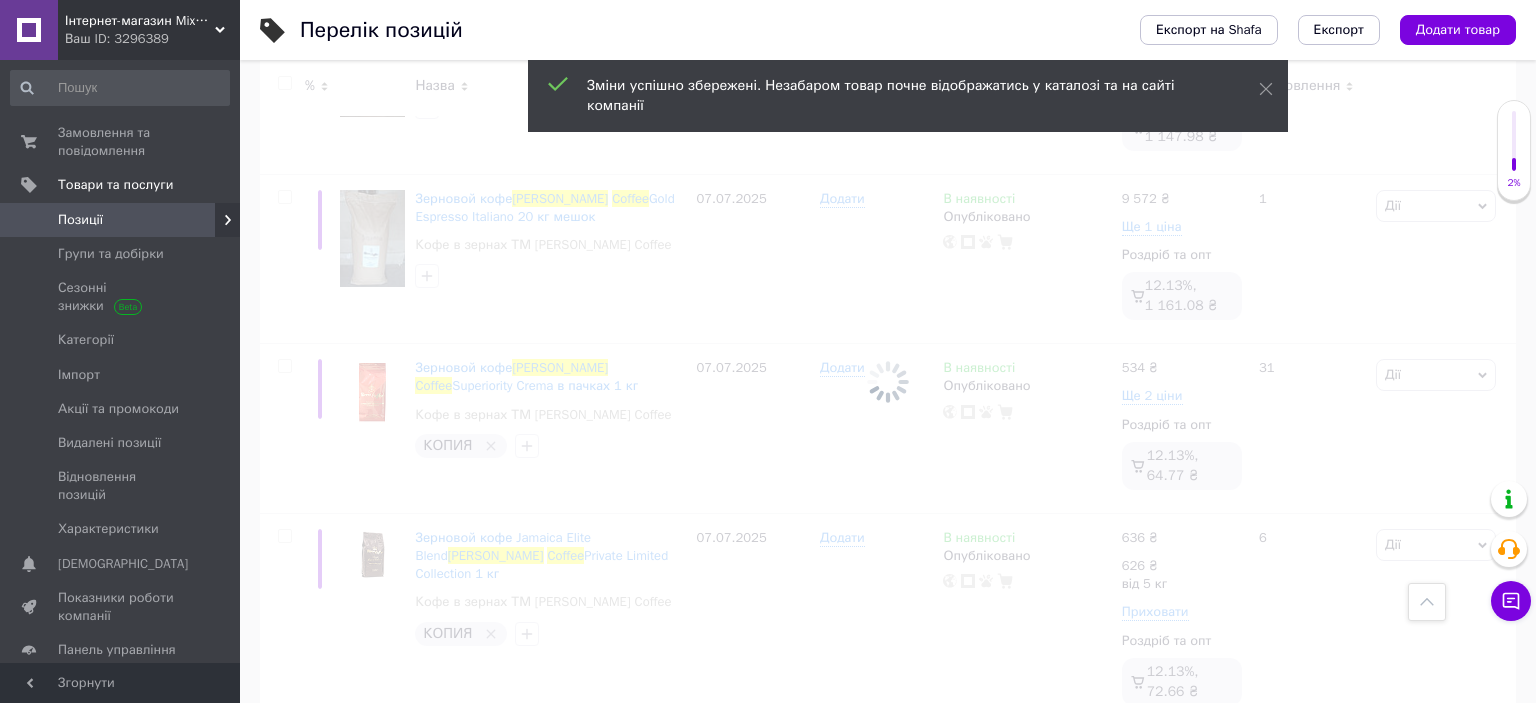 checkbox on "false" 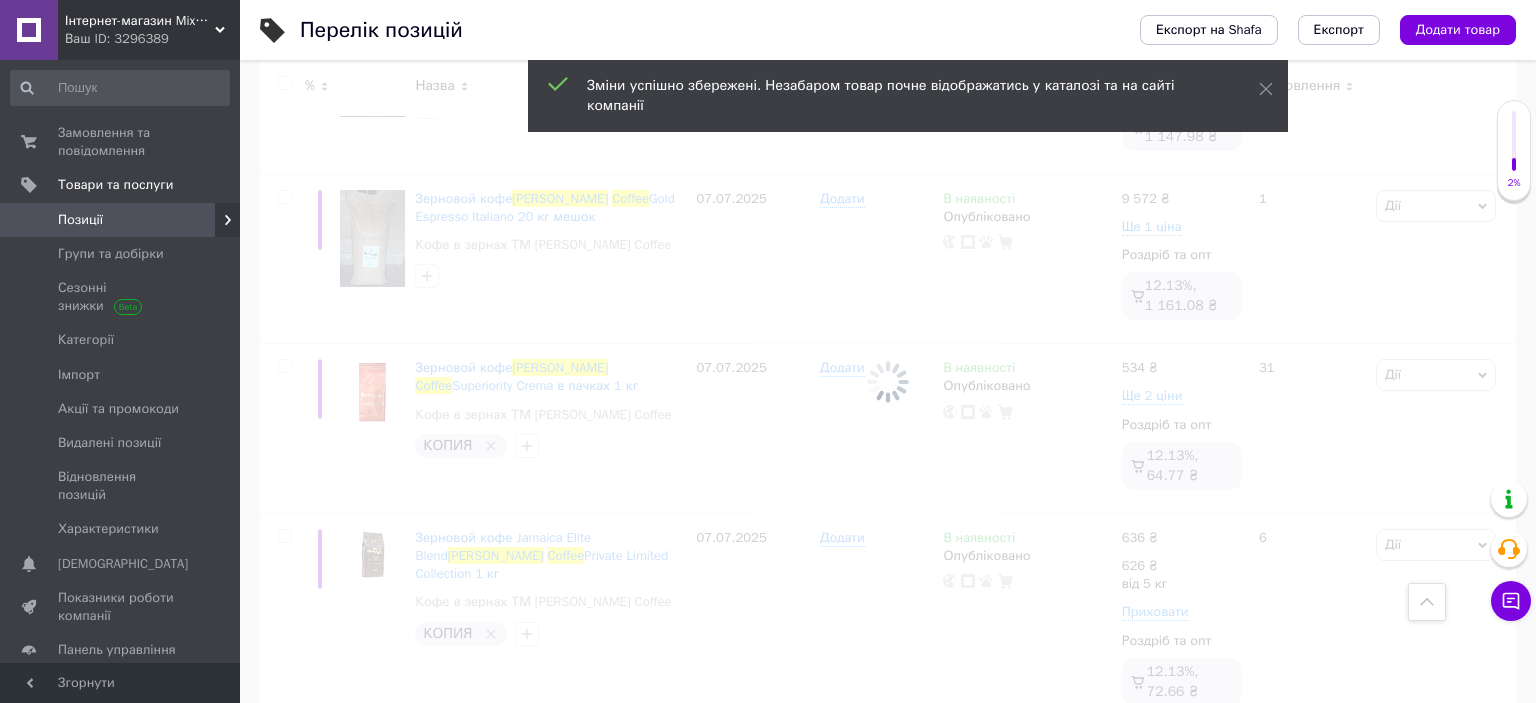 checkbox on "false" 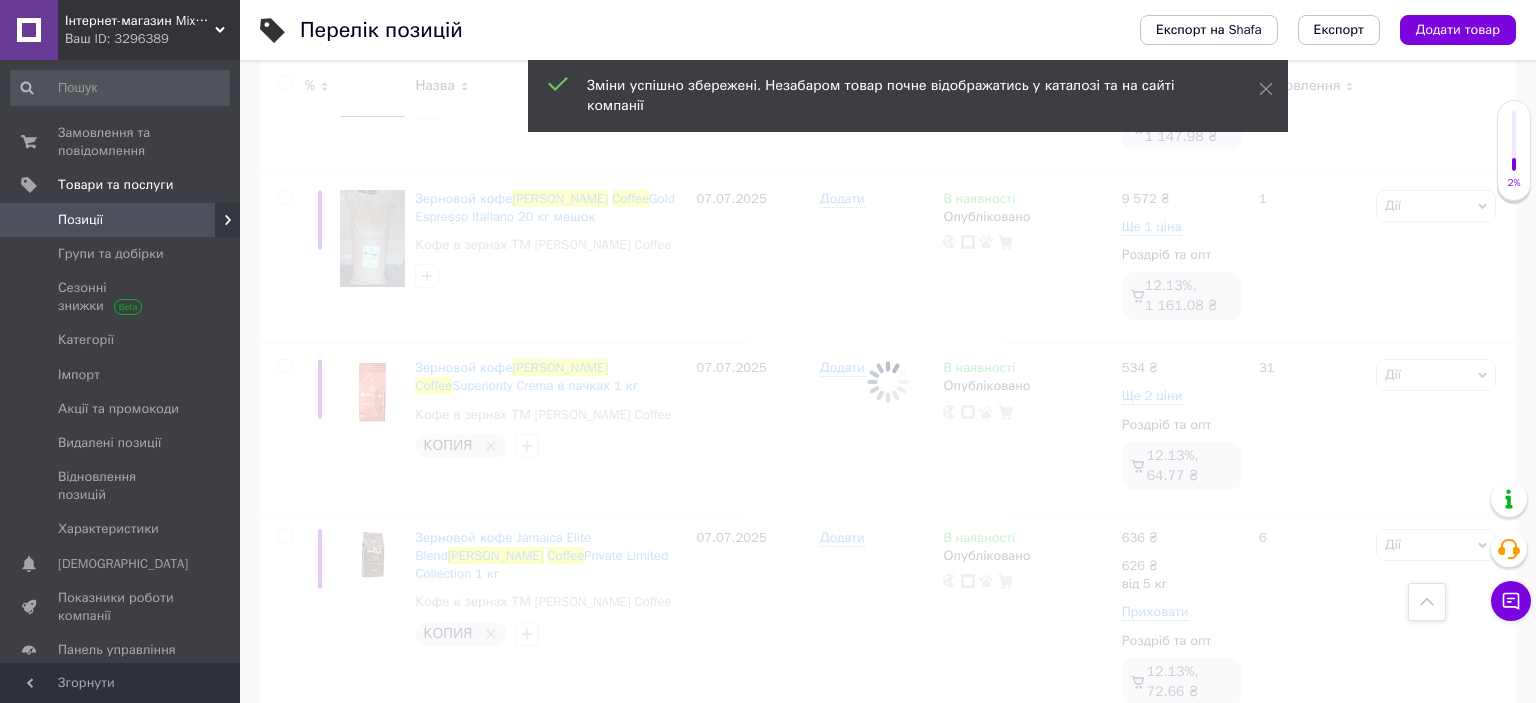 checkbox on "false" 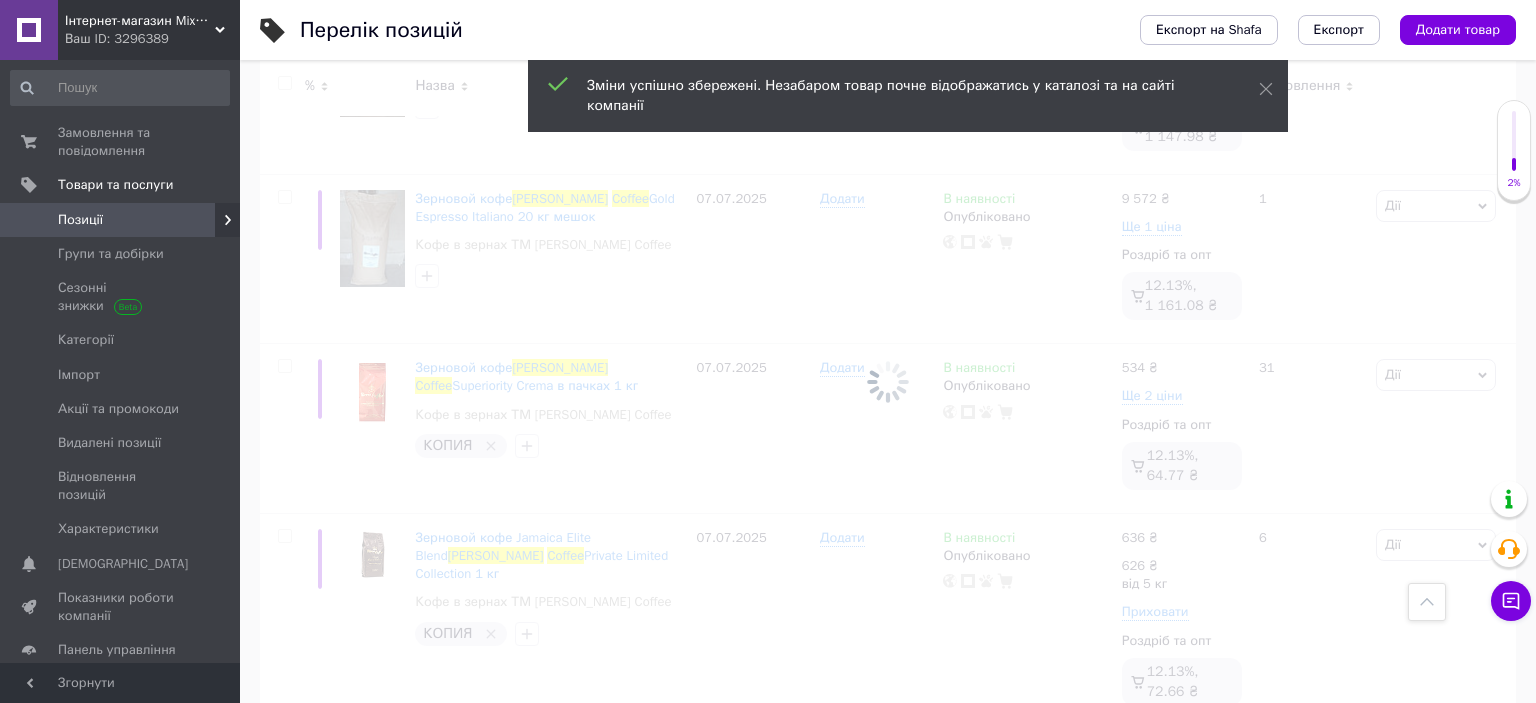 checkbox on "false" 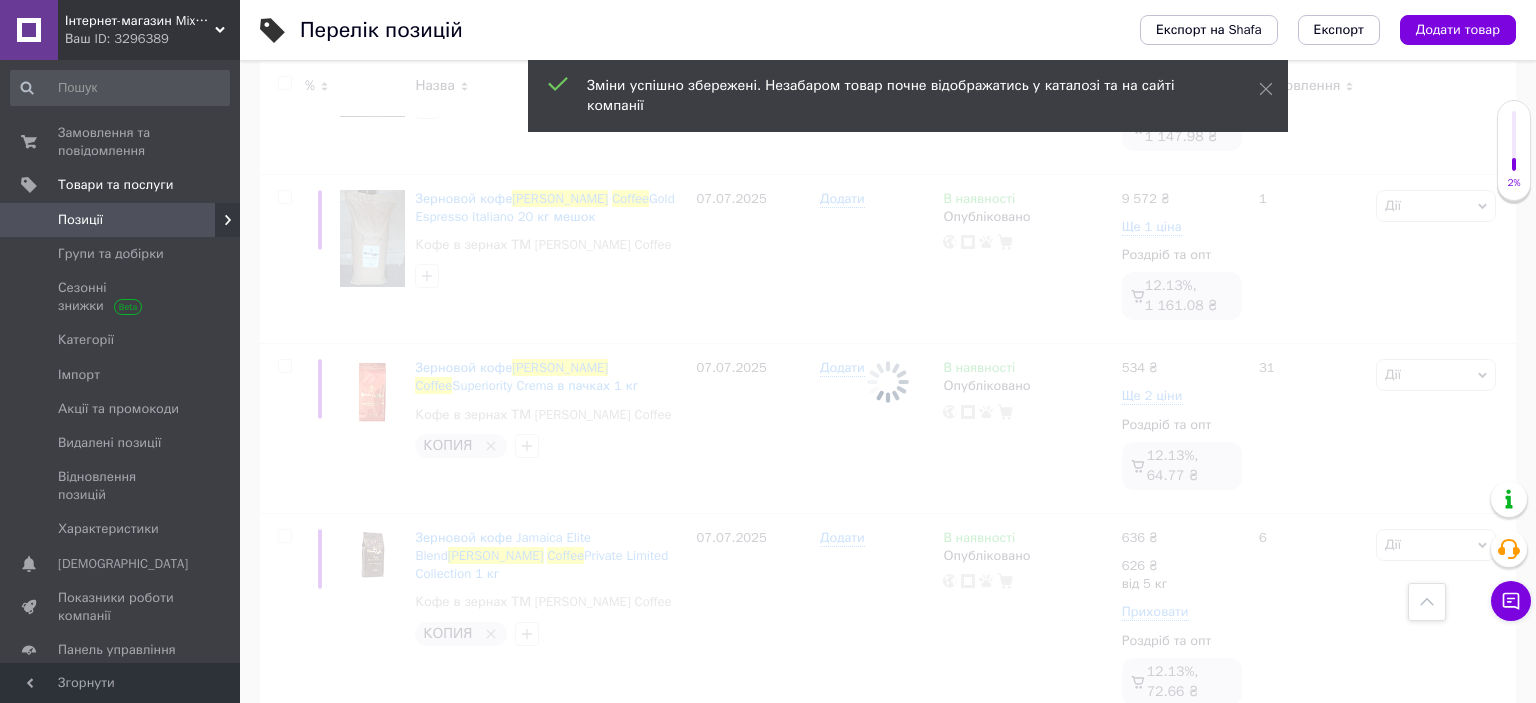 checkbox on "false" 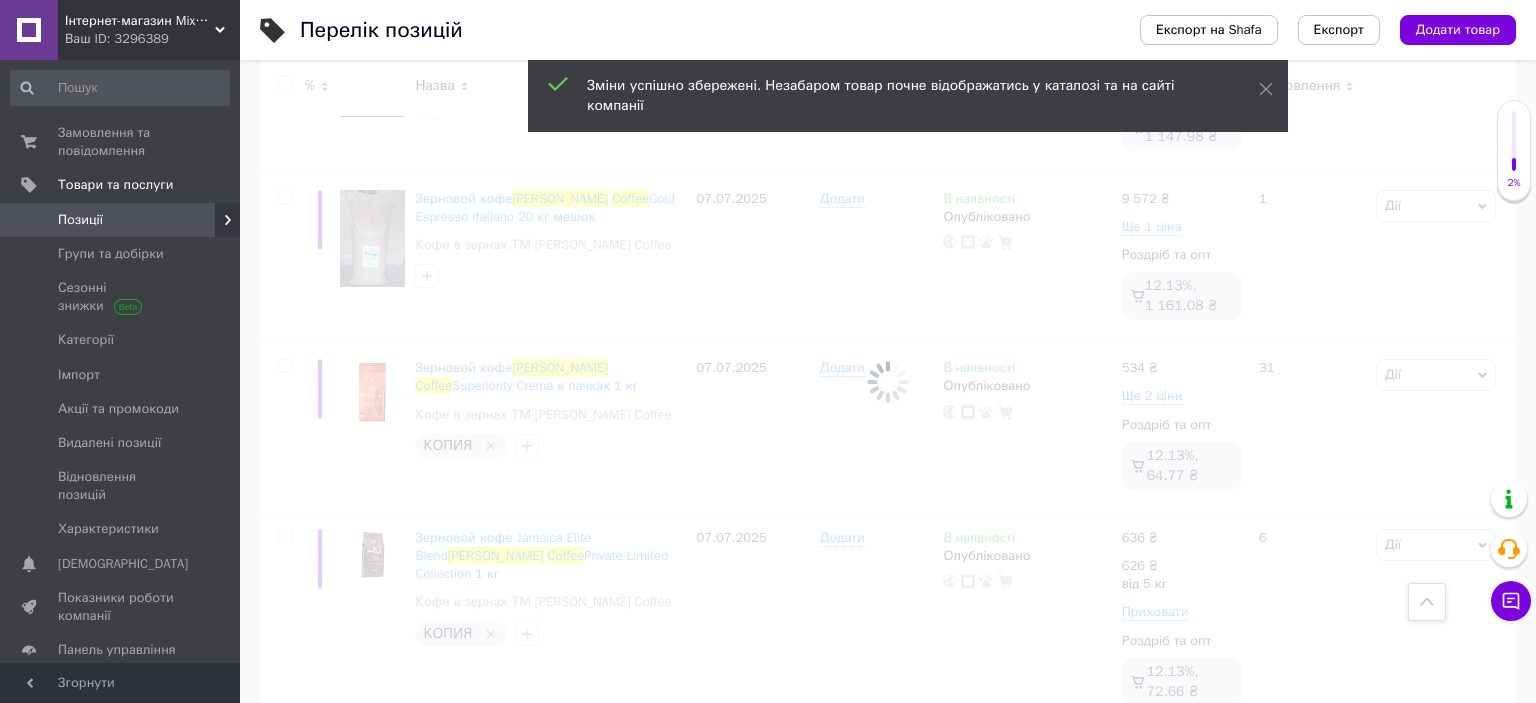 checkbox on "false" 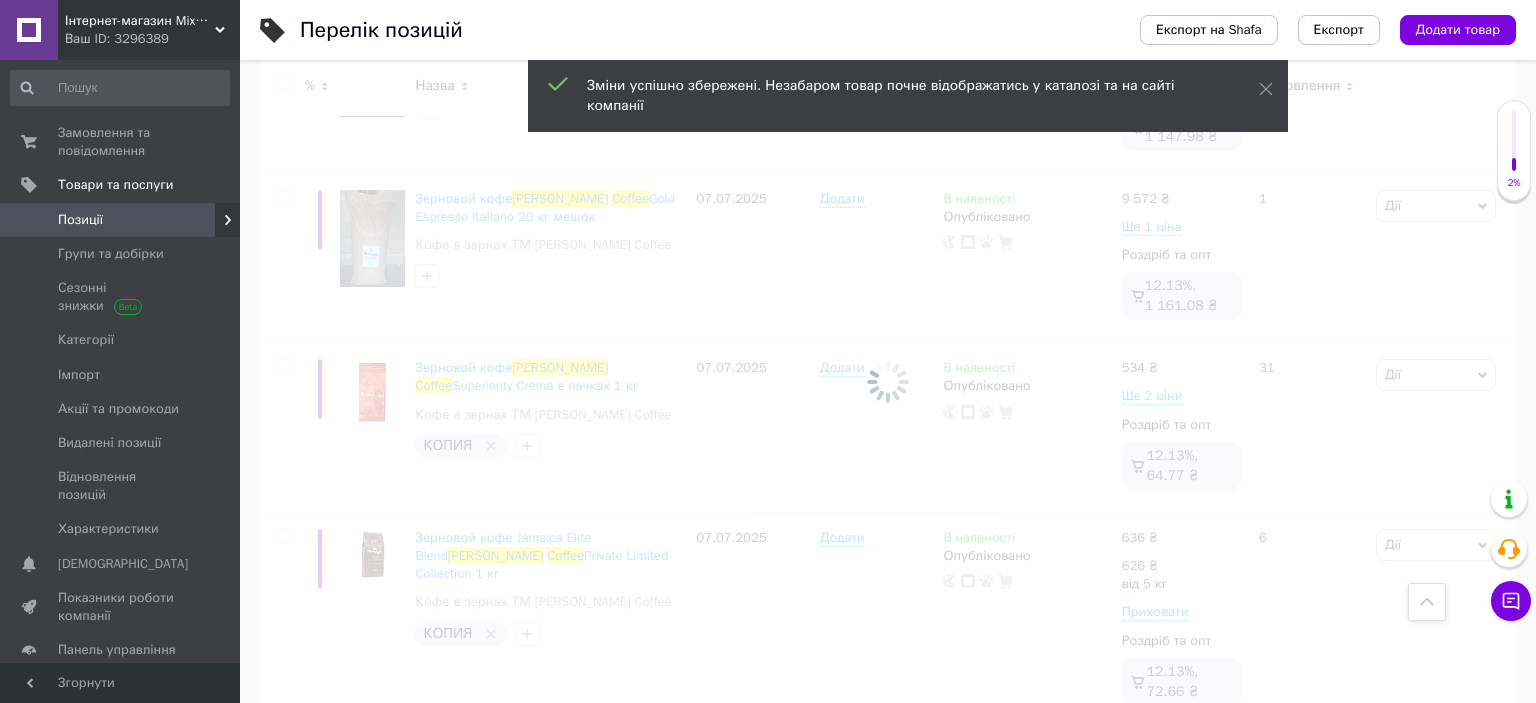 checkbox on "false" 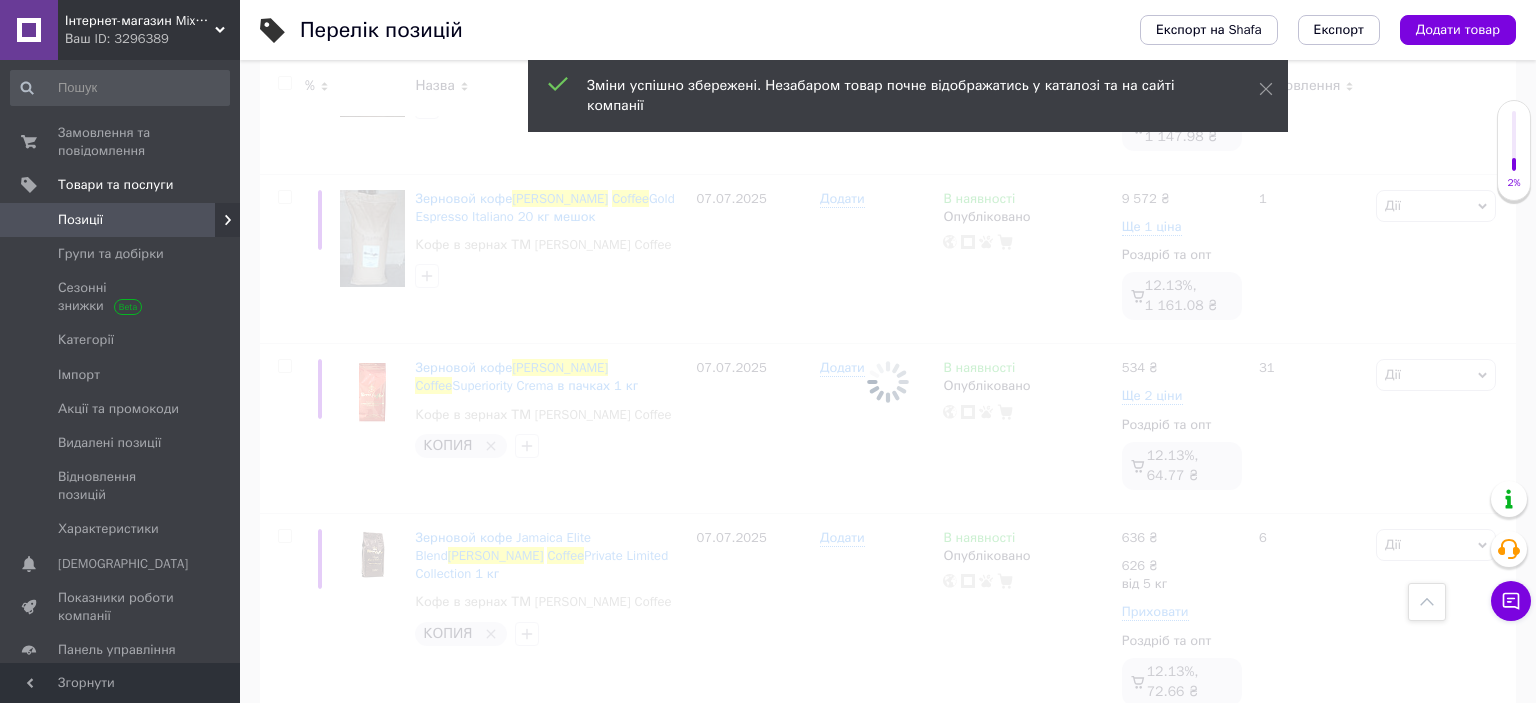 checkbox on "false" 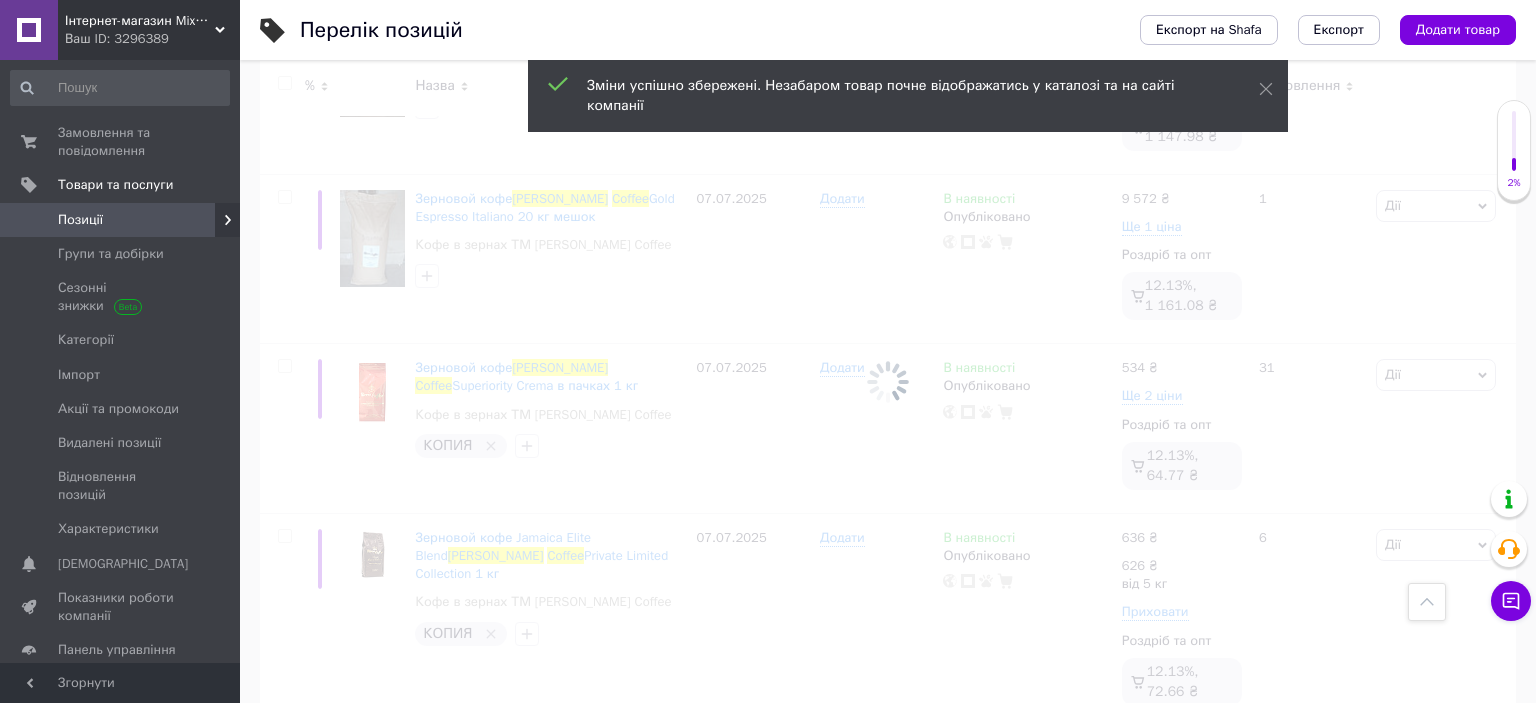 checkbox on "false" 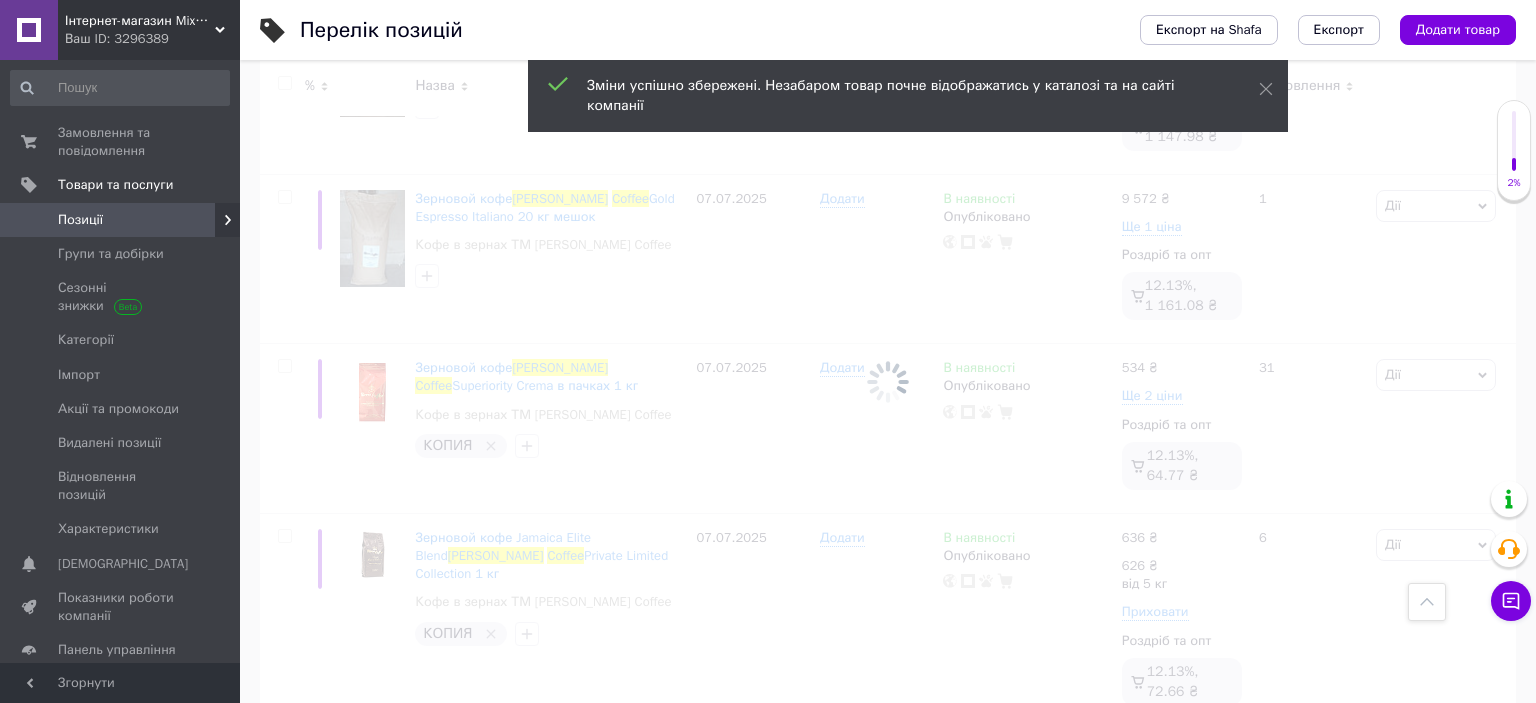 checkbox on "false" 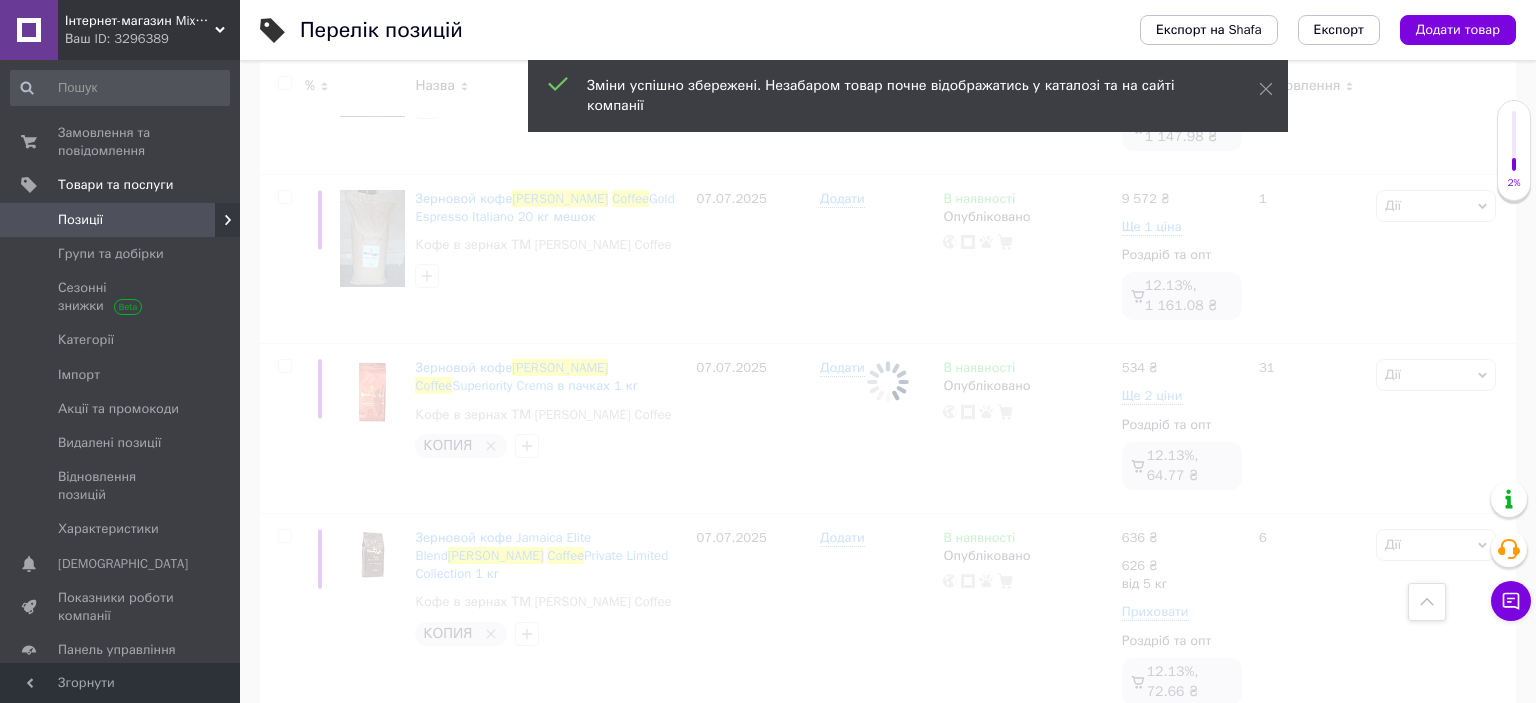 checkbox on "false" 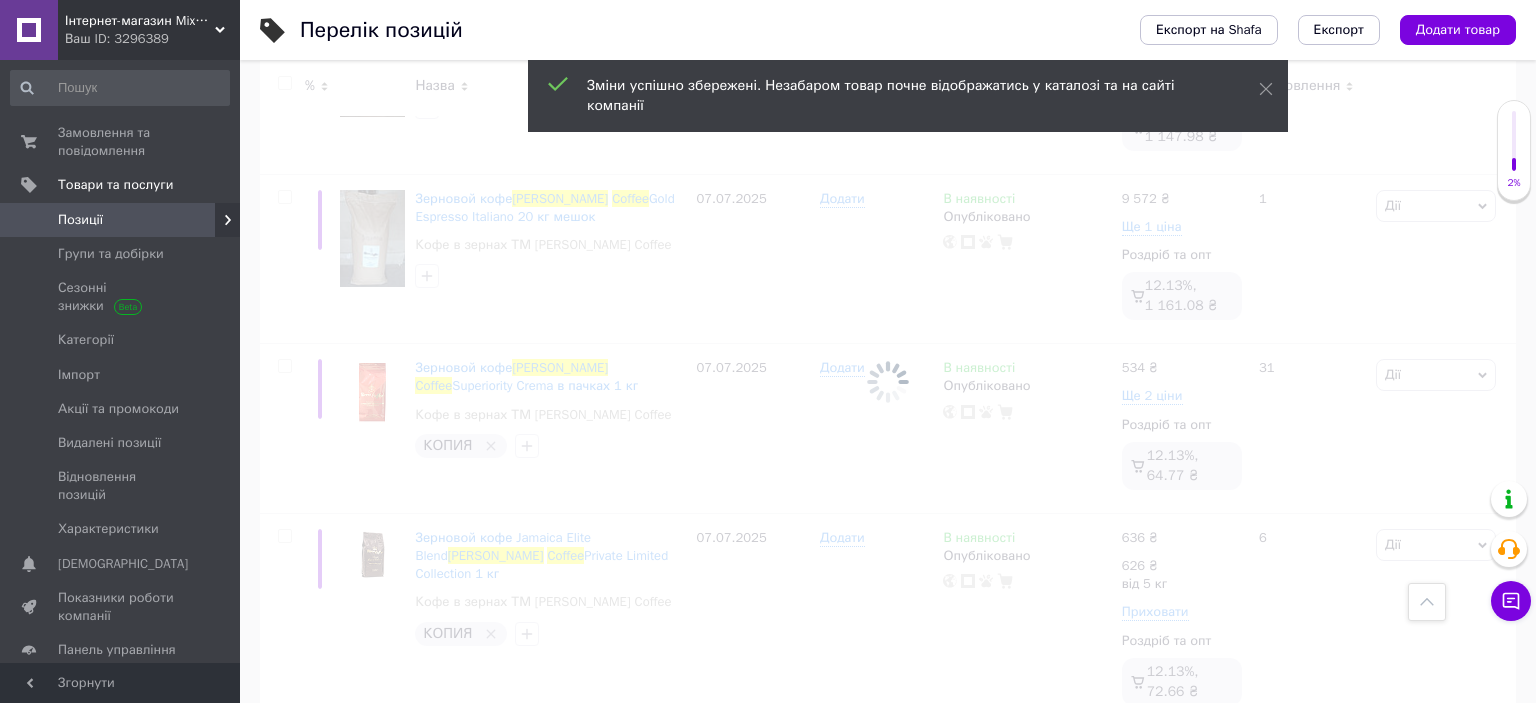 checkbox on "false" 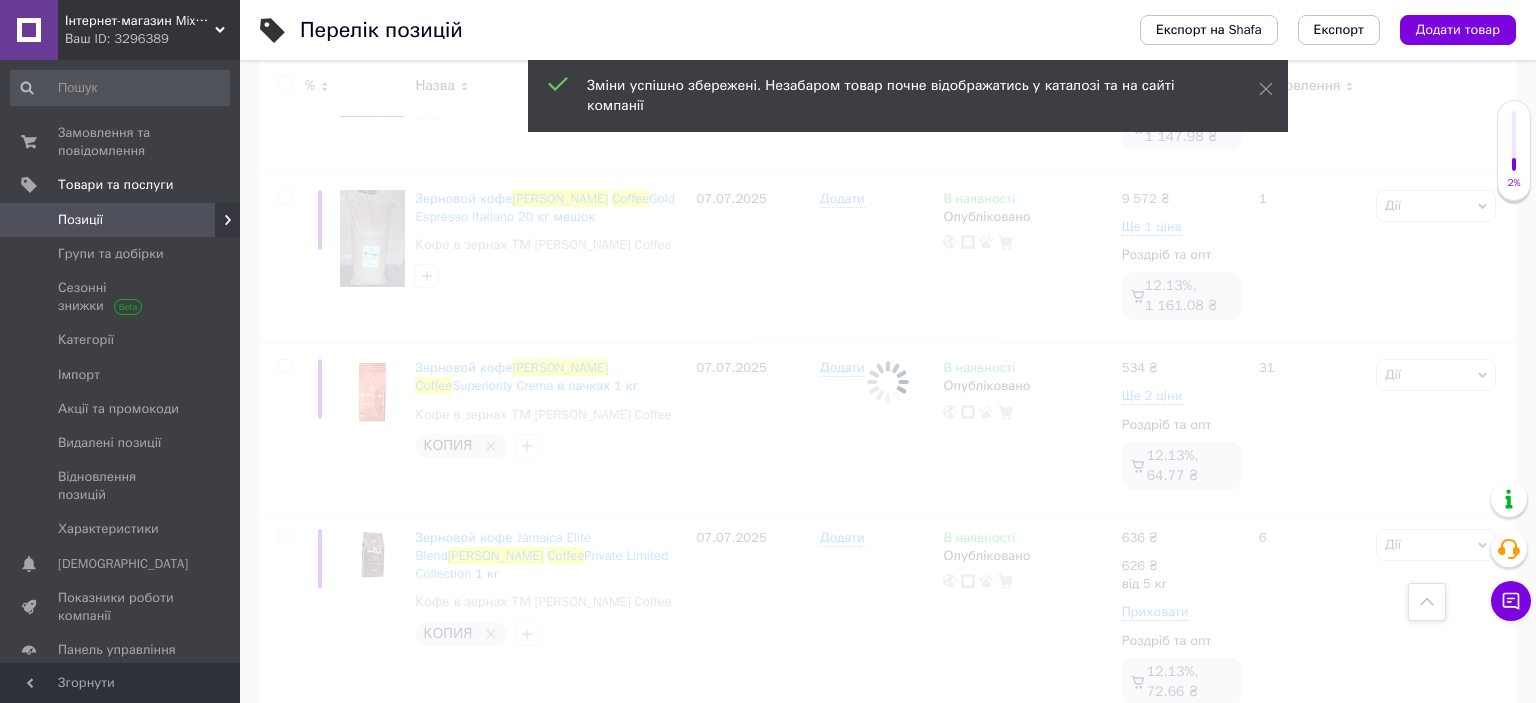 checkbox on "false" 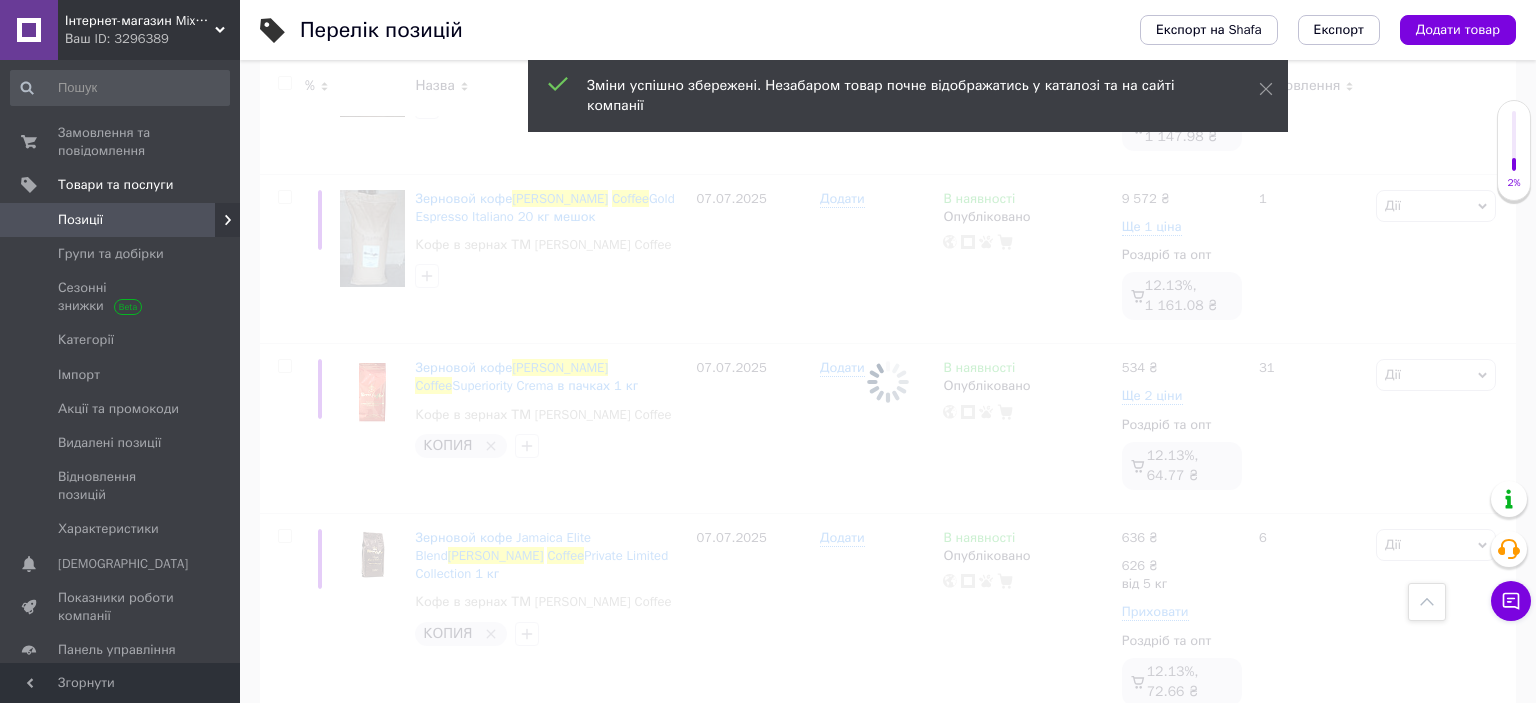 checkbox on "false" 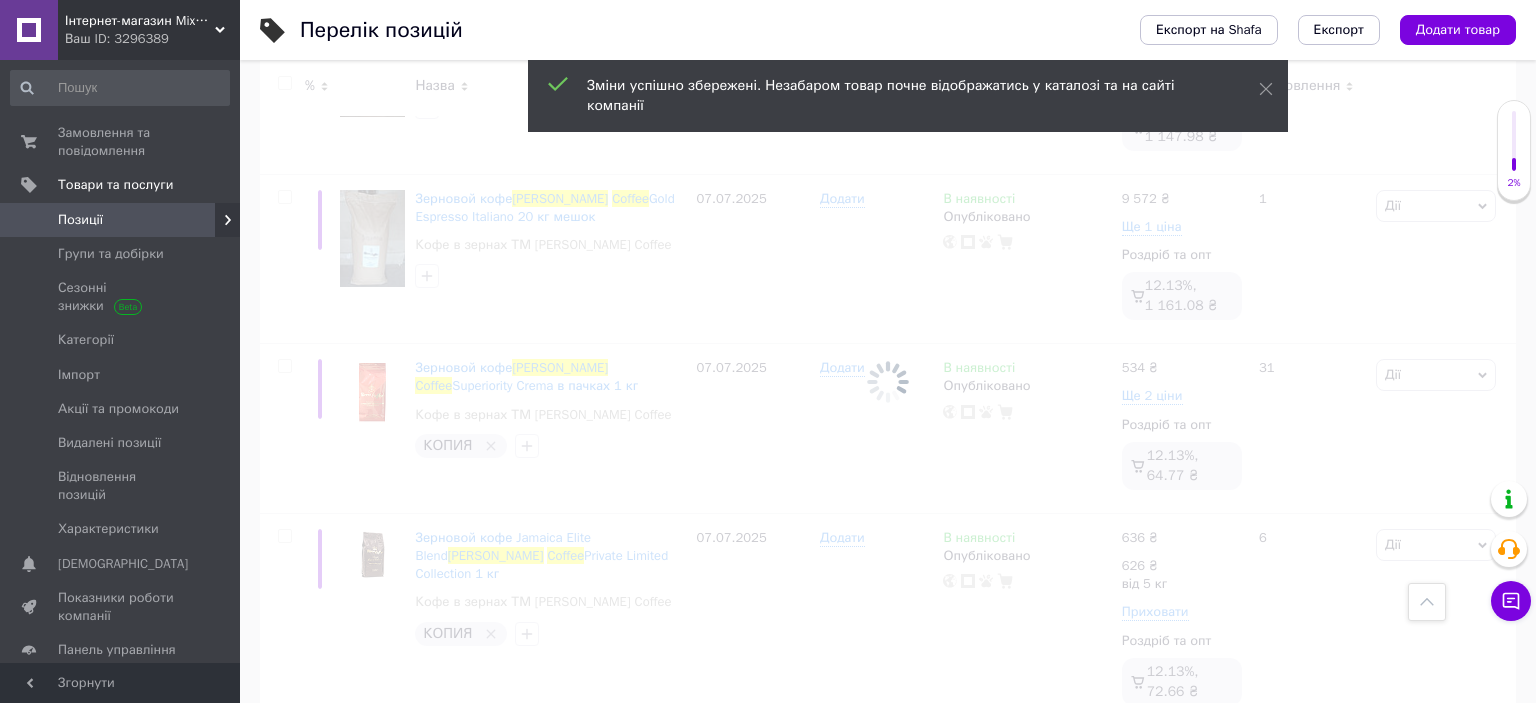 checkbox on "false" 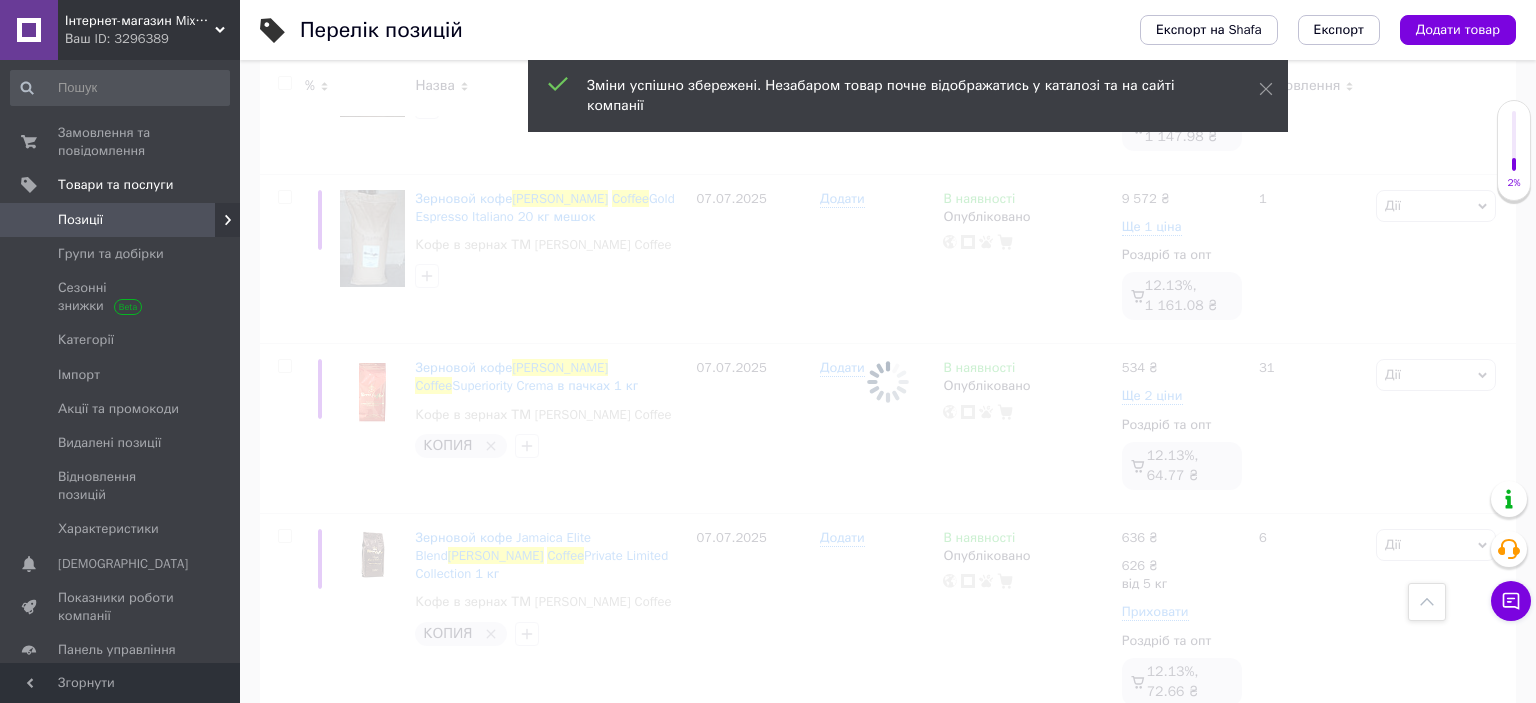 checkbox on "false" 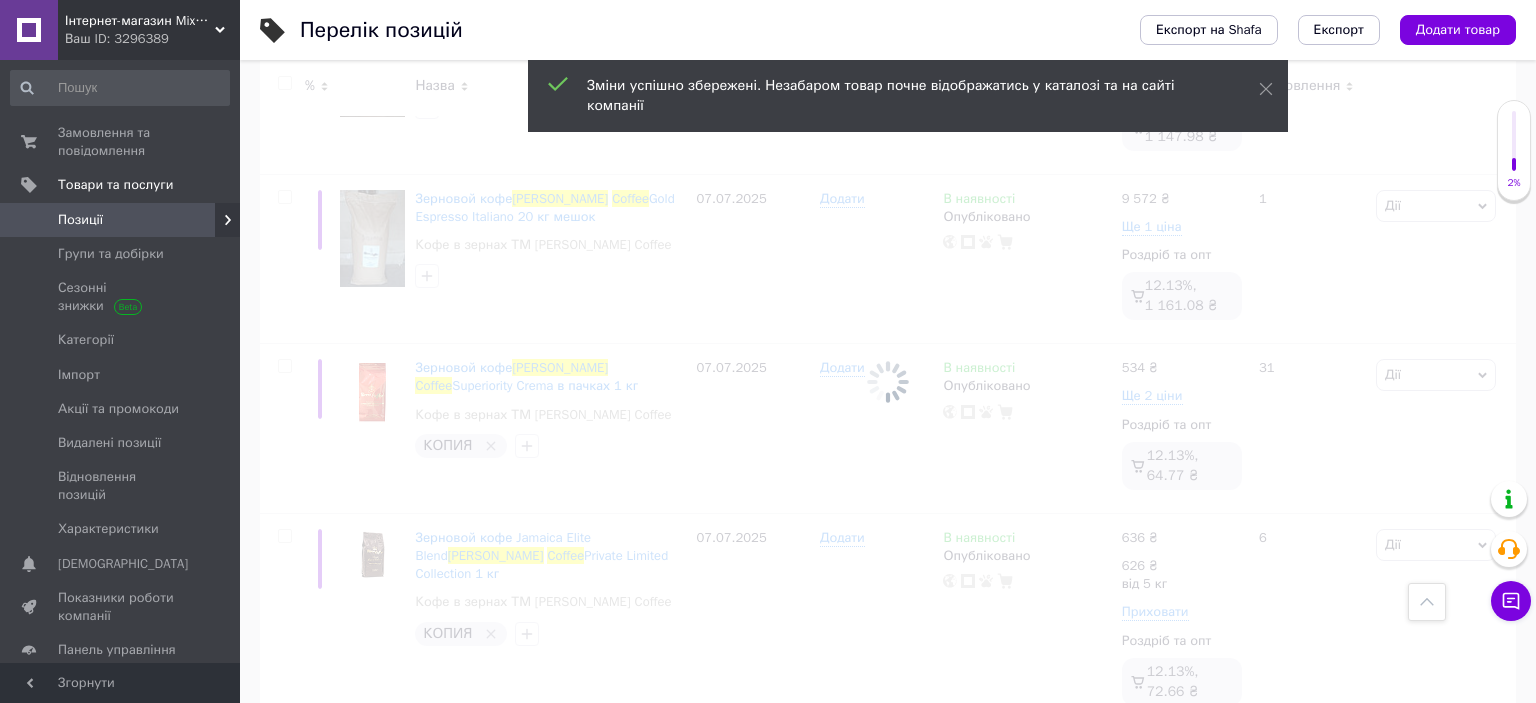 checkbox on "false" 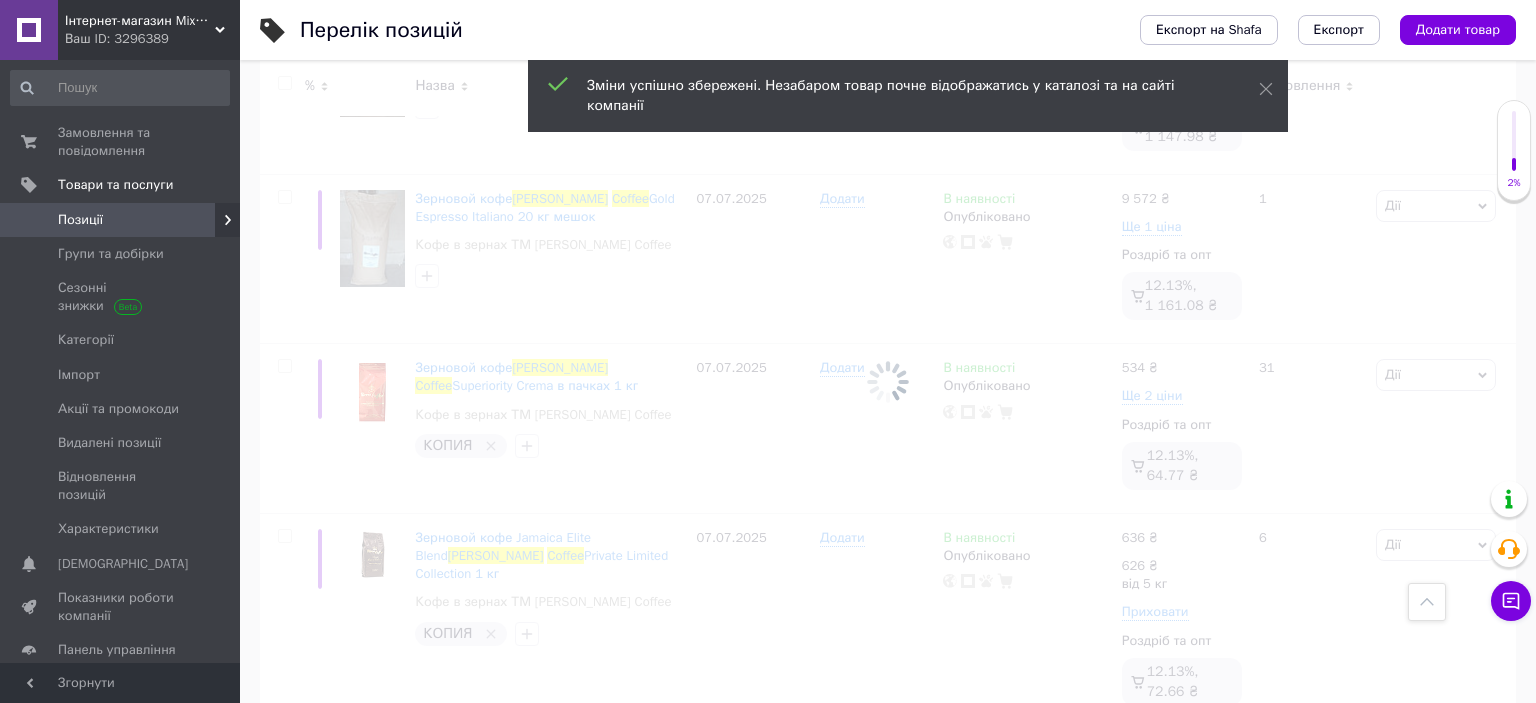checkbox on "false" 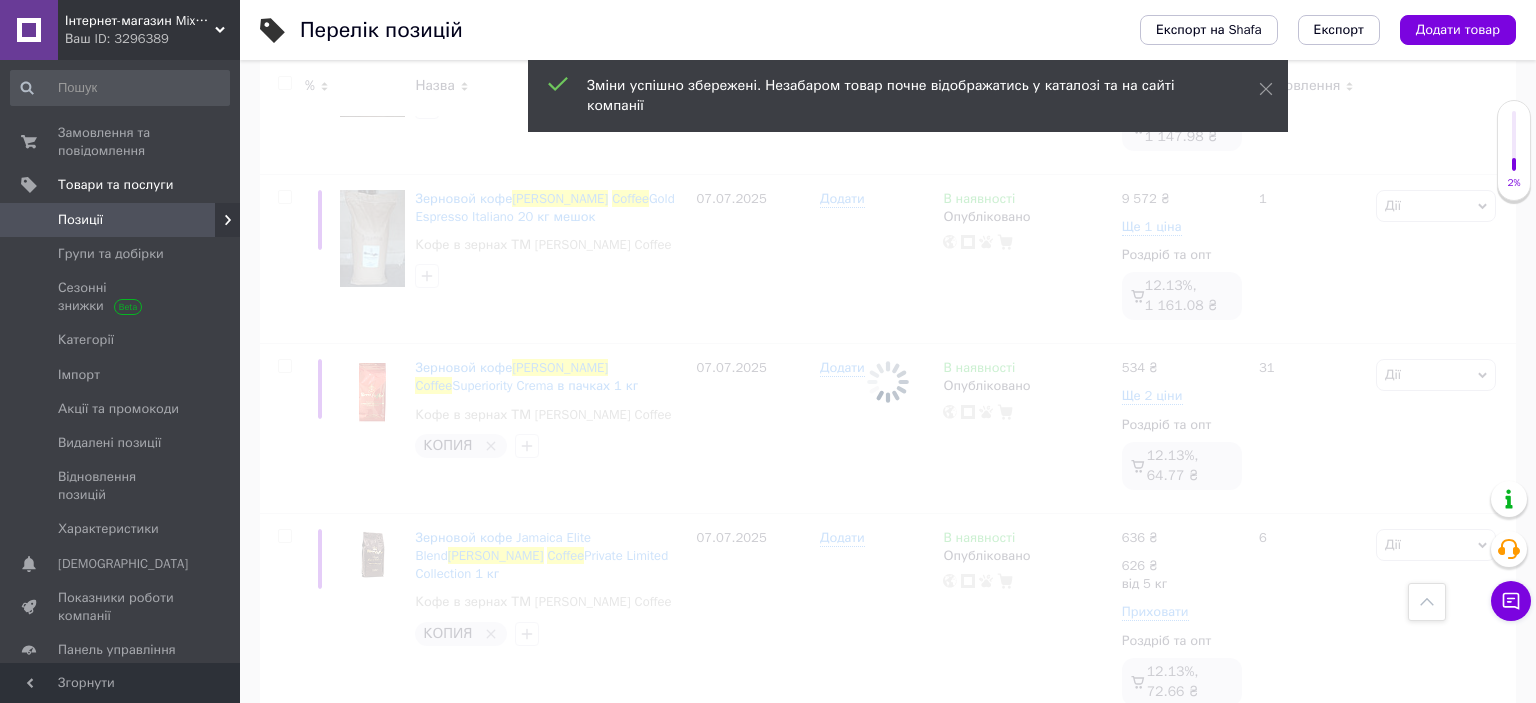 checkbox on "false" 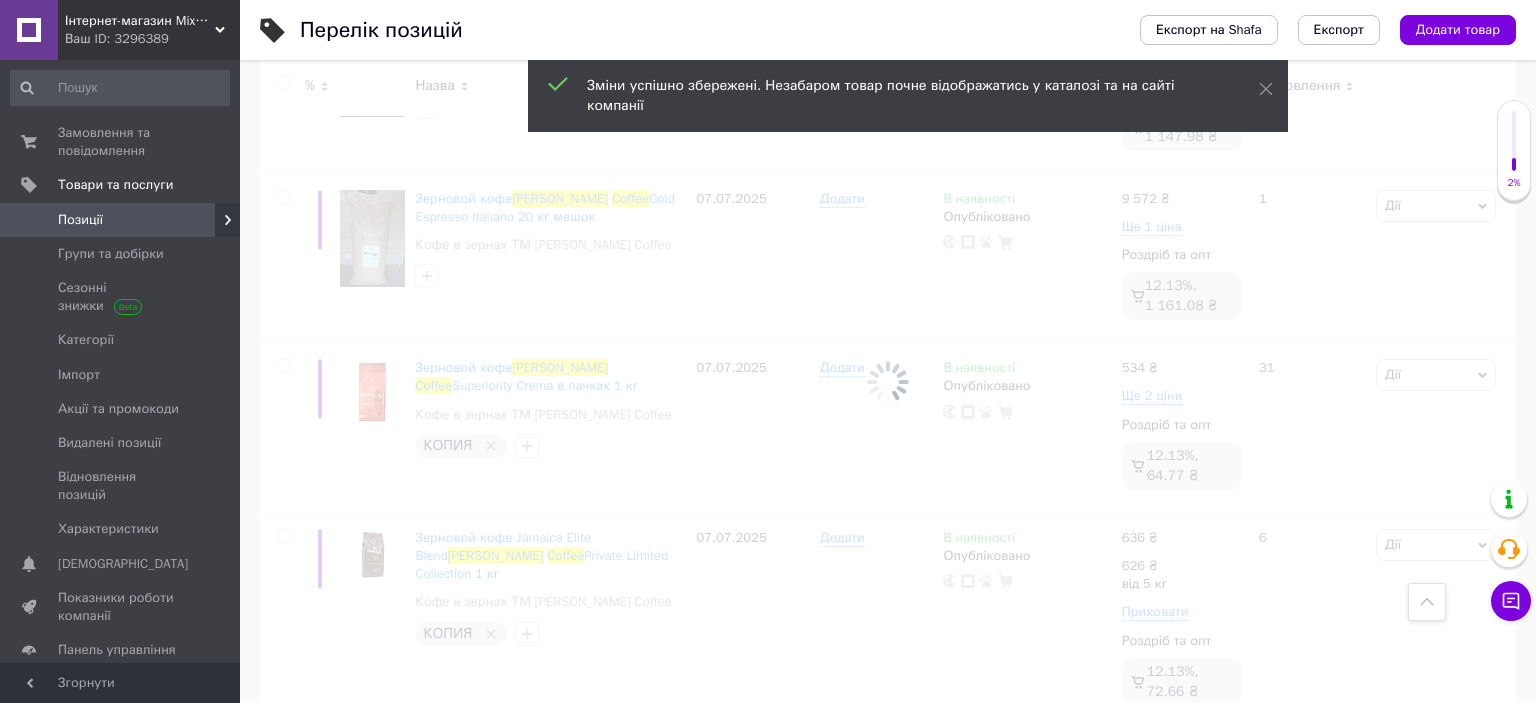 checkbox on "false" 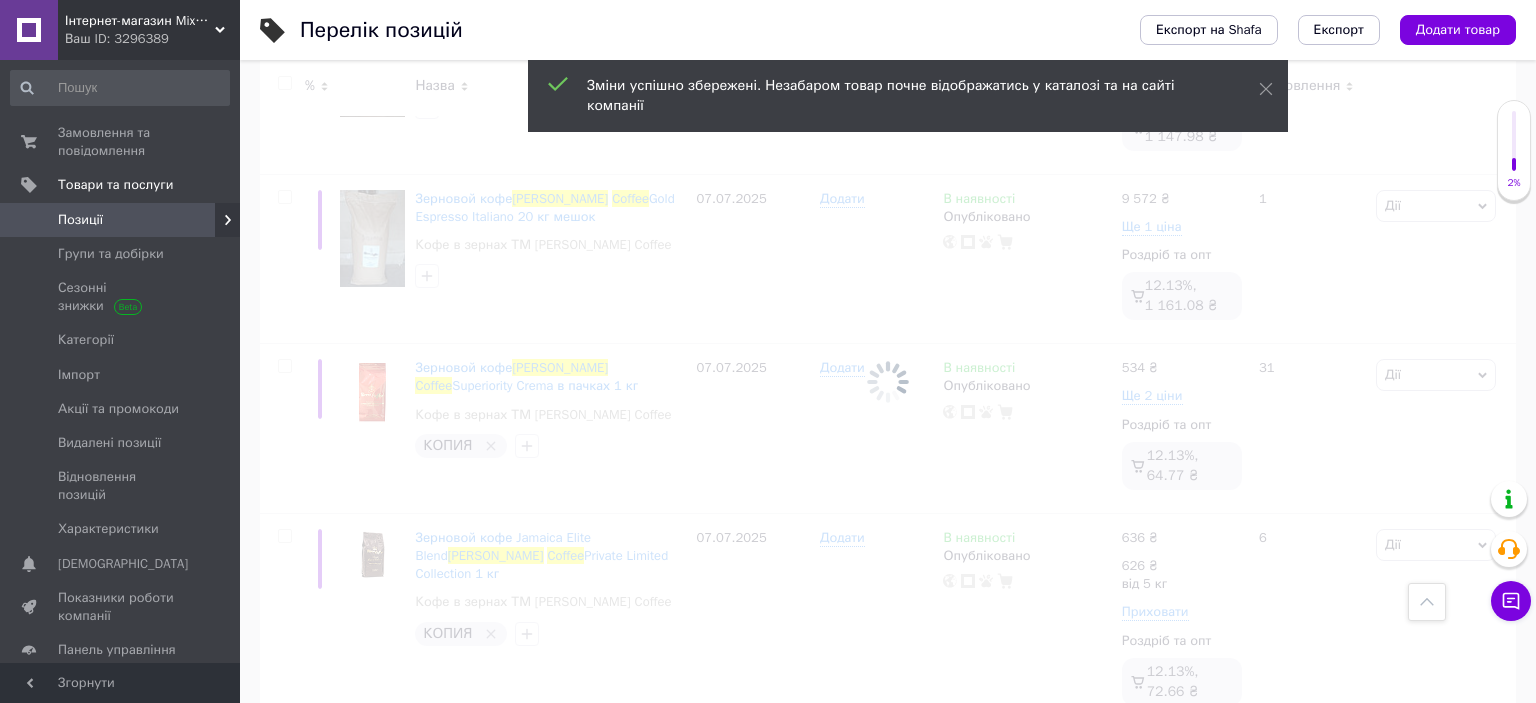 checkbox on "false" 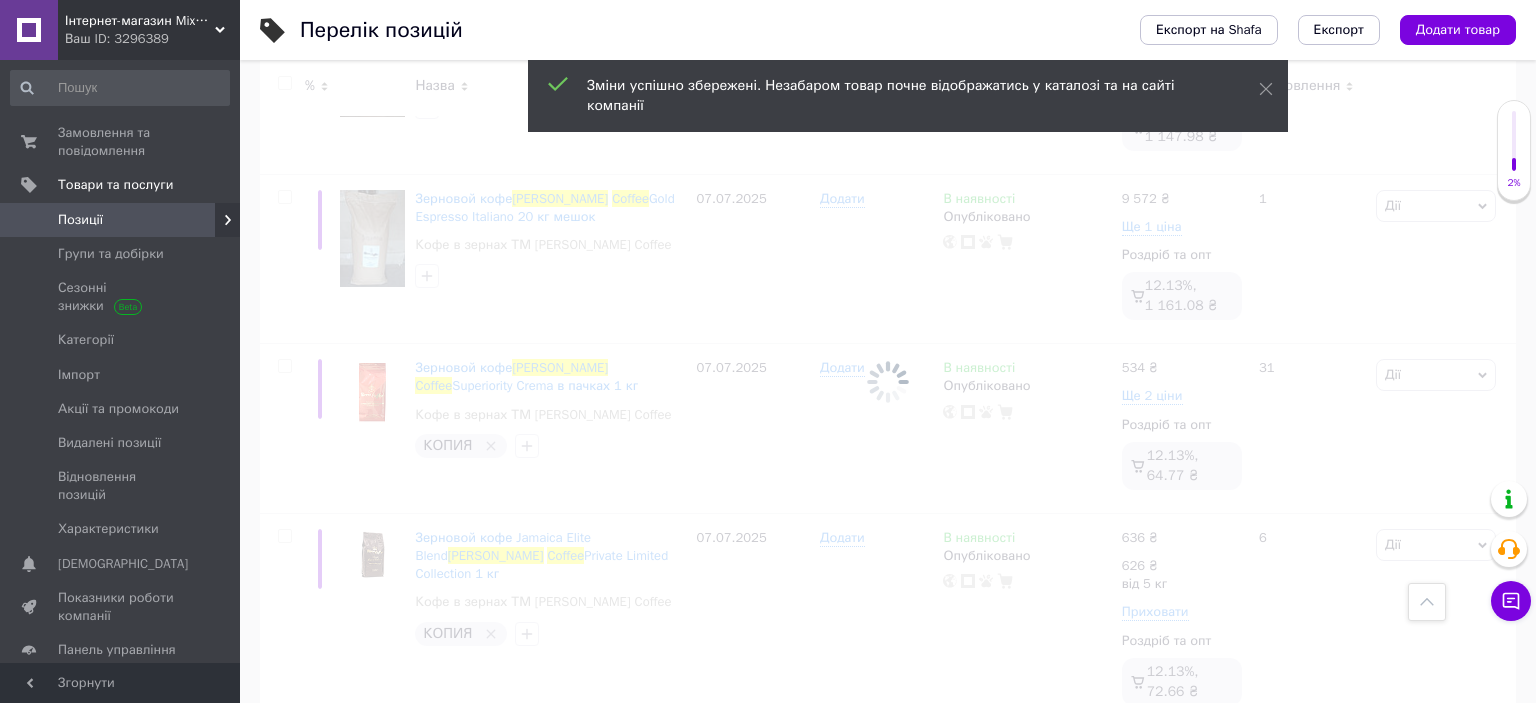 checkbox on "false" 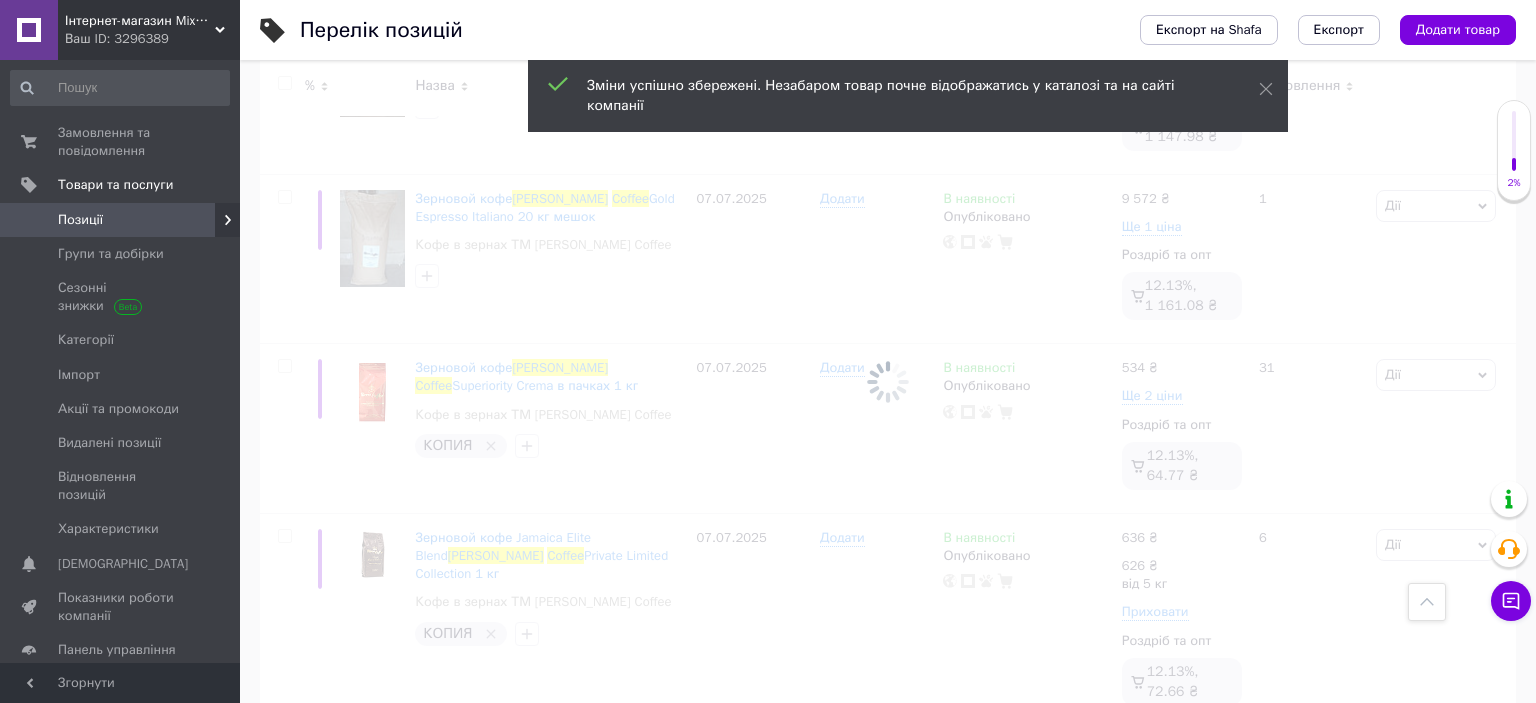 checkbox on "false" 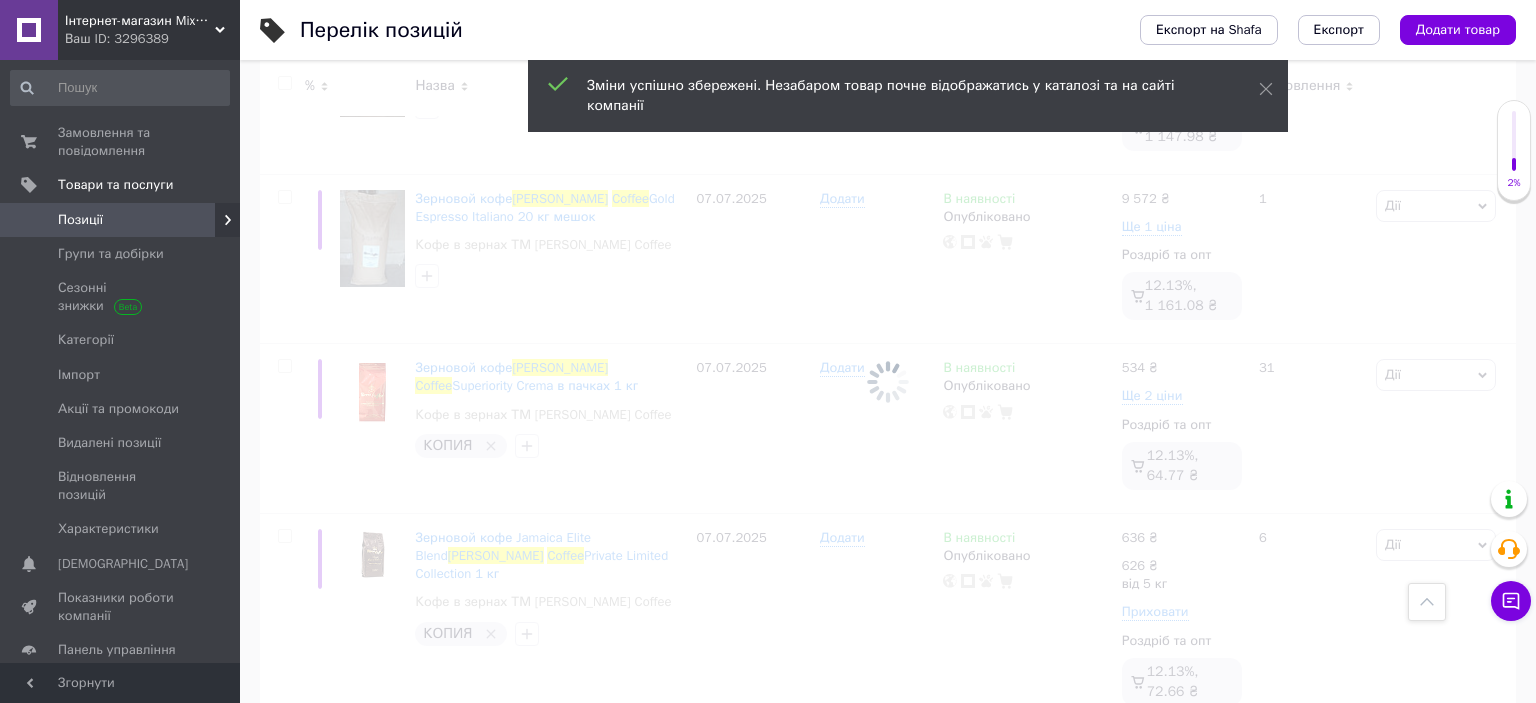 checkbox on "false" 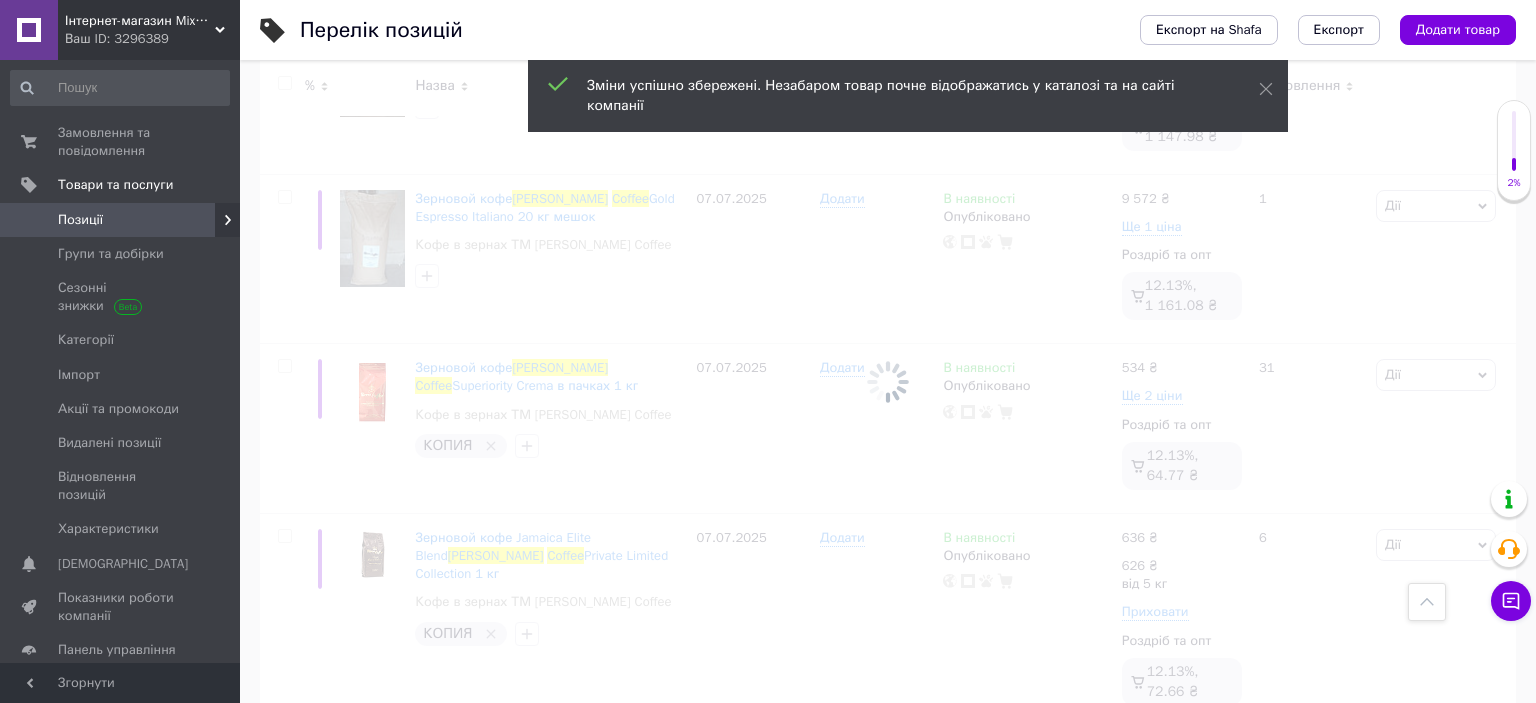 checkbox on "false" 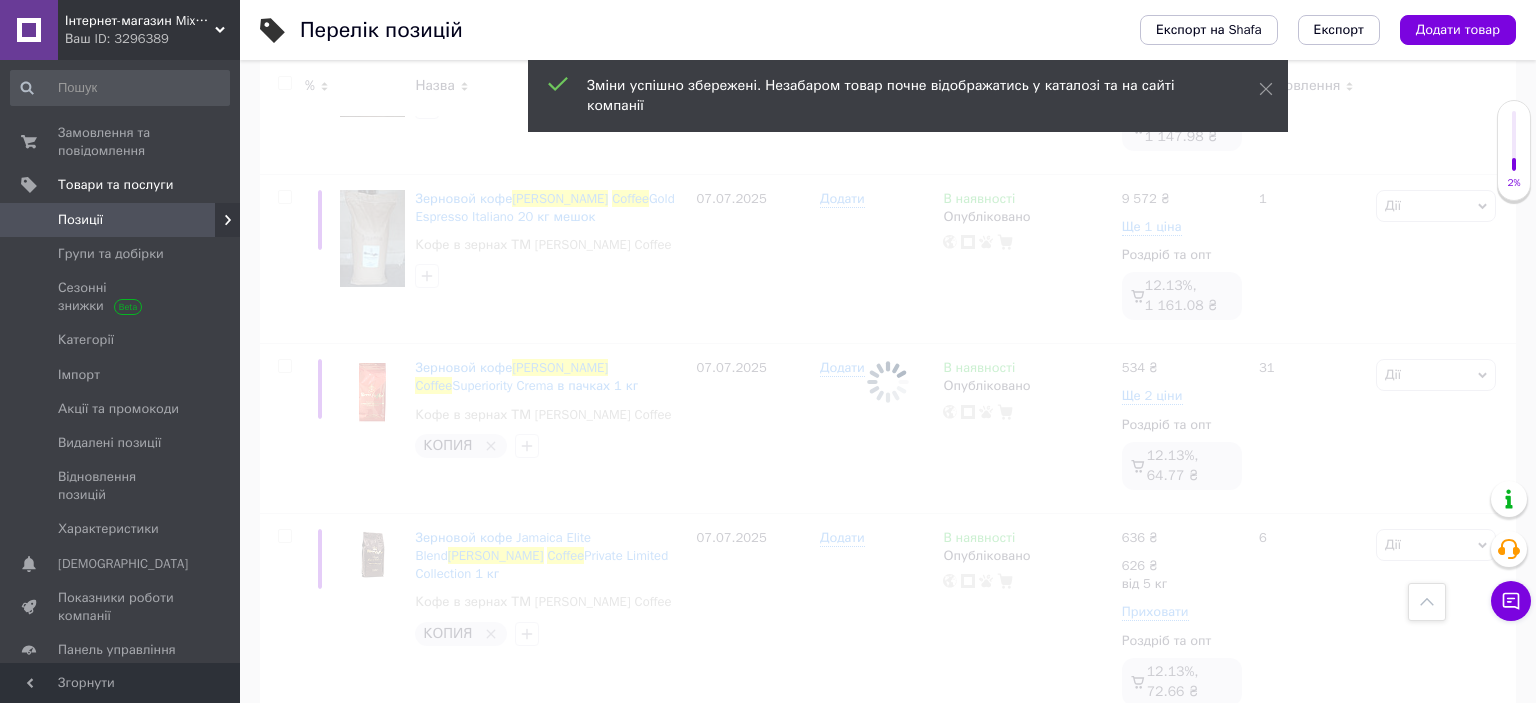 checkbox on "false" 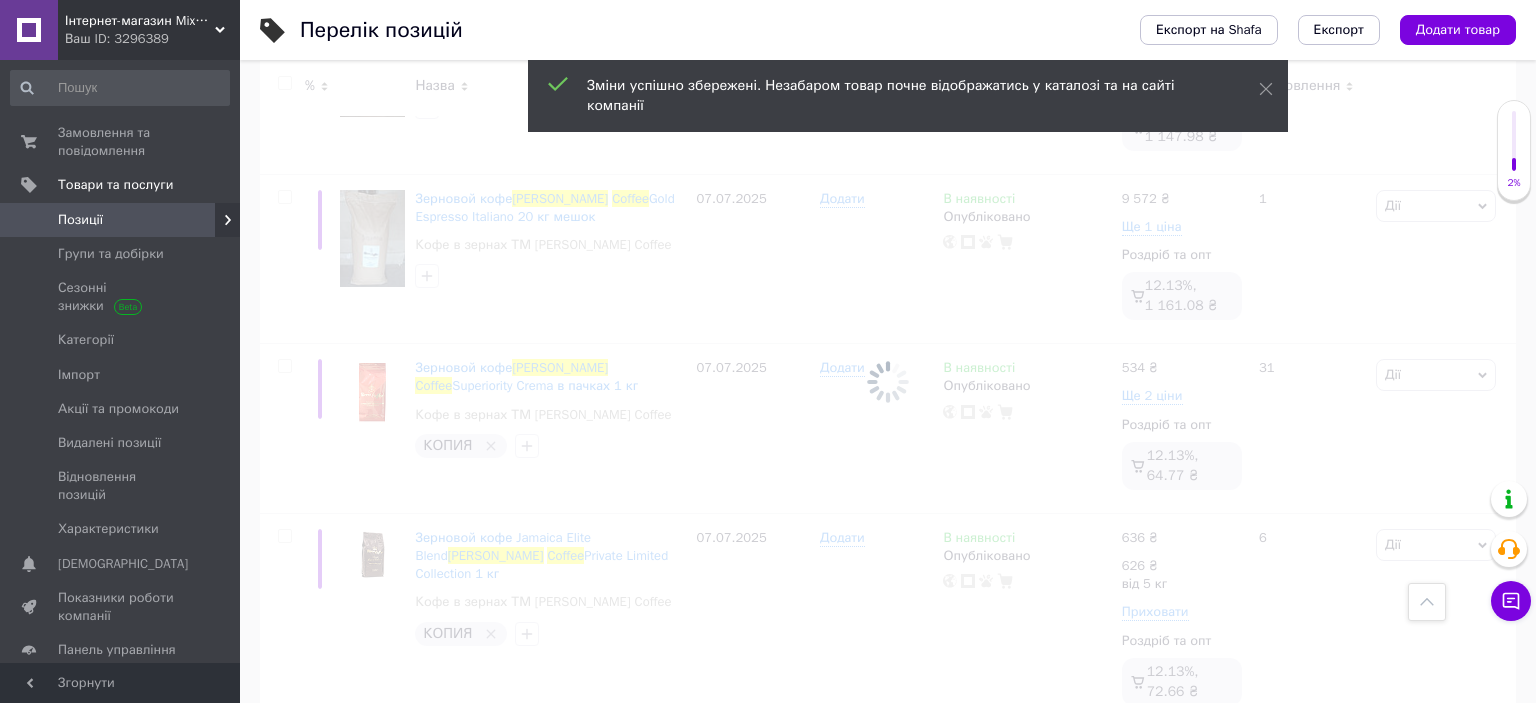 checkbox on "false" 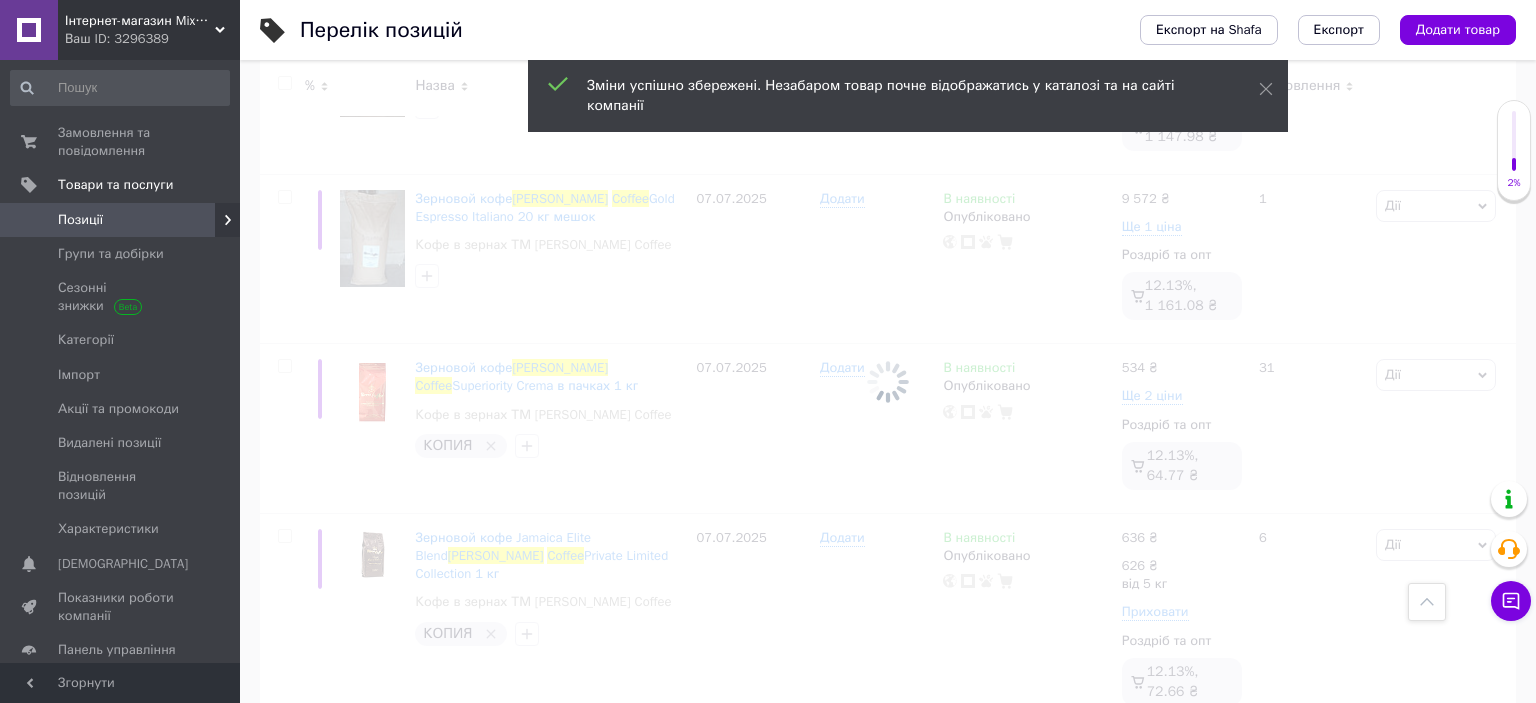 checkbox on "false" 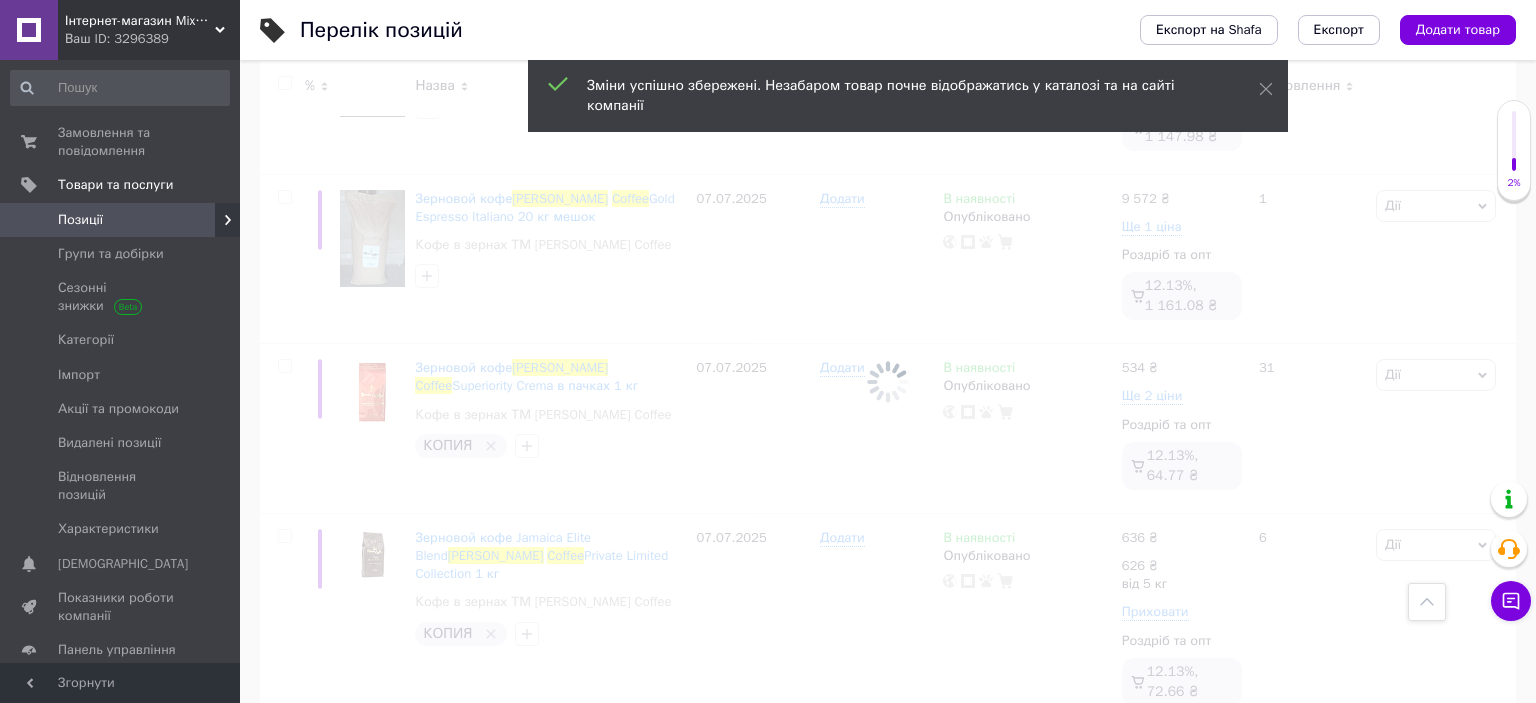 checkbox on "false" 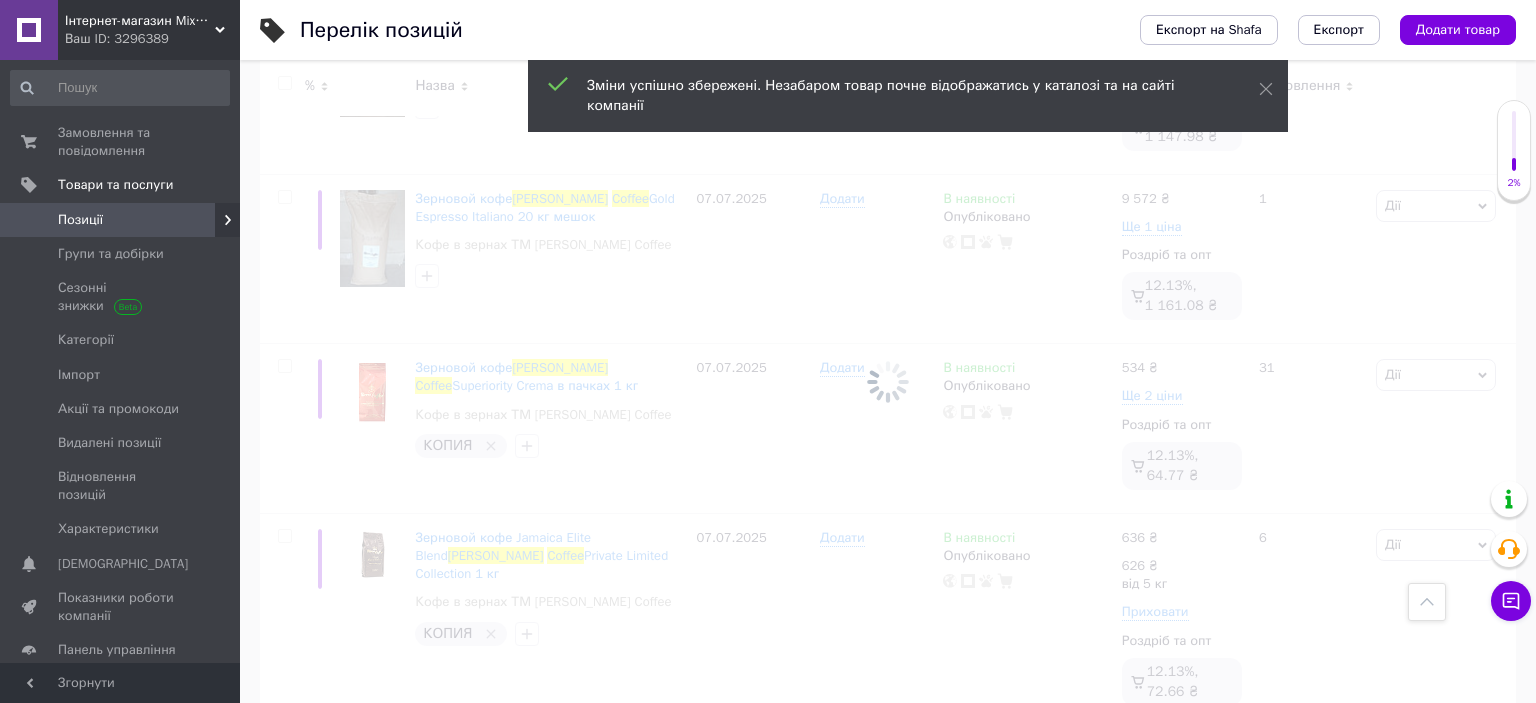 checkbox on "false" 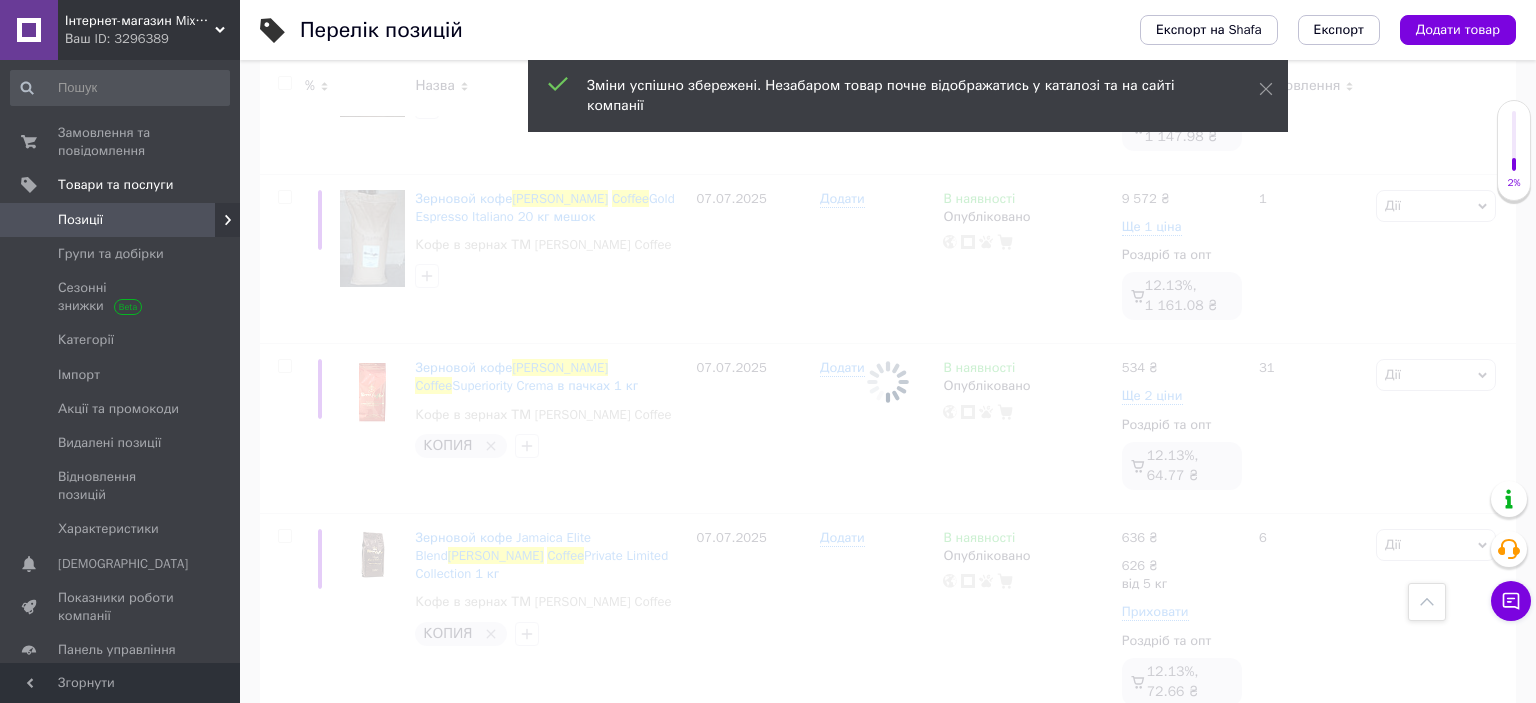 checkbox on "false" 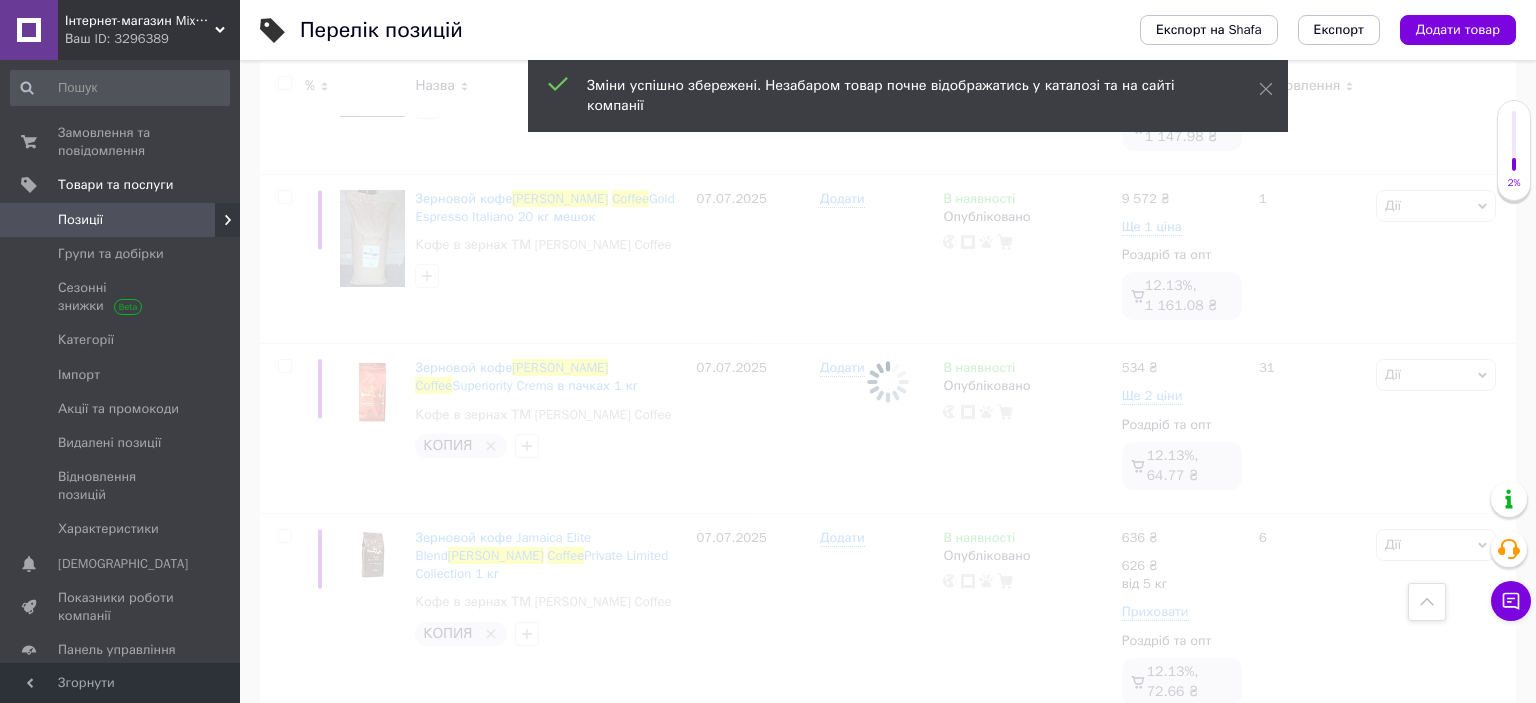 checkbox on "false" 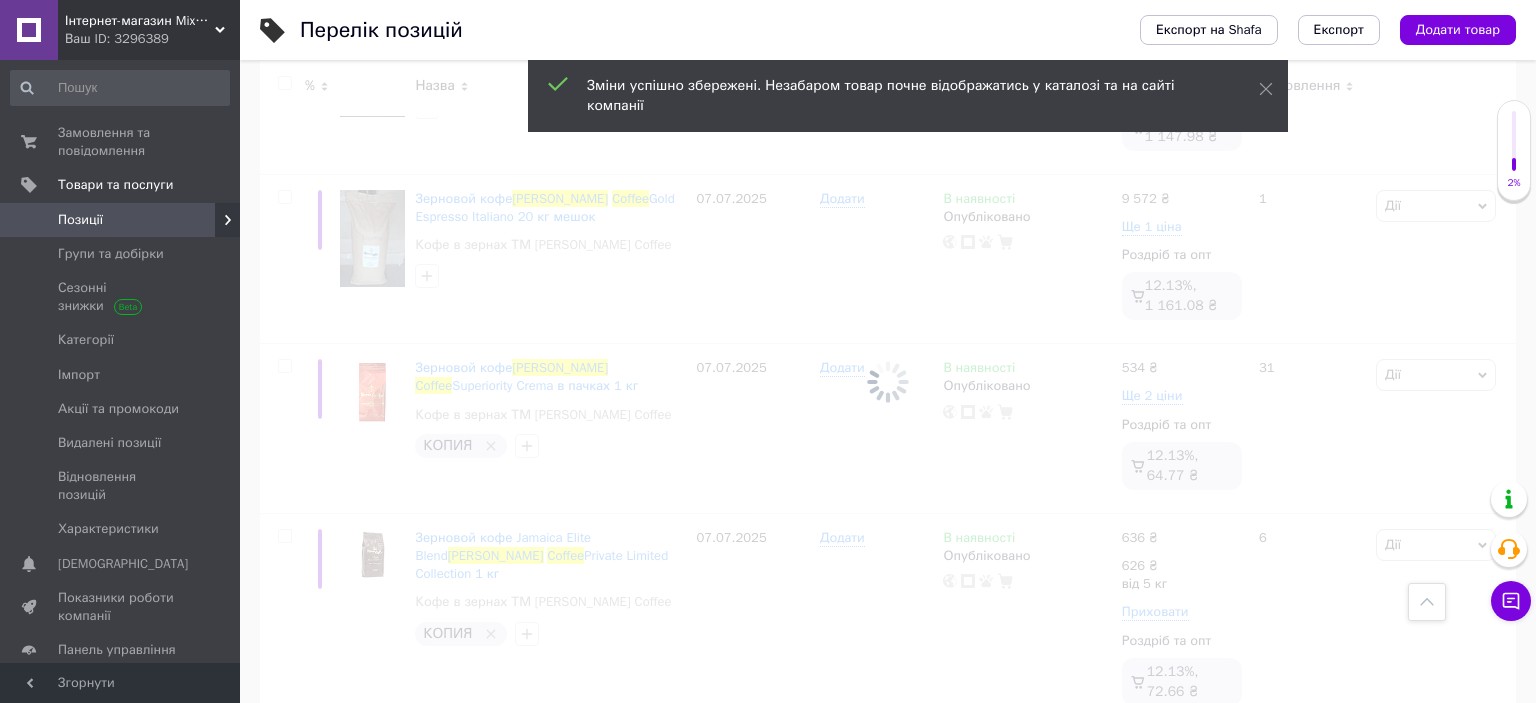 checkbox on "false" 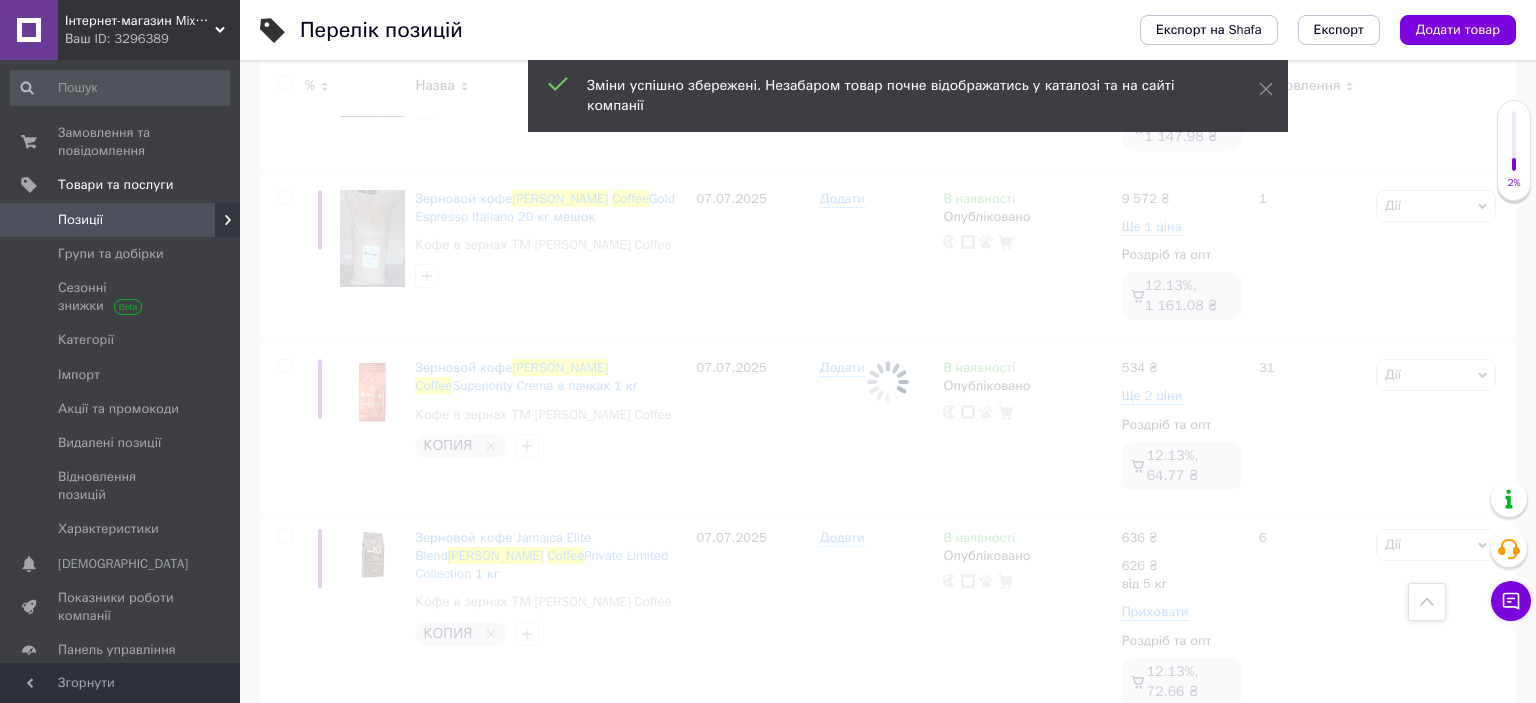 checkbox on "false" 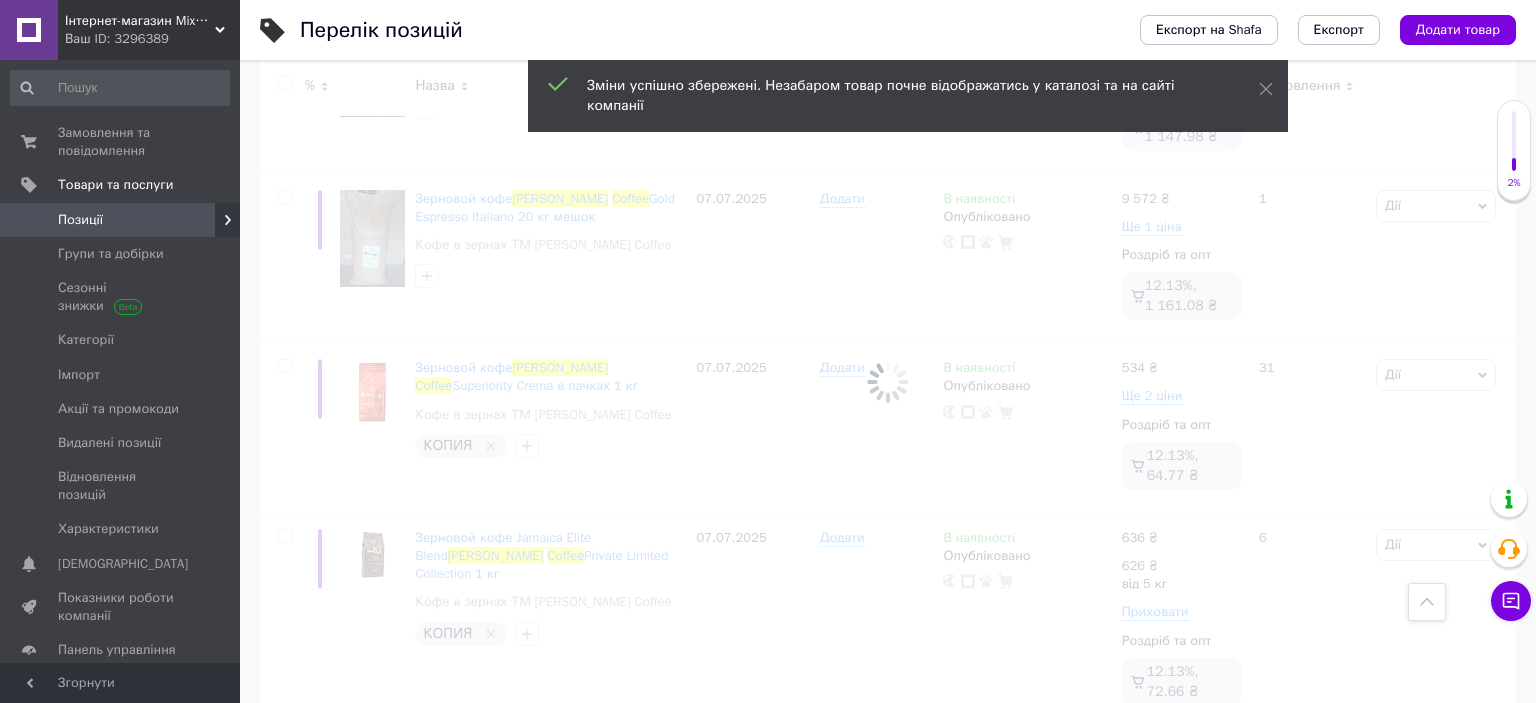 checkbox on "false" 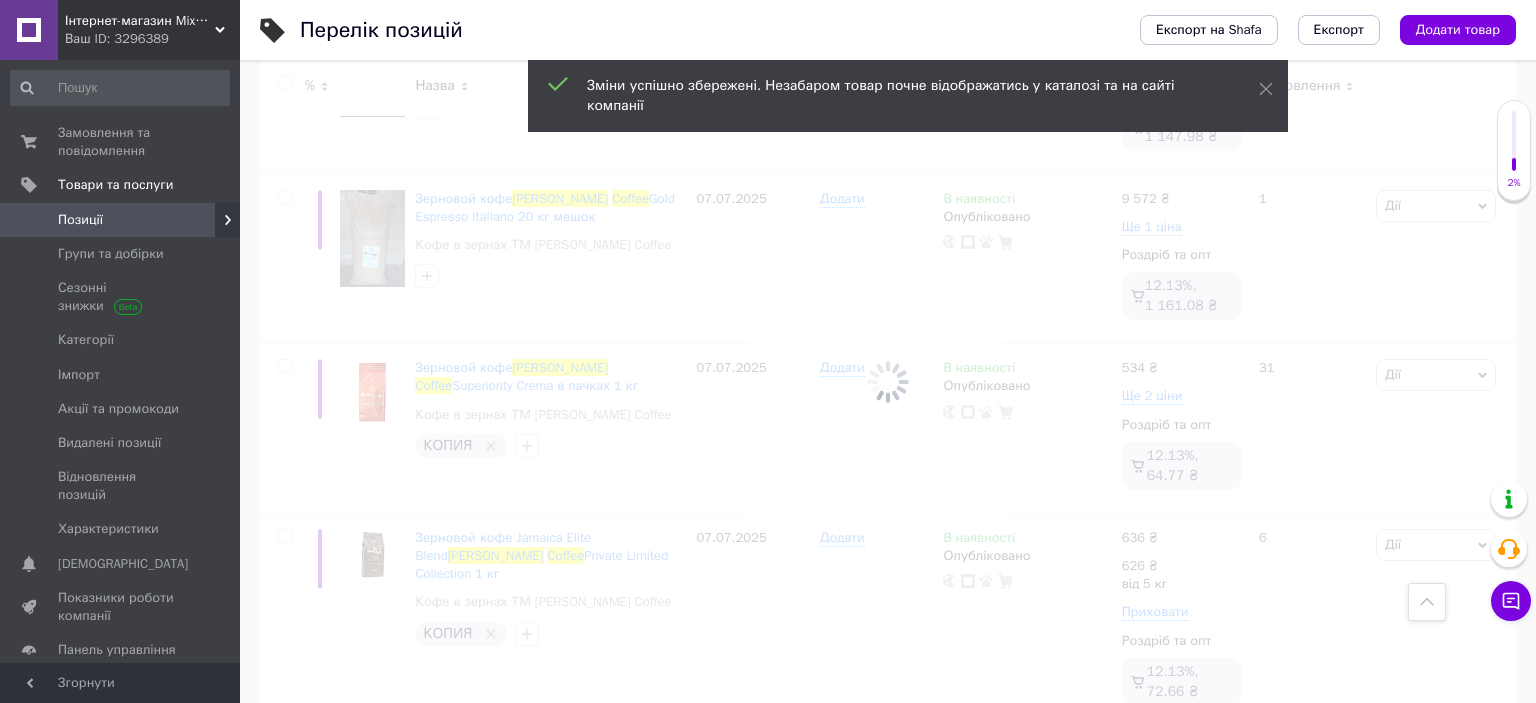 checkbox on "false" 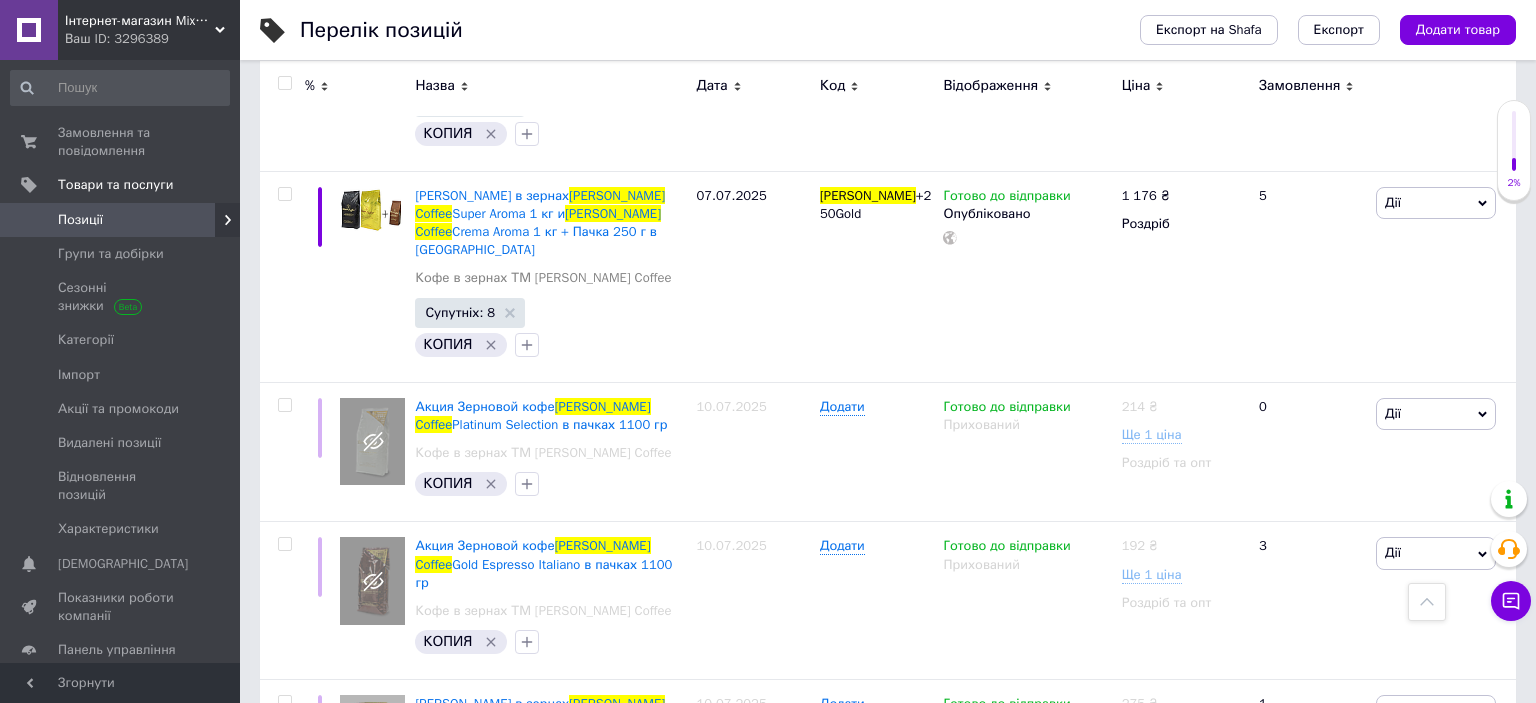 scroll, scrollTop: 0, scrollLeft: 0, axis: both 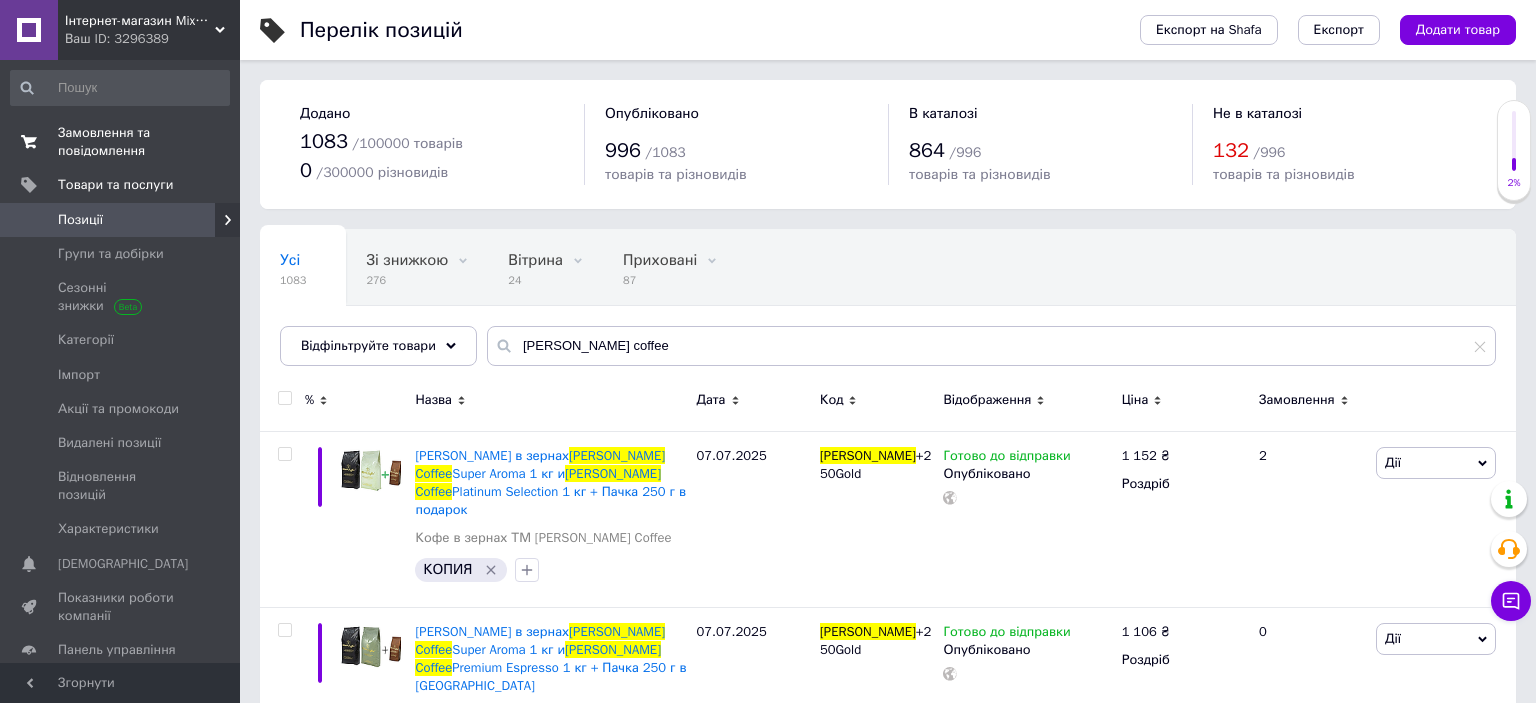 click on "Замовлення та повідомлення" at bounding box center (121, 142) 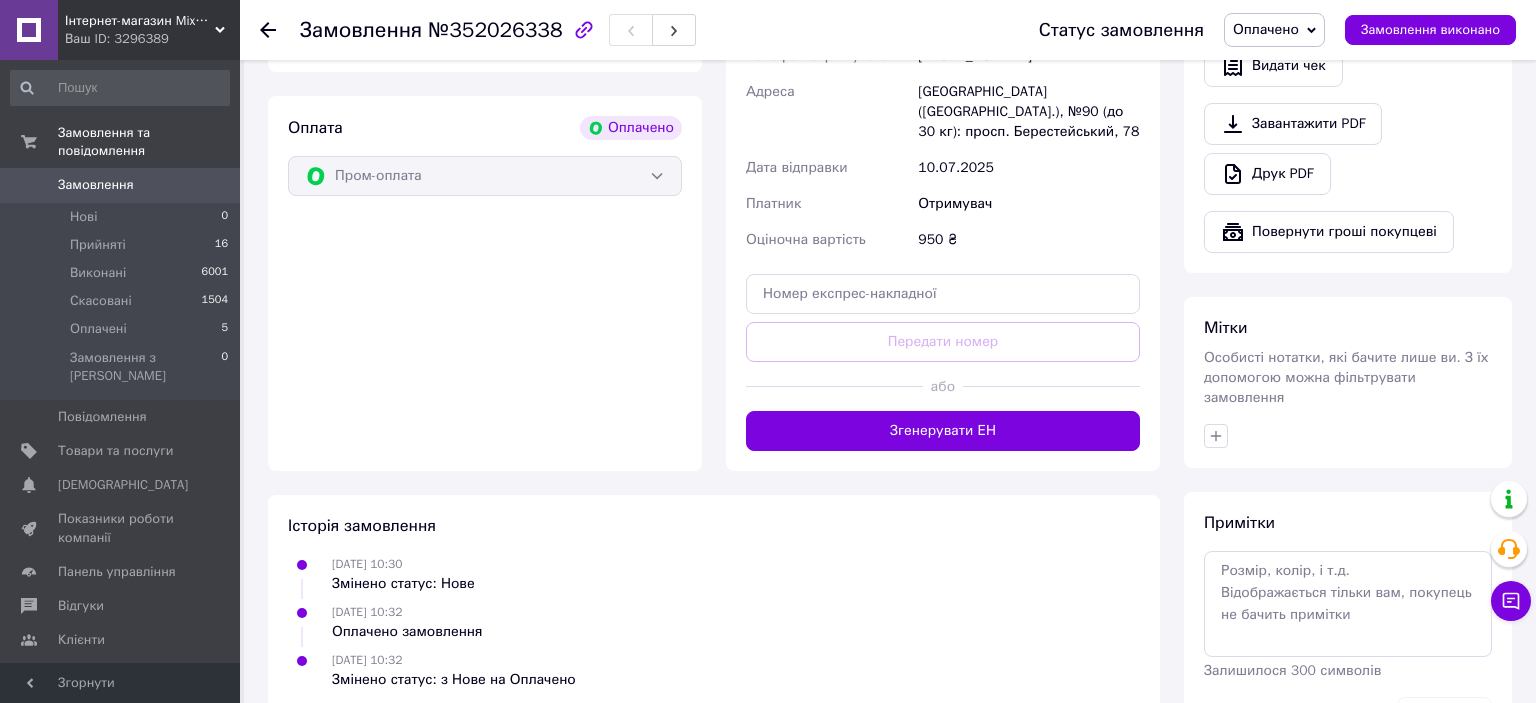 scroll, scrollTop: 696, scrollLeft: 0, axis: vertical 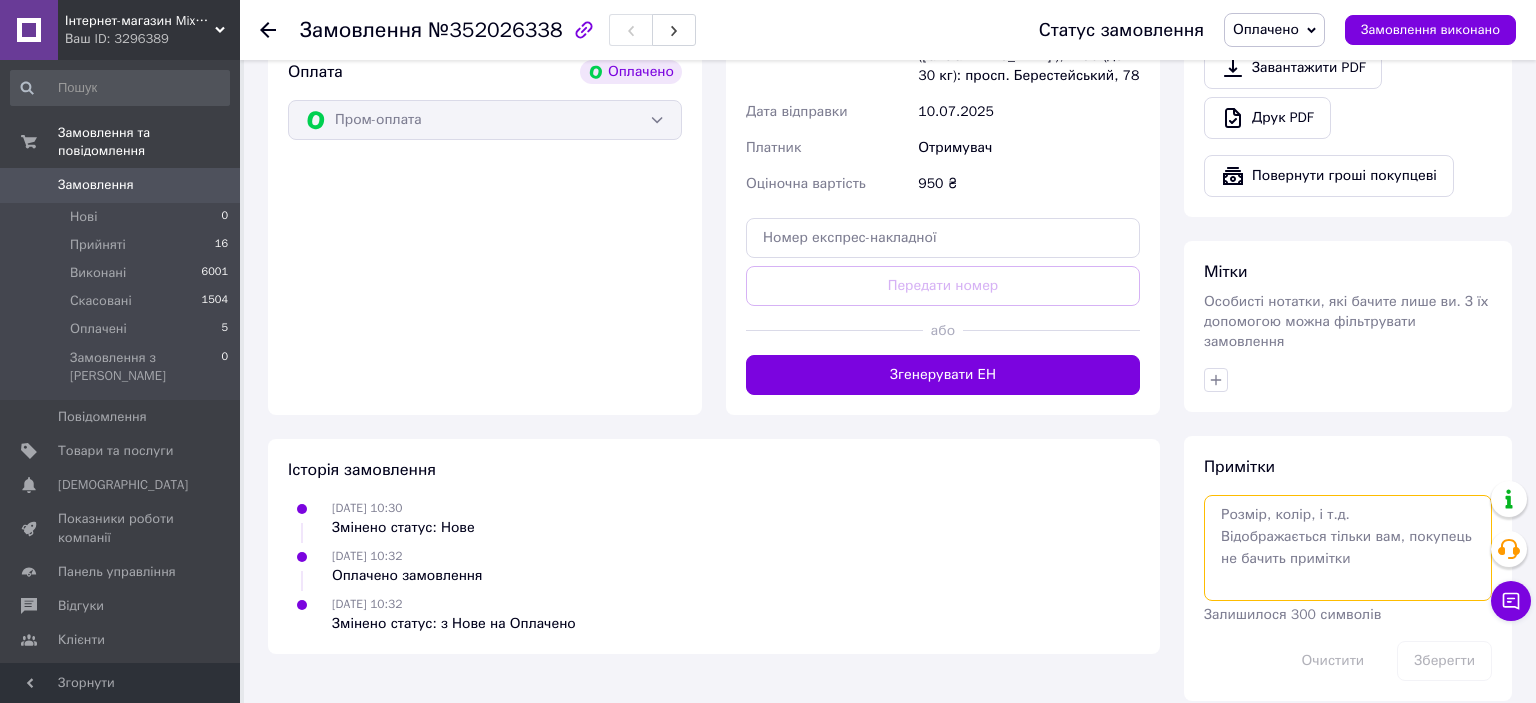 click at bounding box center [1348, 548] 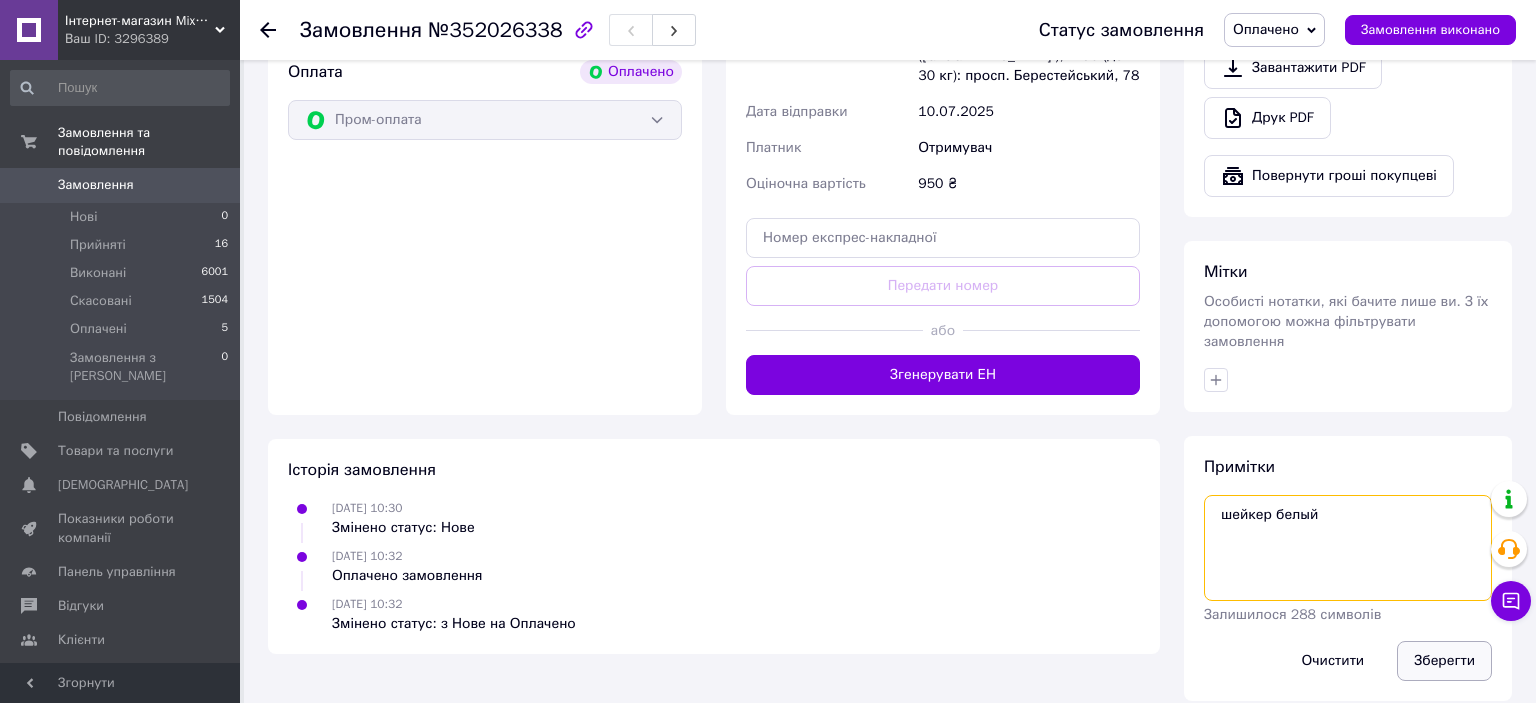 type on "шейкер белый" 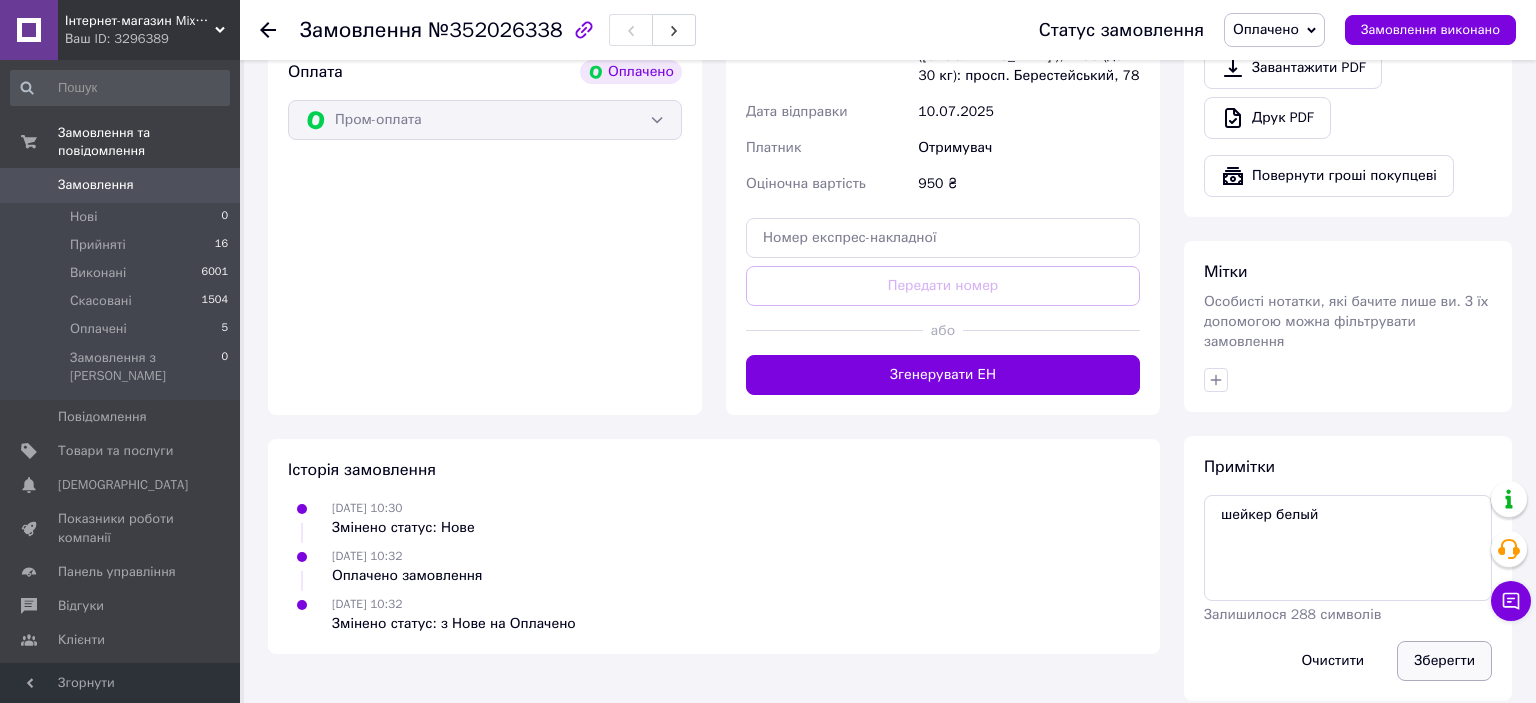 click on "Зберегти" at bounding box center [1444, 661] 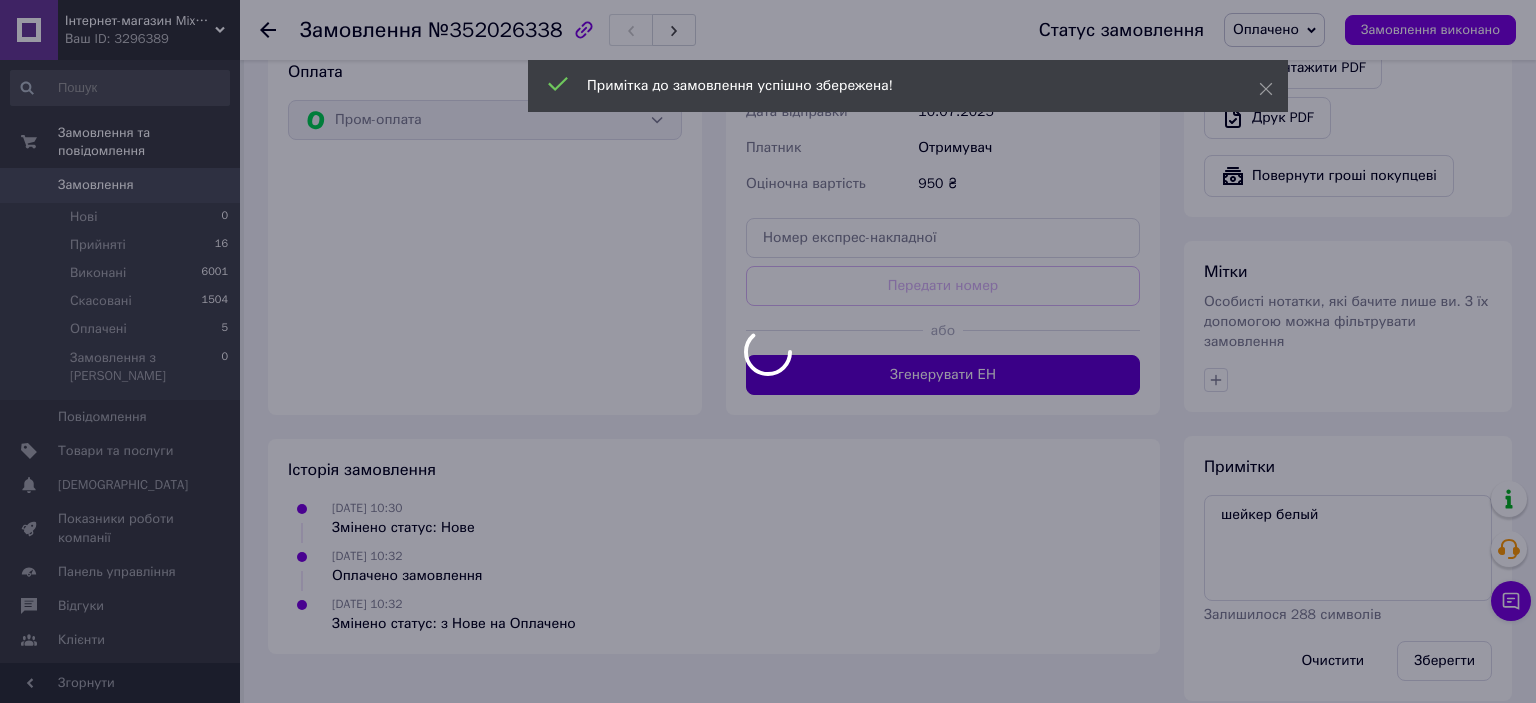 click on "Згенерувати ЕН" at bounding box center (943, 375) 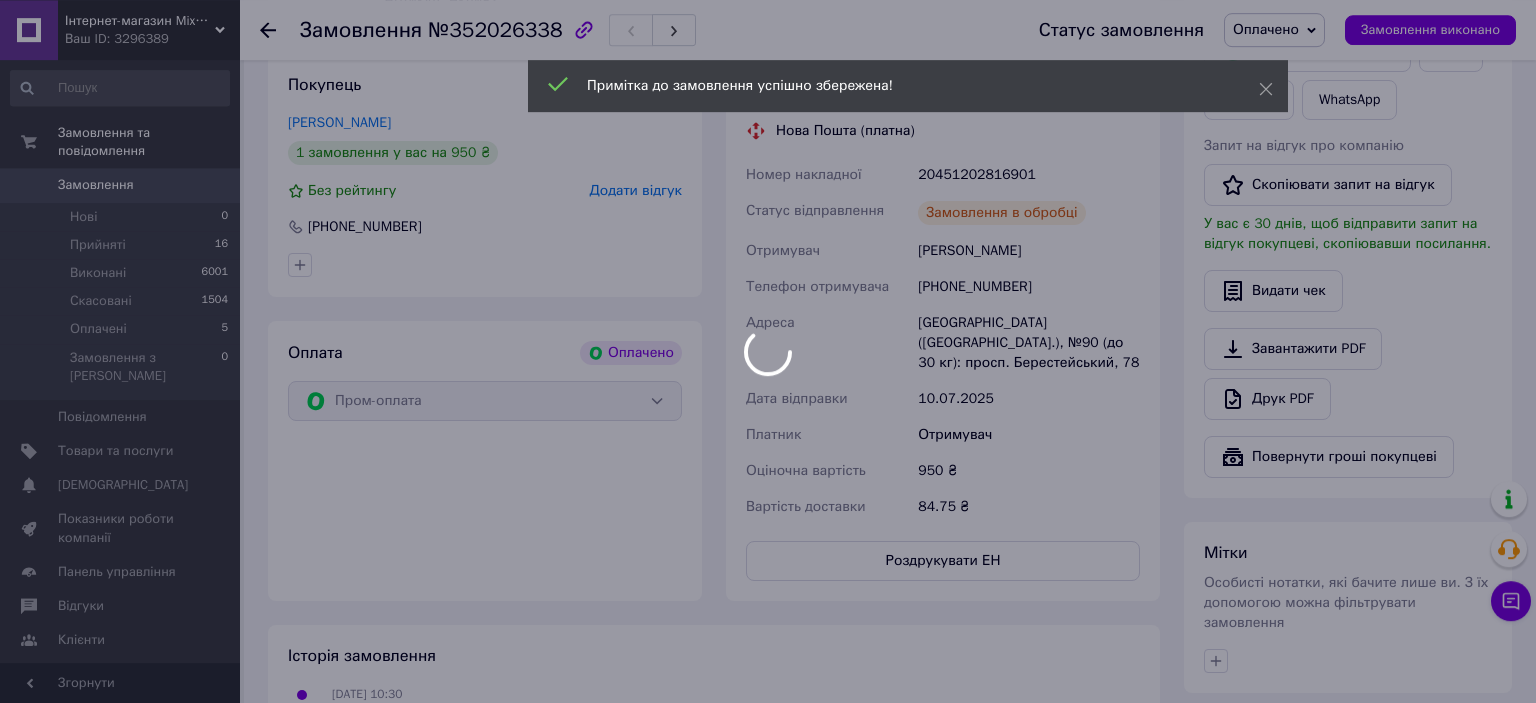 scroll, scrollTop: 380, scrollLeft: 0, axis: vertical 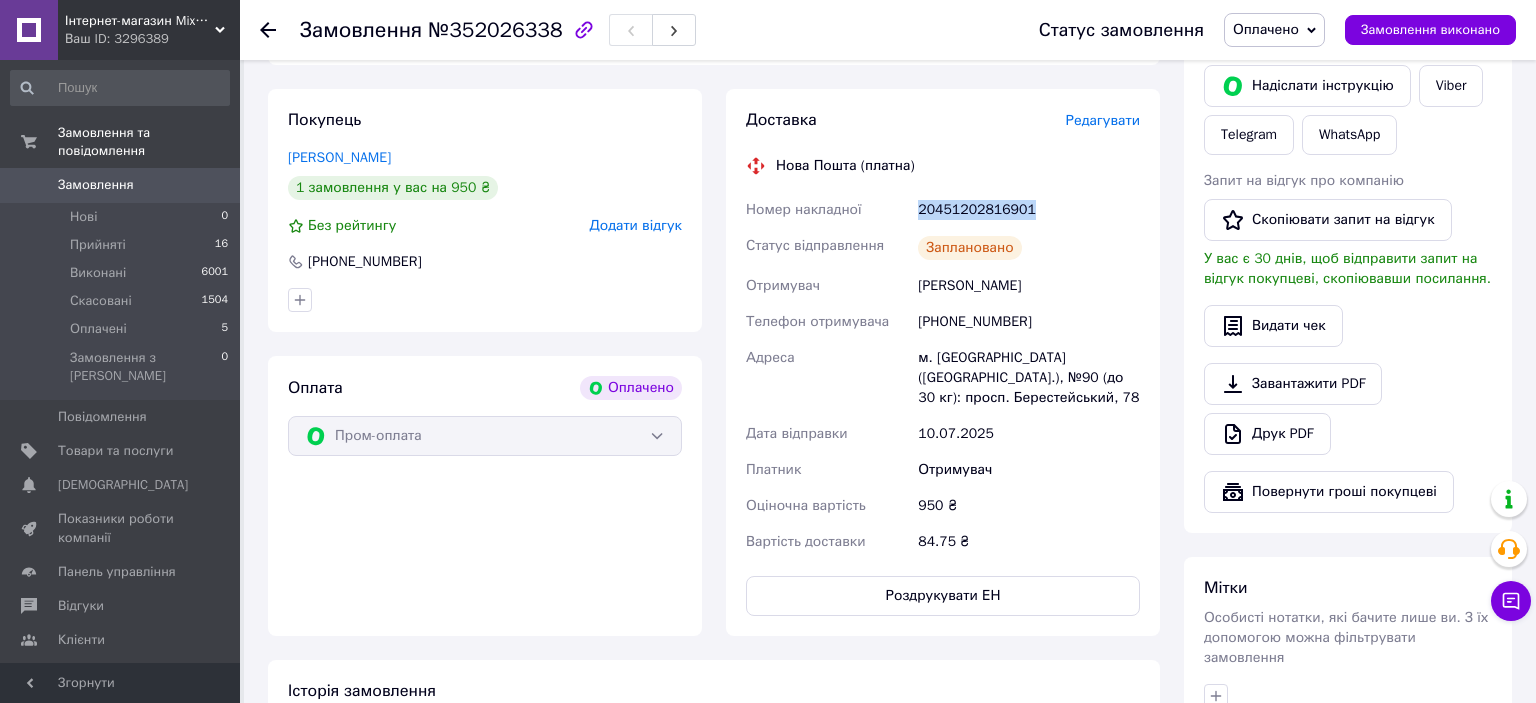 drag, startPoint x: 912, startPoint y: 211, endPoint x: 1032, endPoint y: 229, distance: 121.34249 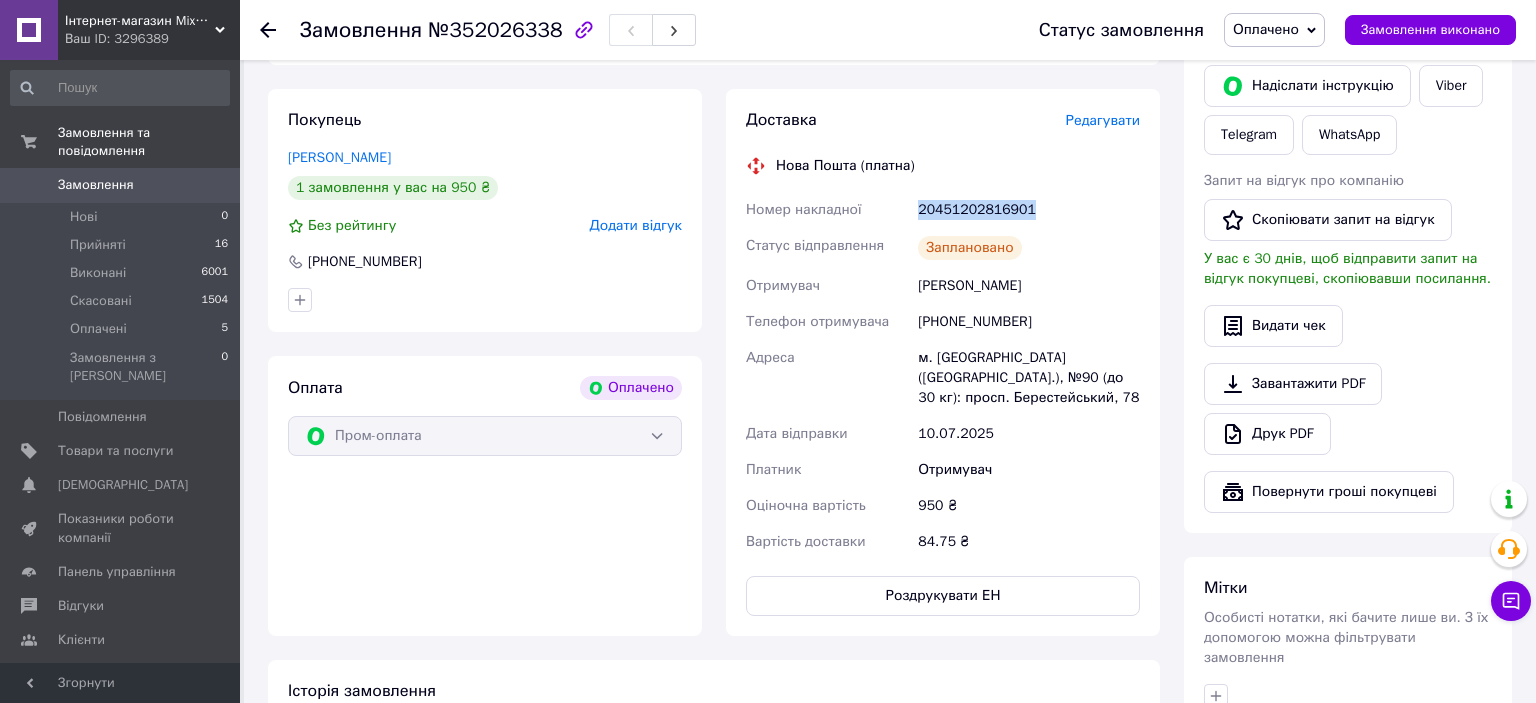 drag, startPoint x: 914, startPoint y: 287, endPoint x: 1054, endPoint y: 297, distance: 140.35669 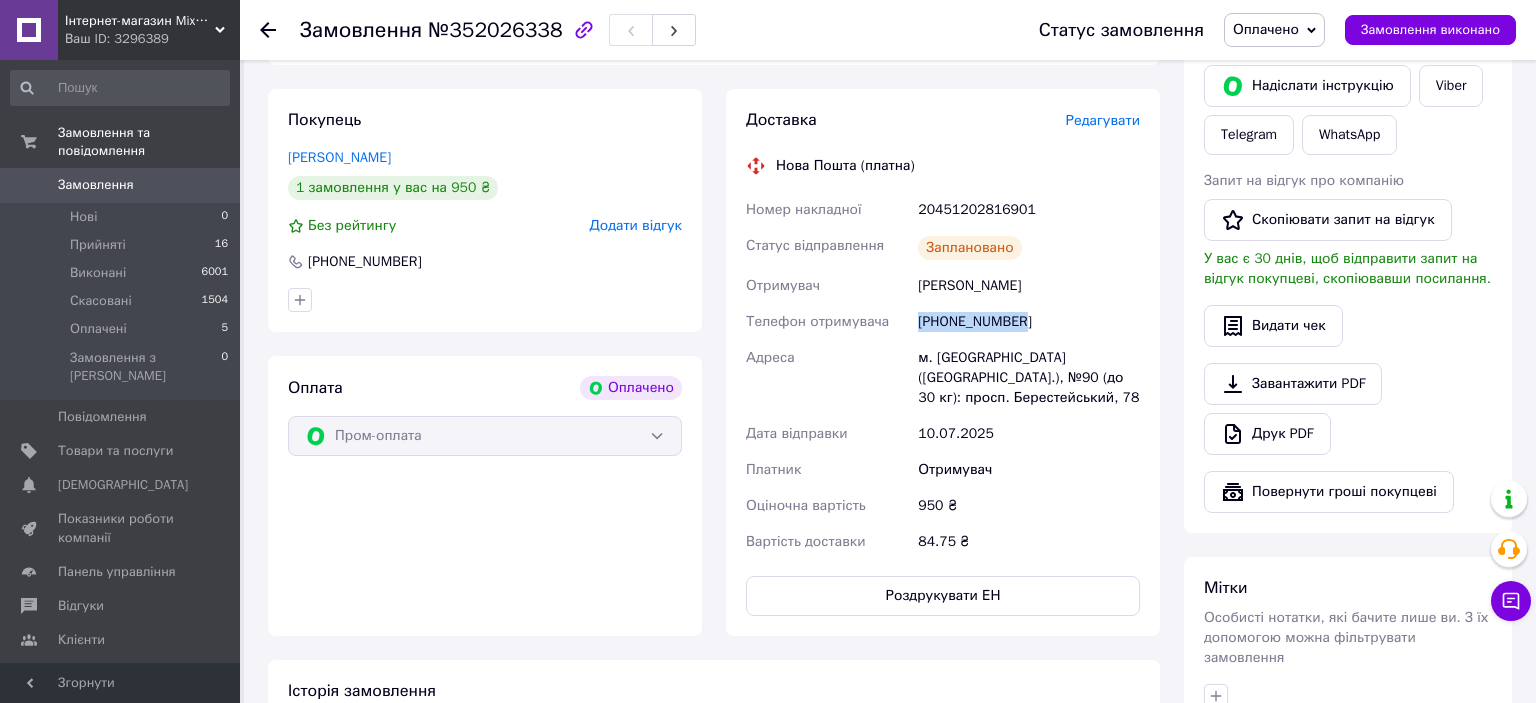 drag, startPoint x: 906, startPoint y: 330, endPoint x: 1020, endPoint y: 334, distance: 114.07015 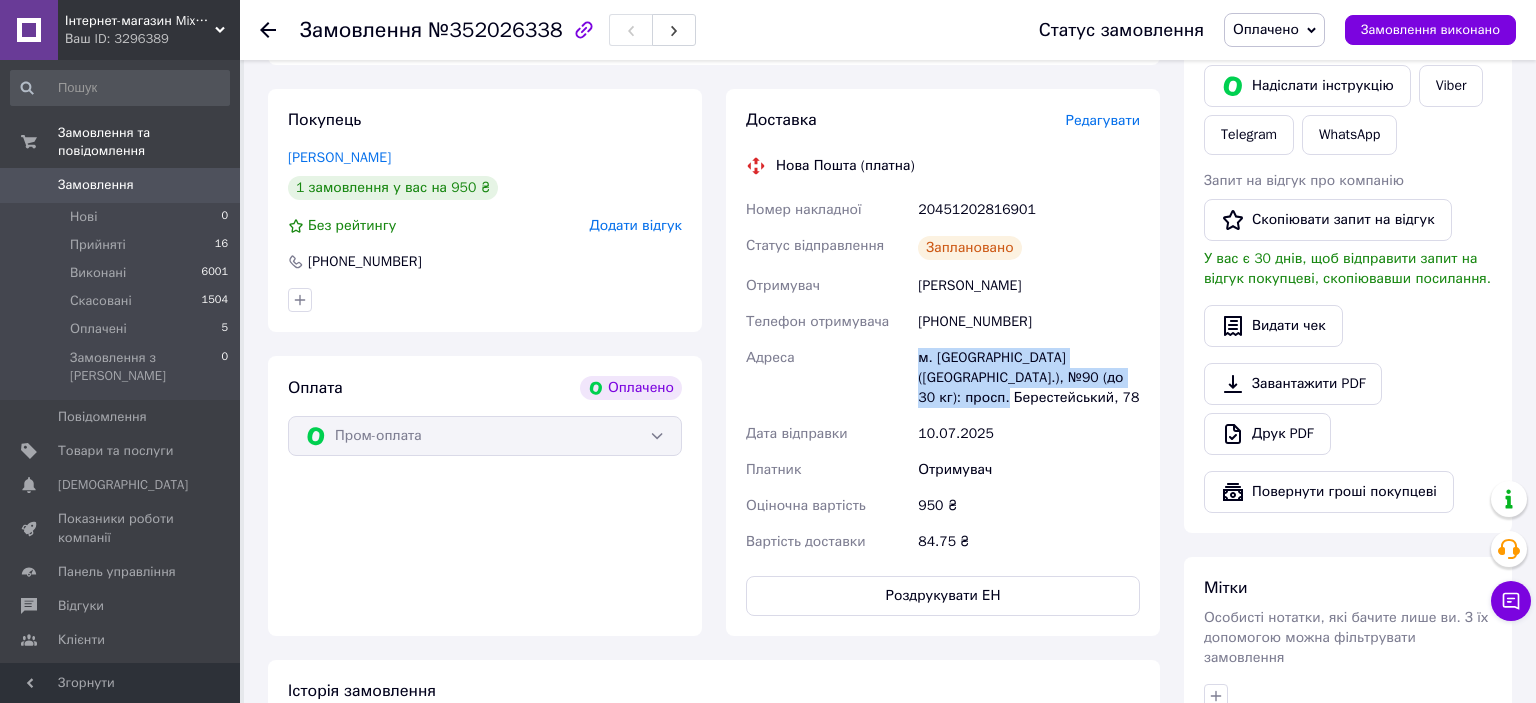 drag, startPoint x: 908, startPoint y: 359, endPoint x: 1125, endPoint y: 397, distance: 220.30206 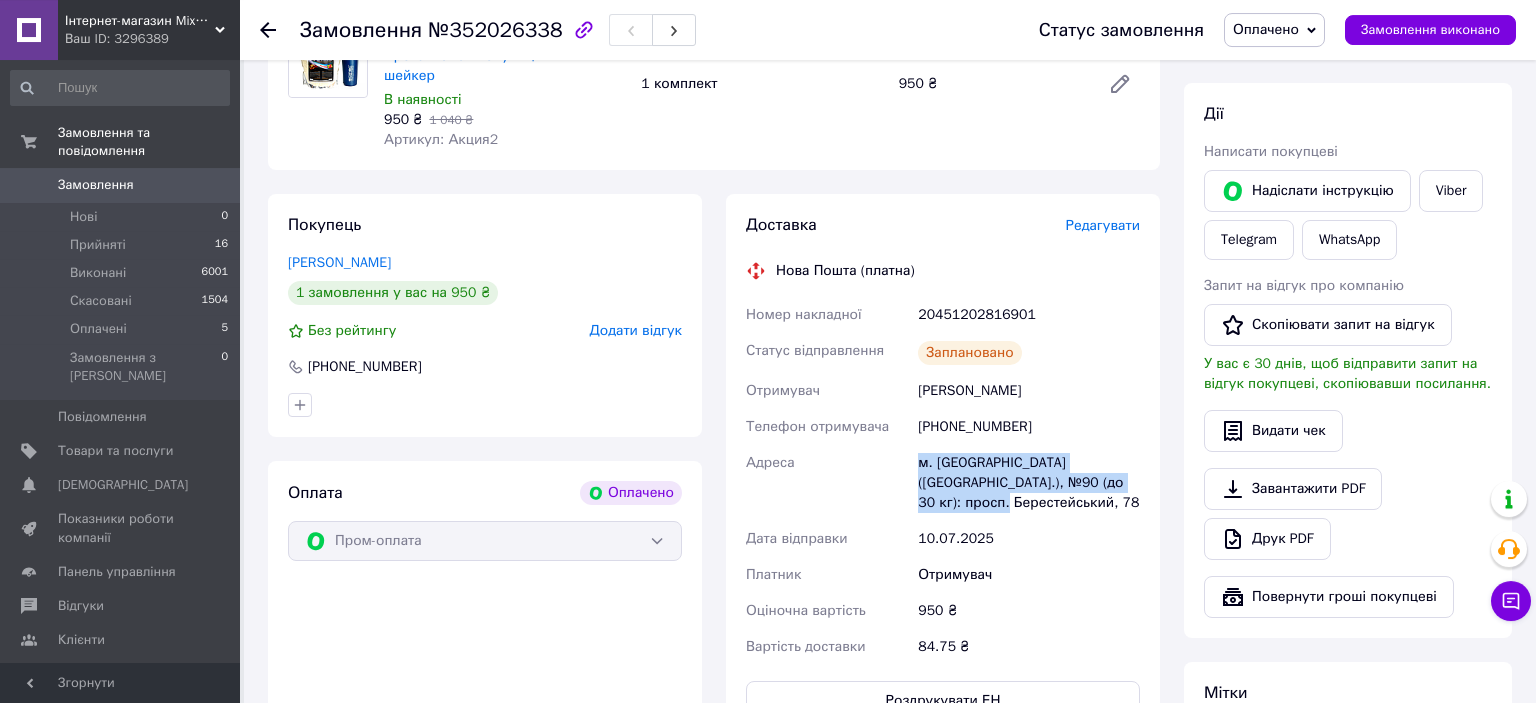 scroll, scrollTop: 0, scrollLeft: 0, axis: both 